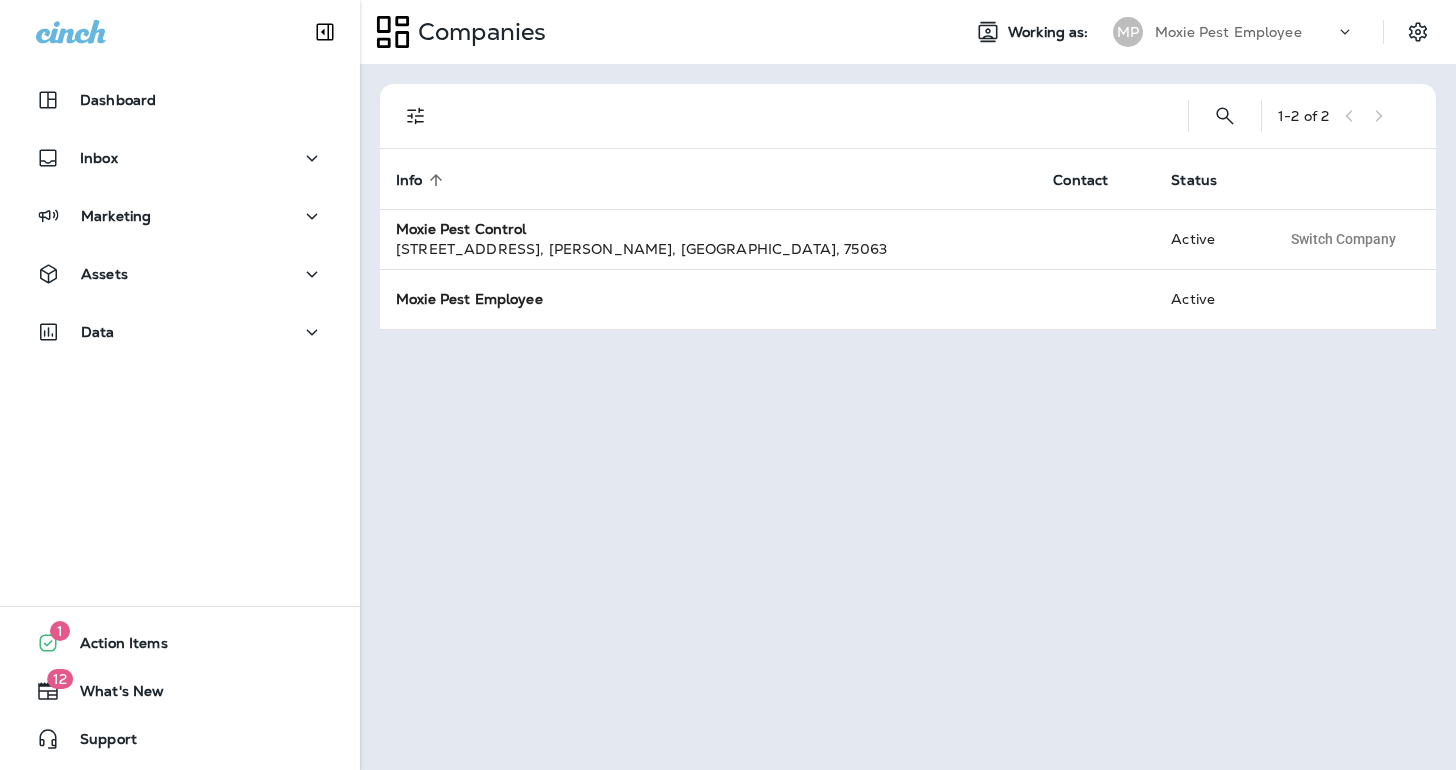 scroll, scrollTop: 0, scrollLeft: 0, axis: both 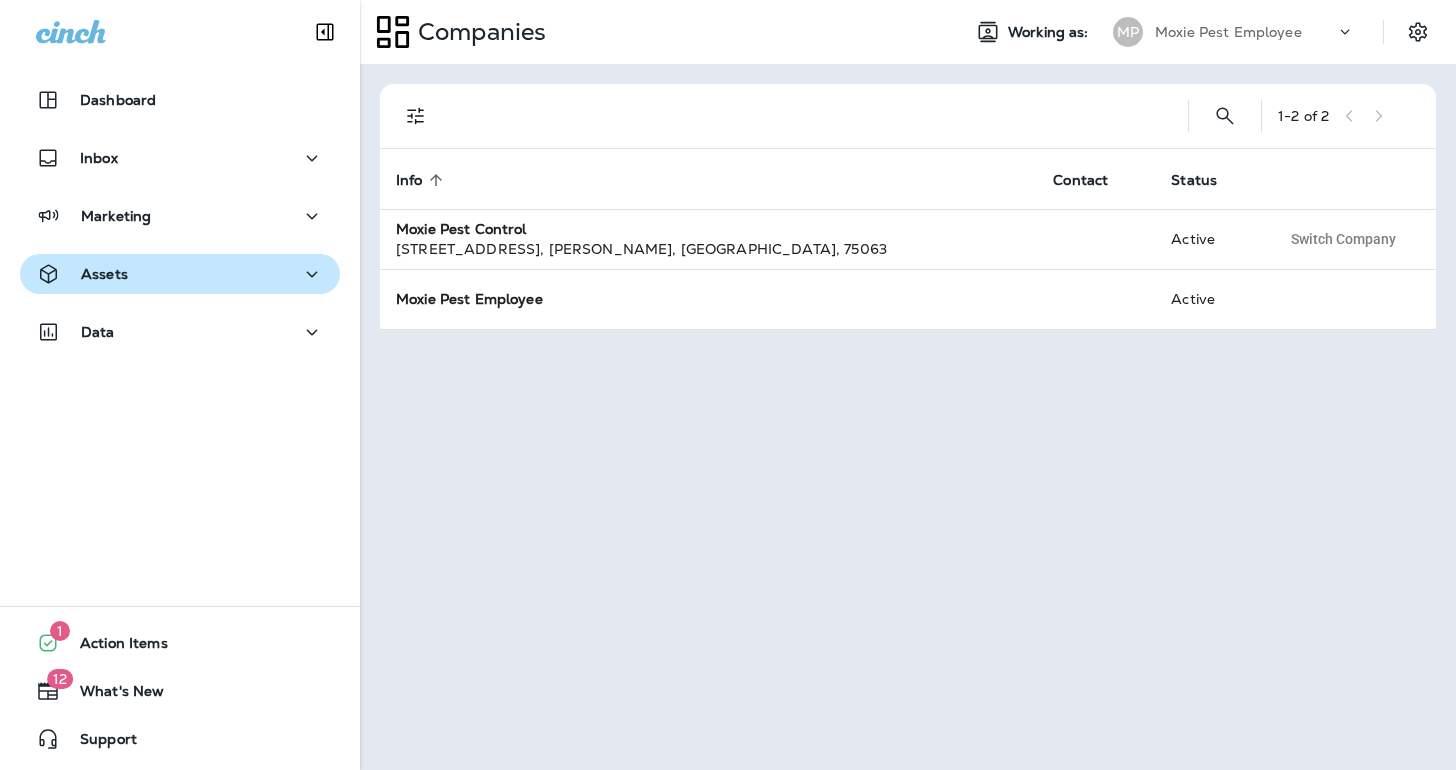 click on "Assets" at bounding box center (180, 274) 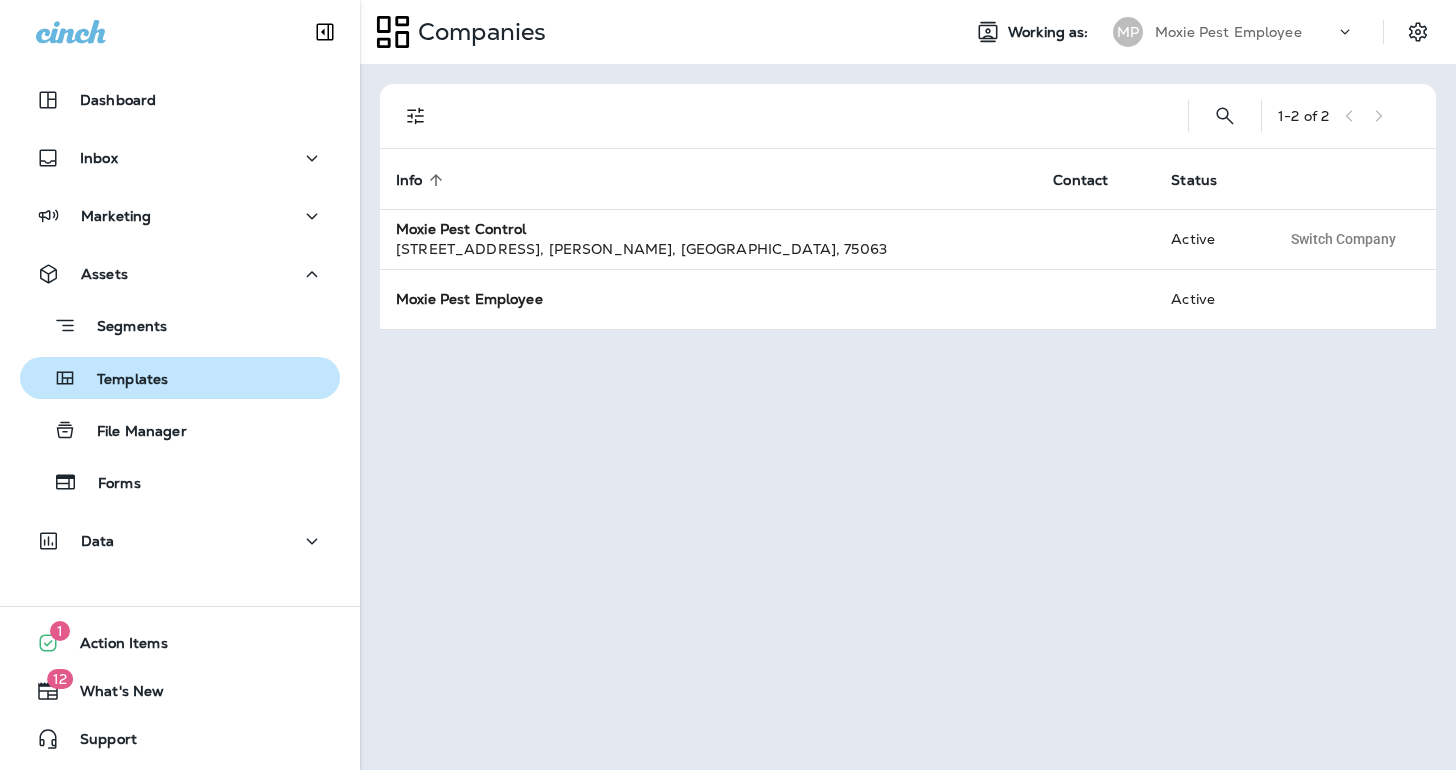 click on "Templates" at bounding box center (122, 380) 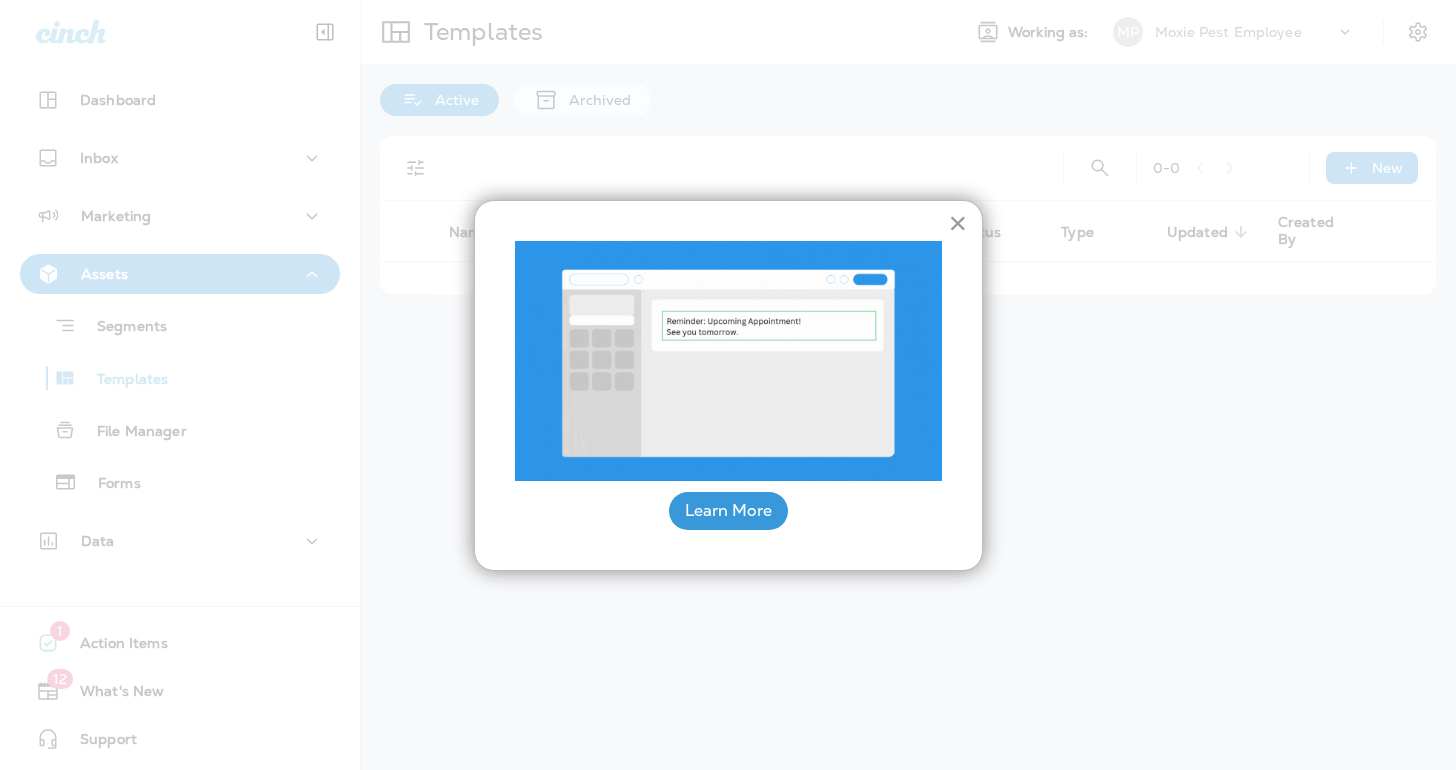 click on "×" at bounding box center [957, 223] 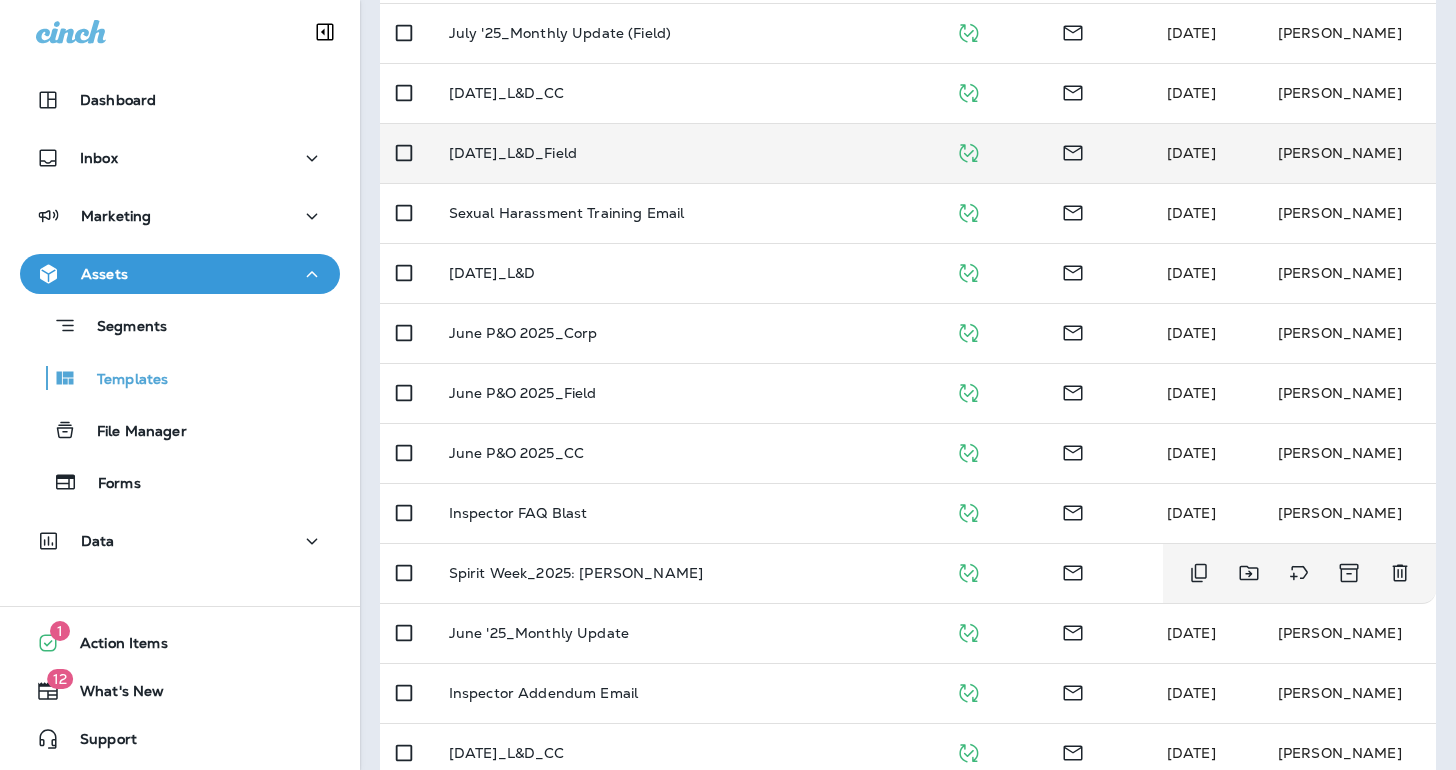 scroll, scrollTop: 452, scrollLeft: 0, axis: vertical 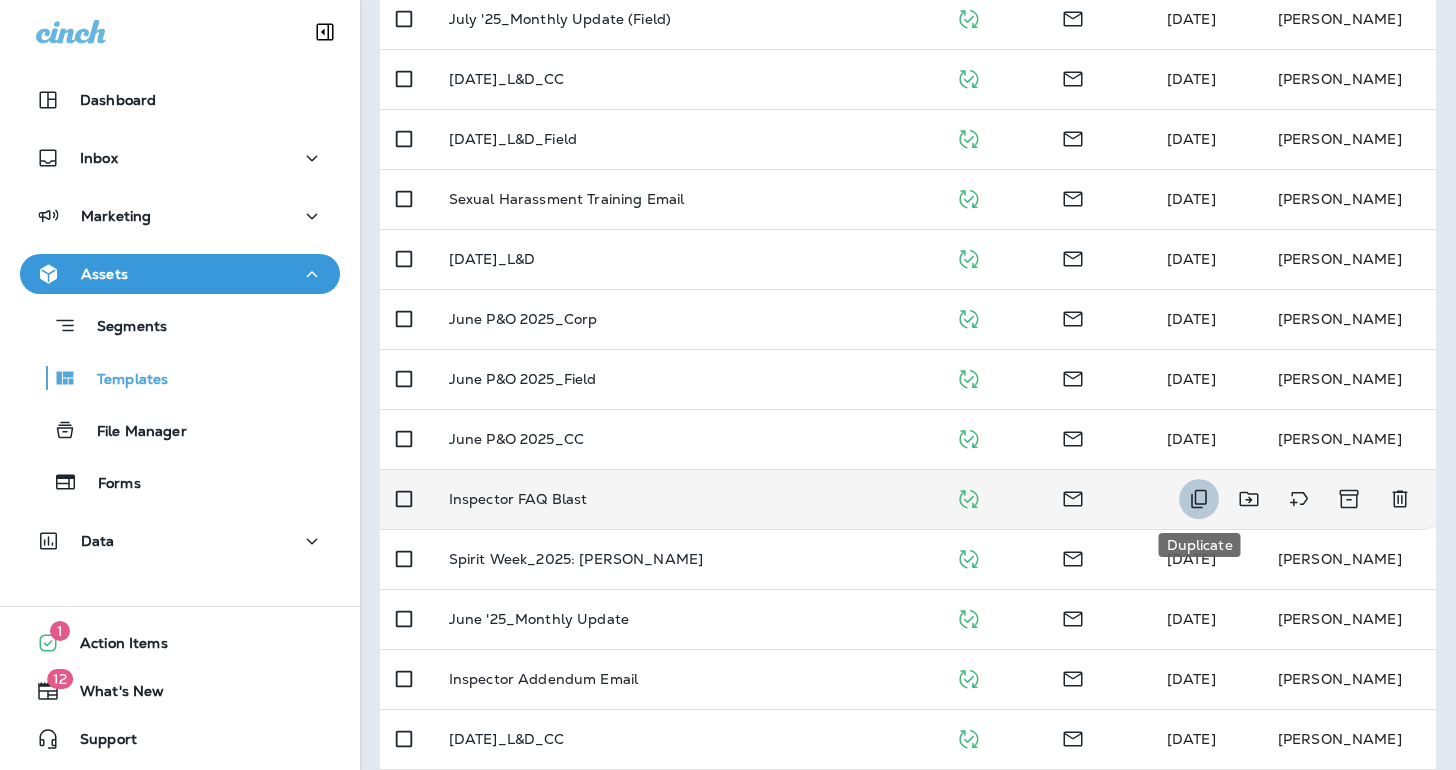 click 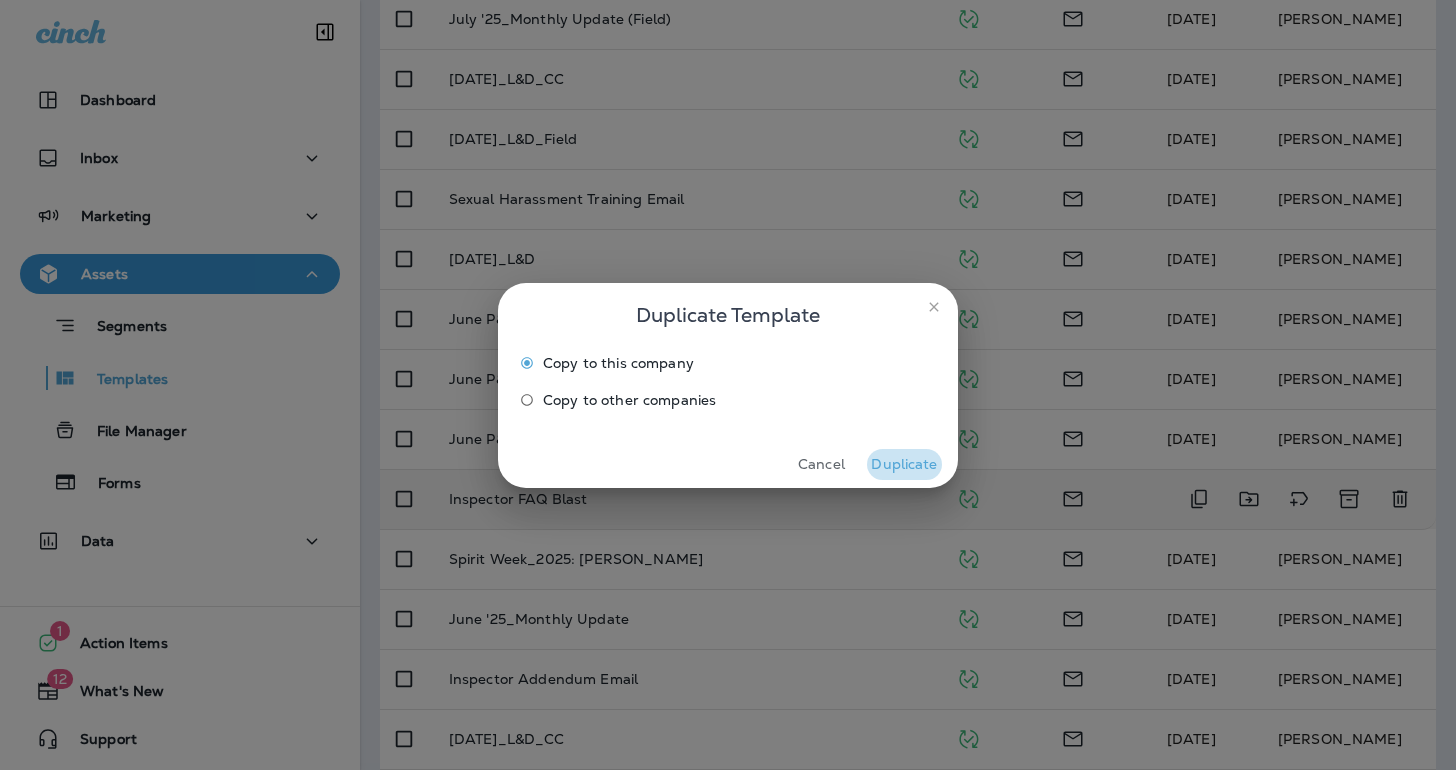 click on "Duplicate" at bounding box center [904, 464] 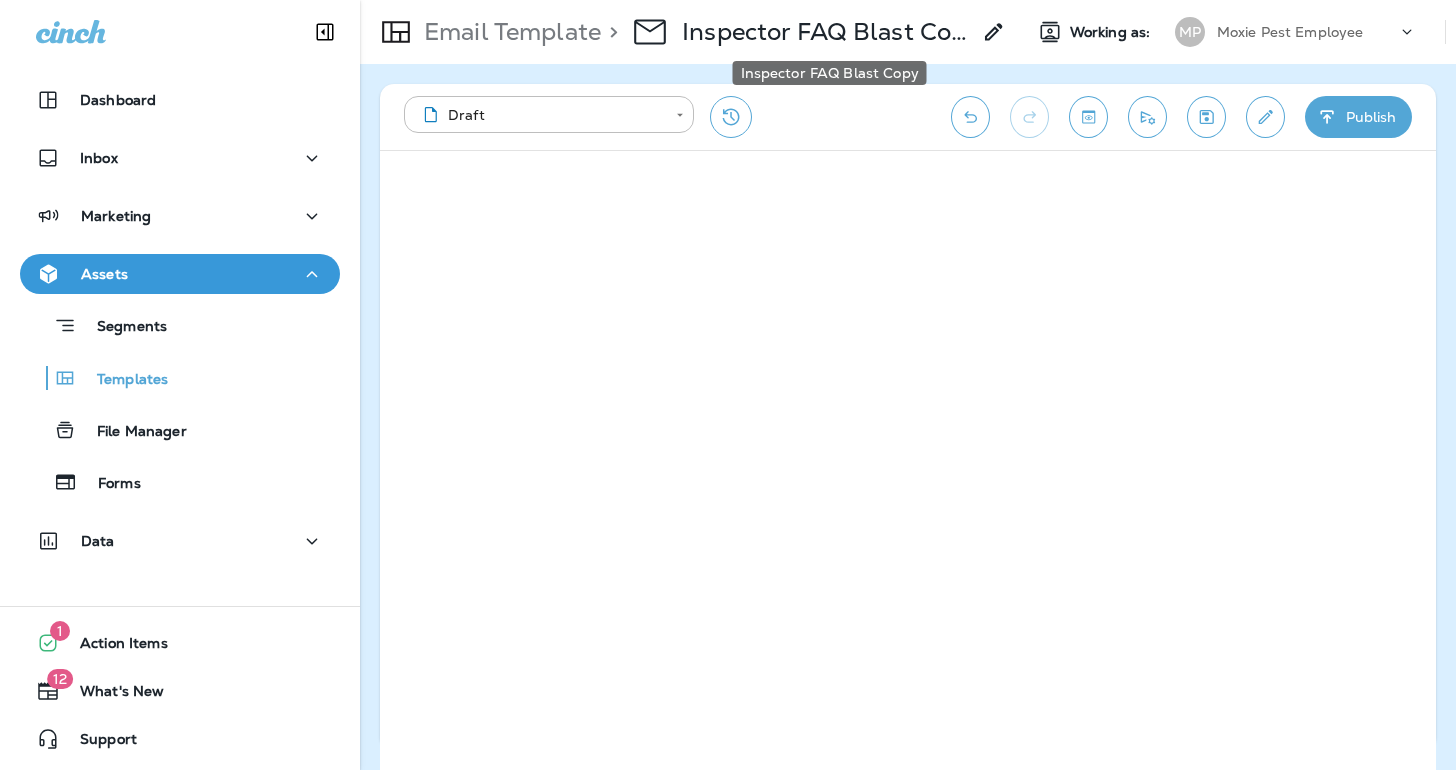 click on "Inspector FAQ Blast Copy" at bounding box center [826, 32] 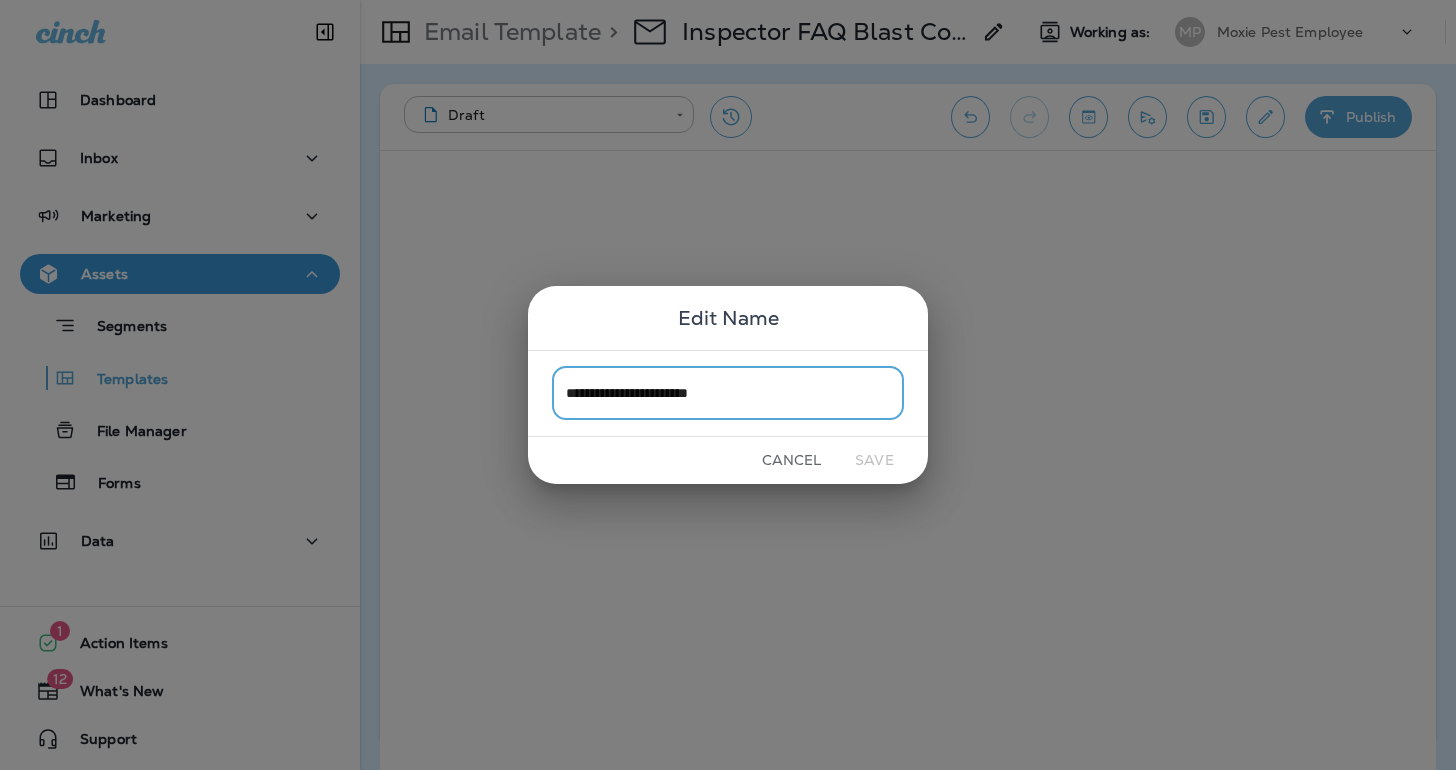 click on "**********" at bounding box center (728, 393) 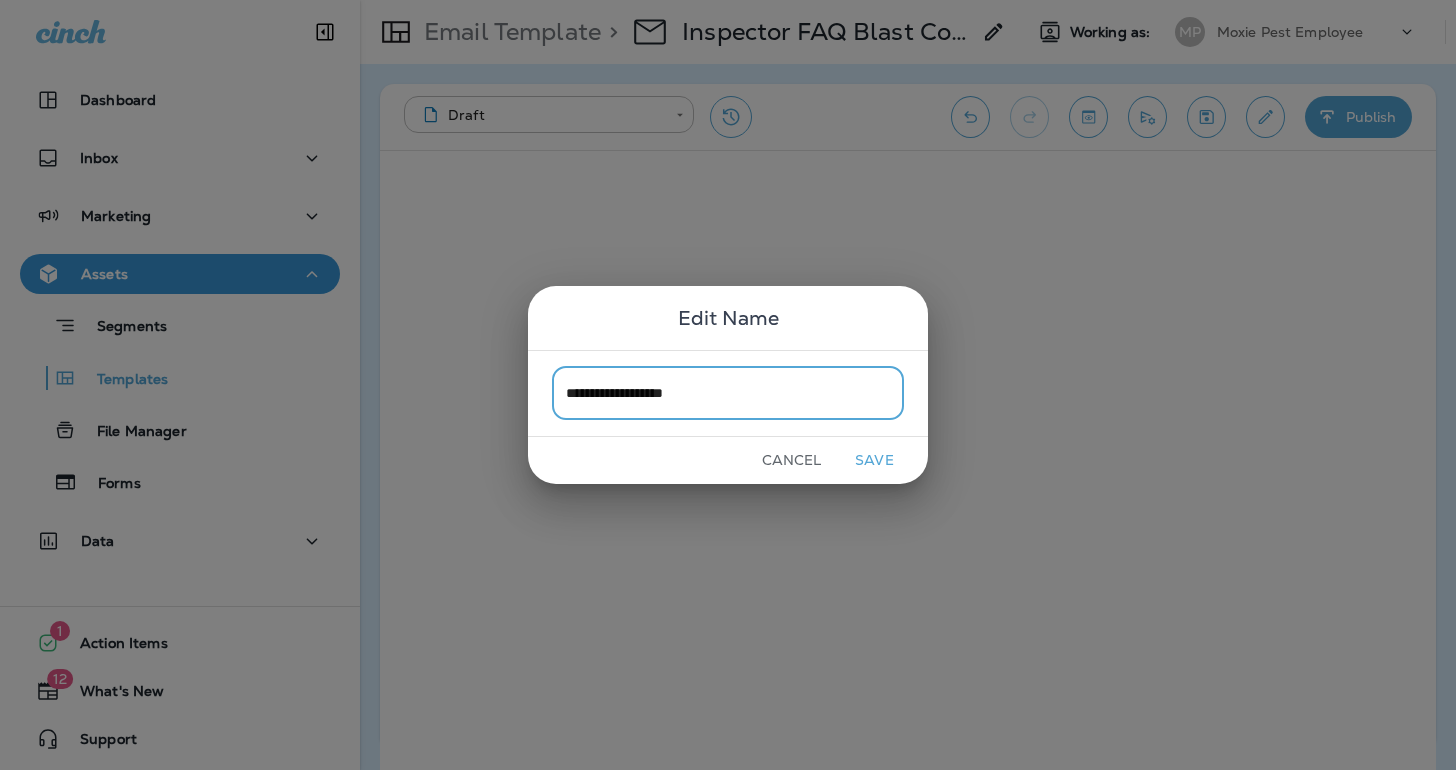 click on "**********" at bounding box center [728, 393] 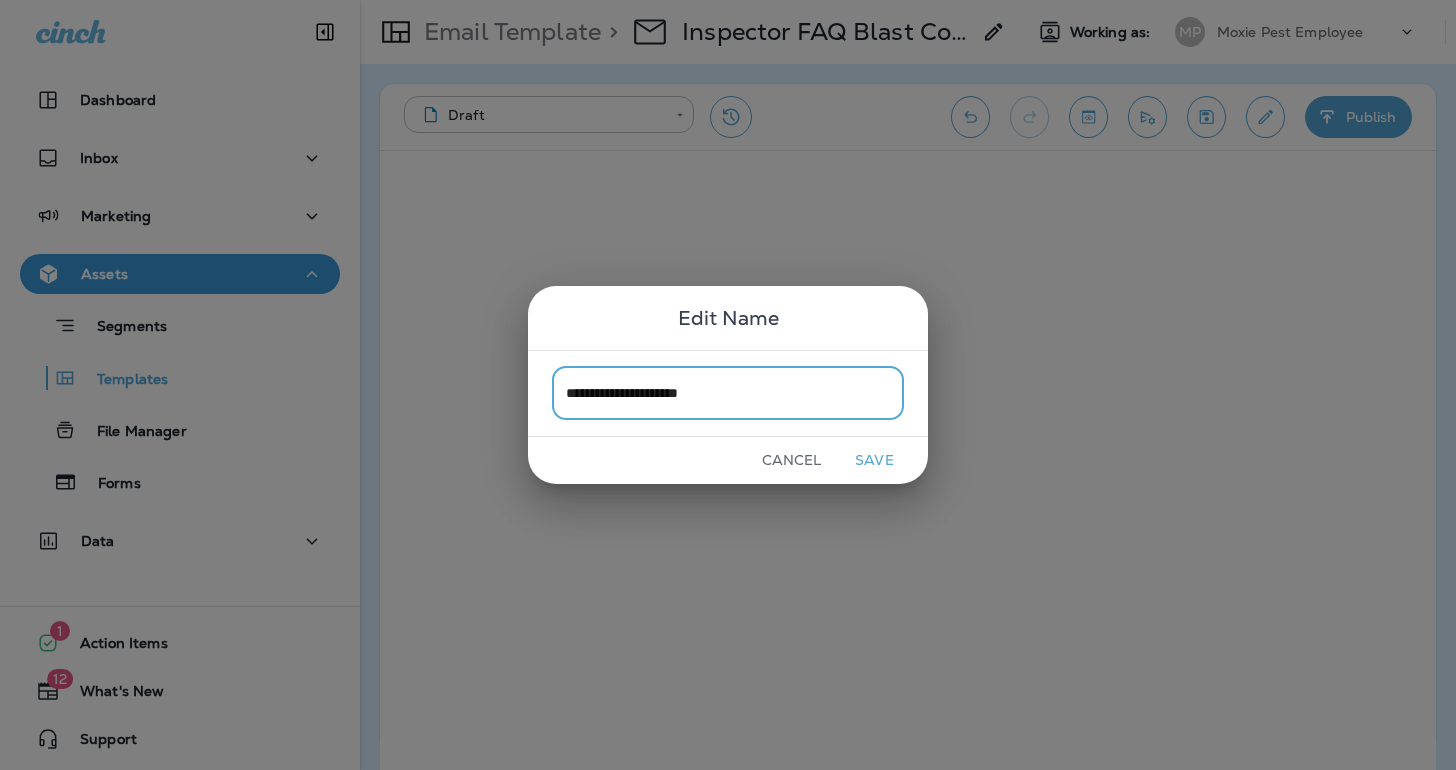 type on "**********" 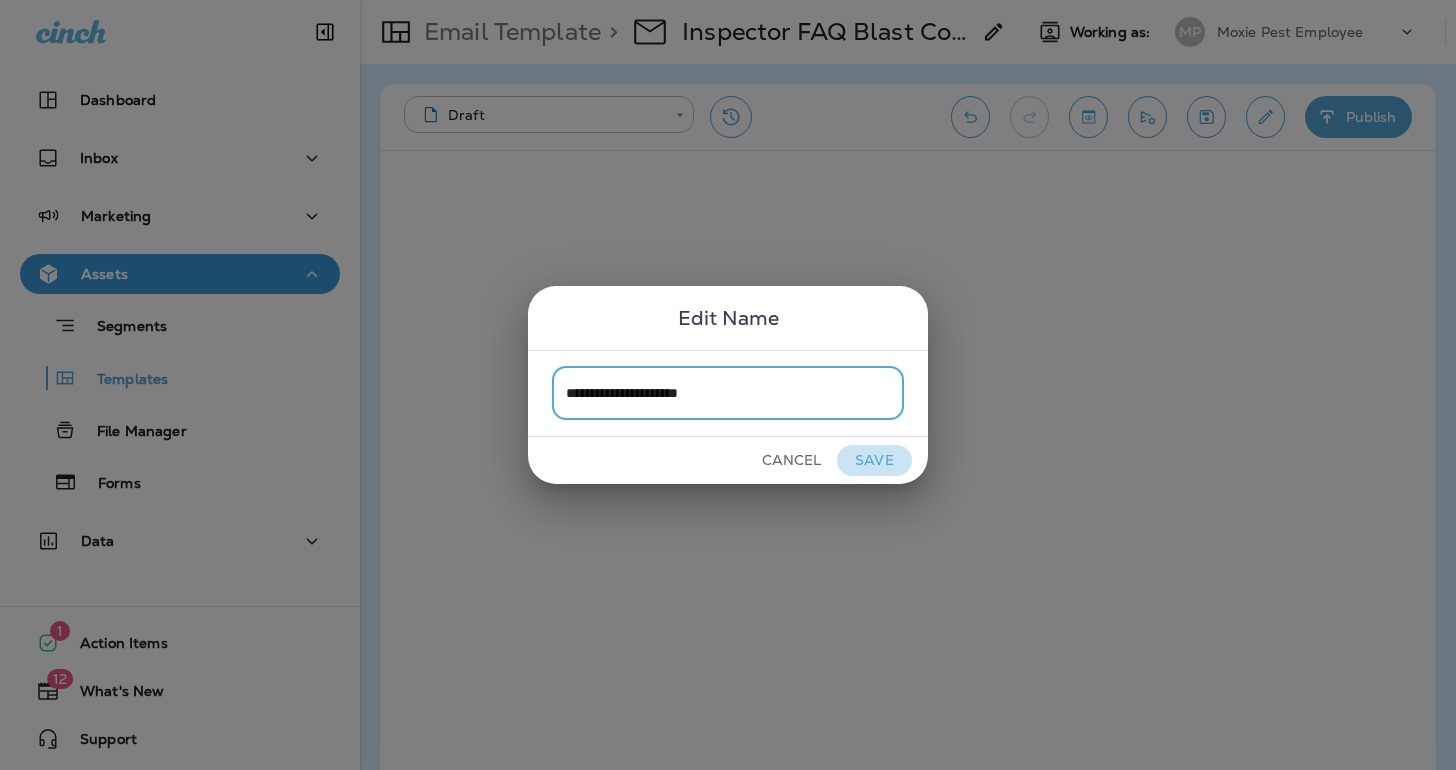 click on "Save" at bounding box center (874, 460) 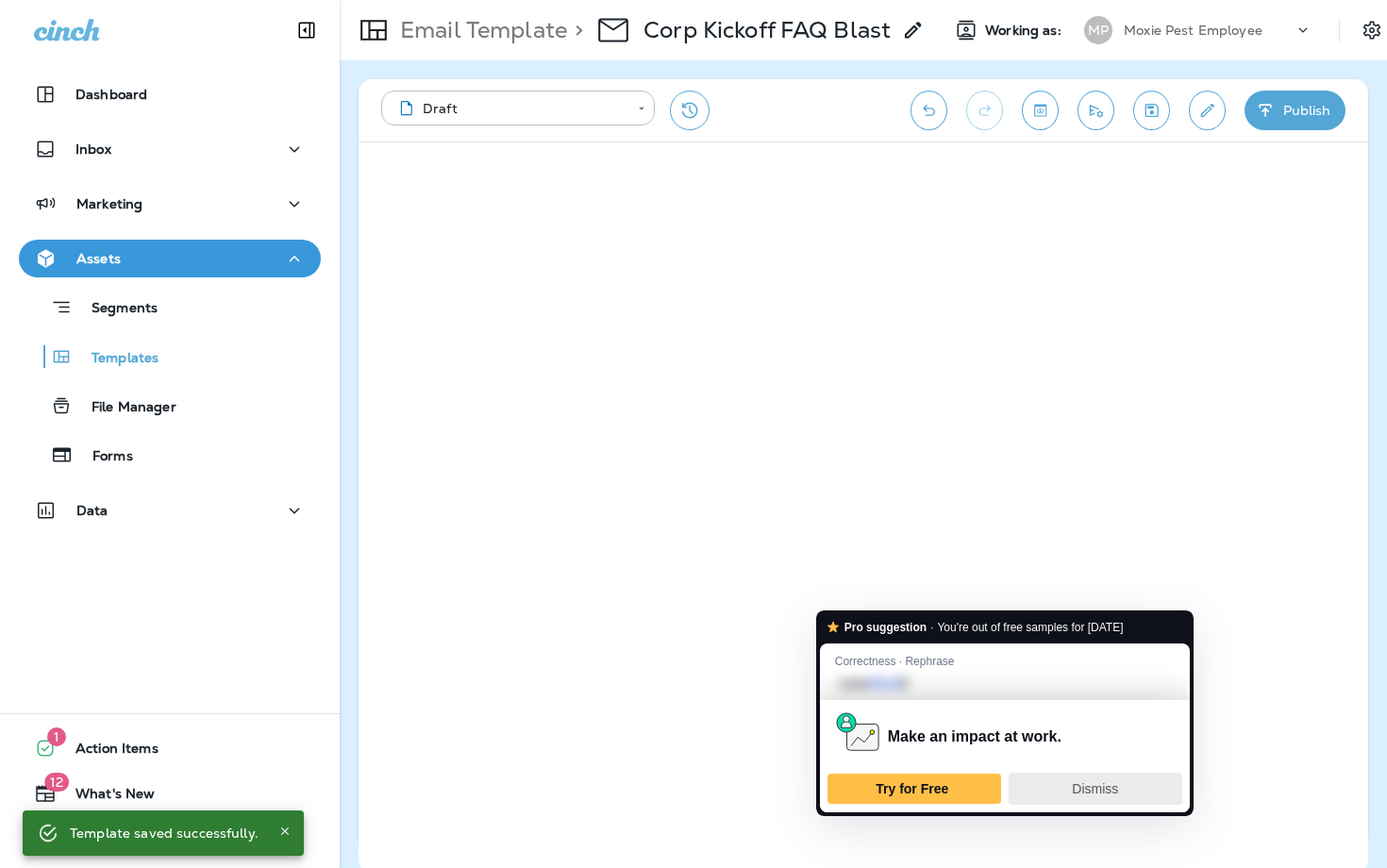 click on "Dismiss" at bounding box center (1095, 789) 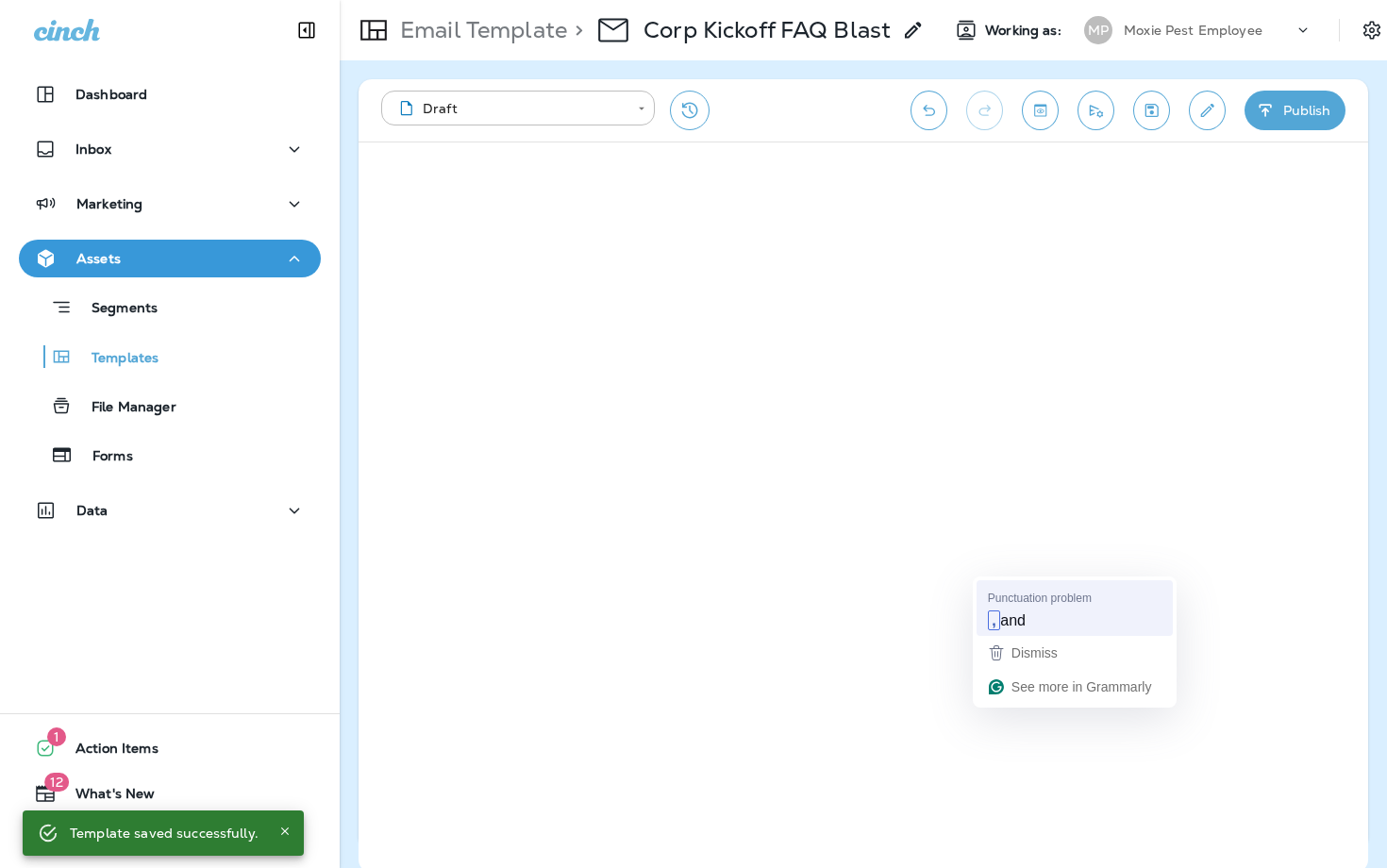 click on "and" at bounding box center [1012, 620] 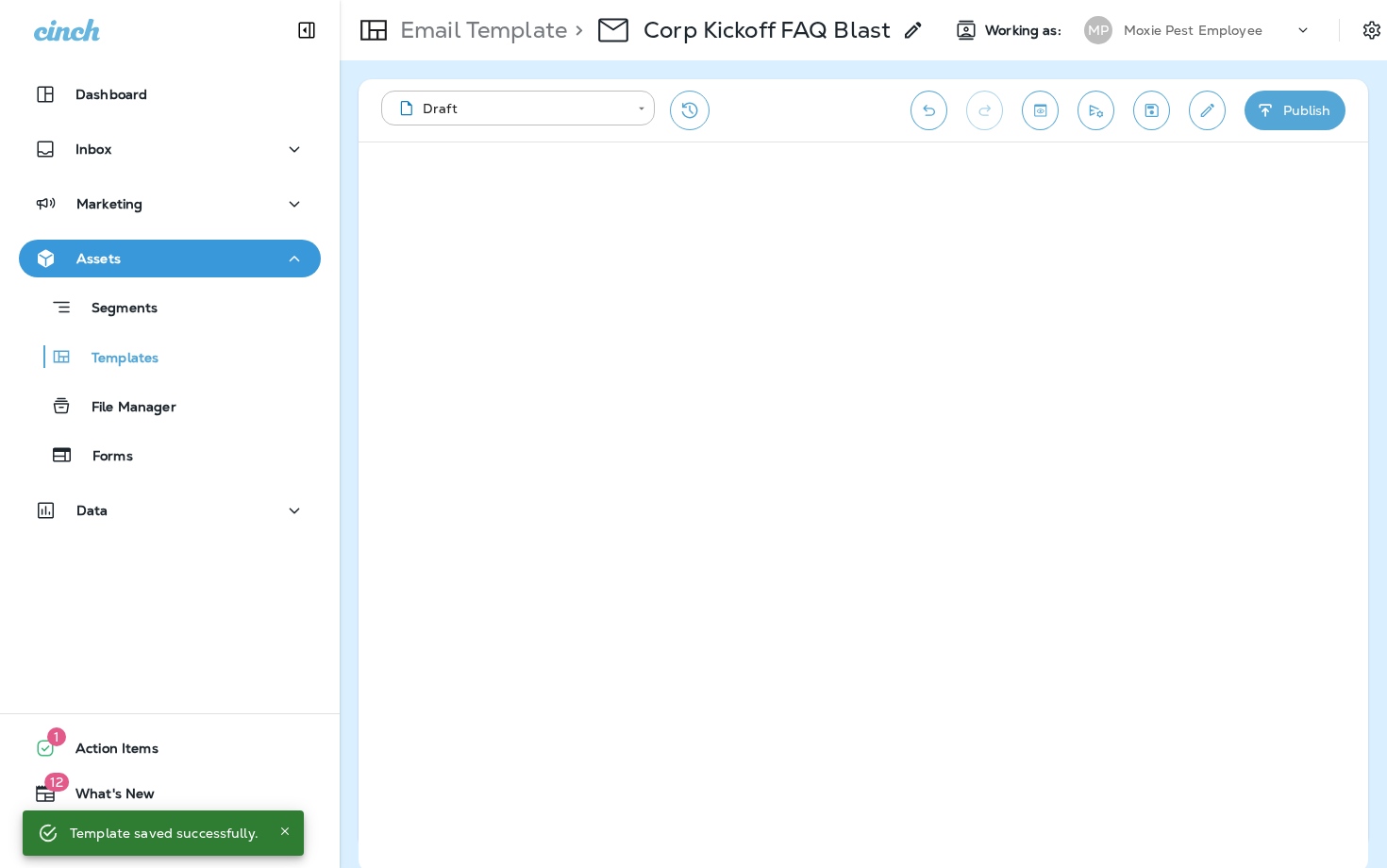 click on "**********" at bounding box center (863, 464) 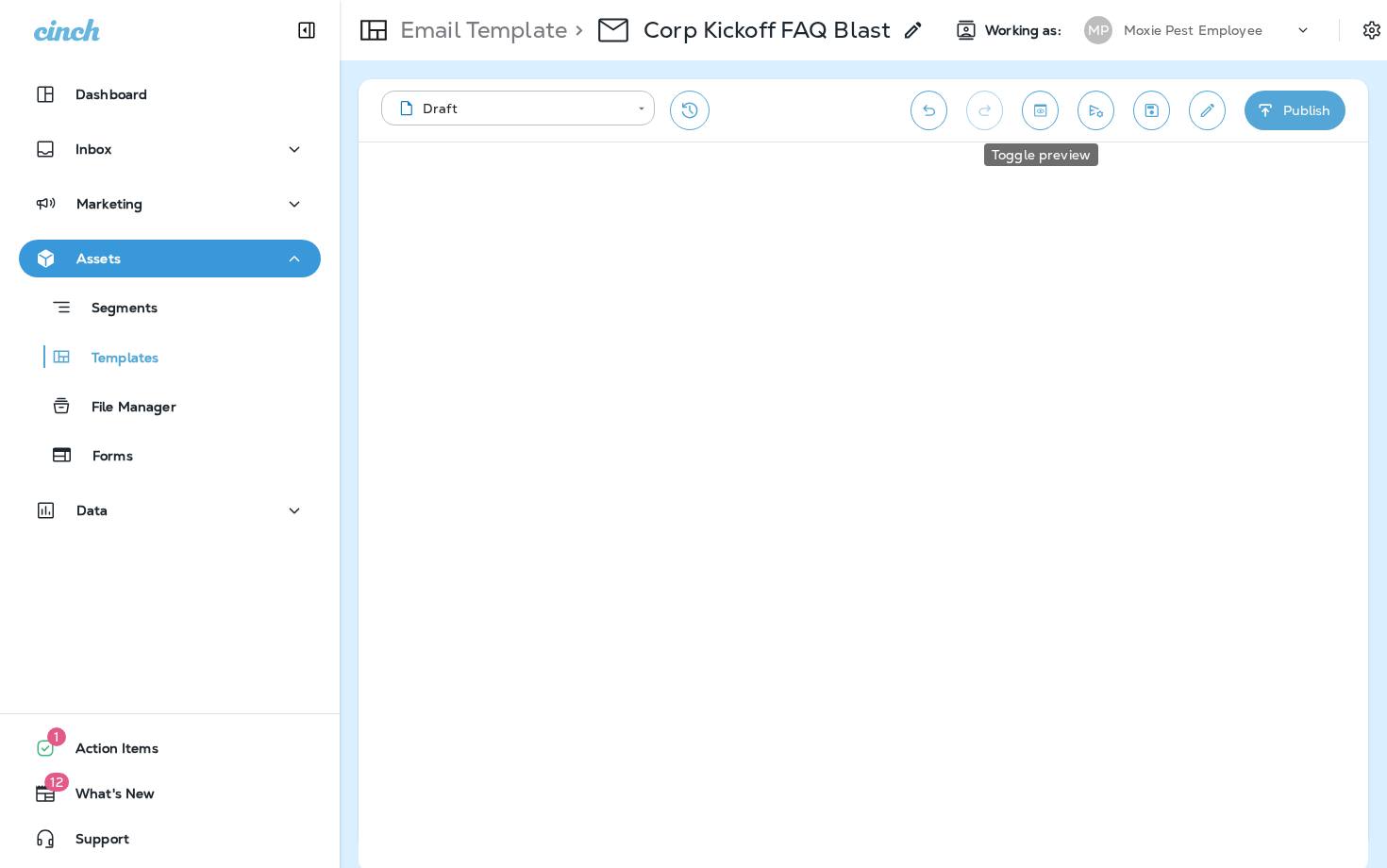click at bounding box center (1040, 110) 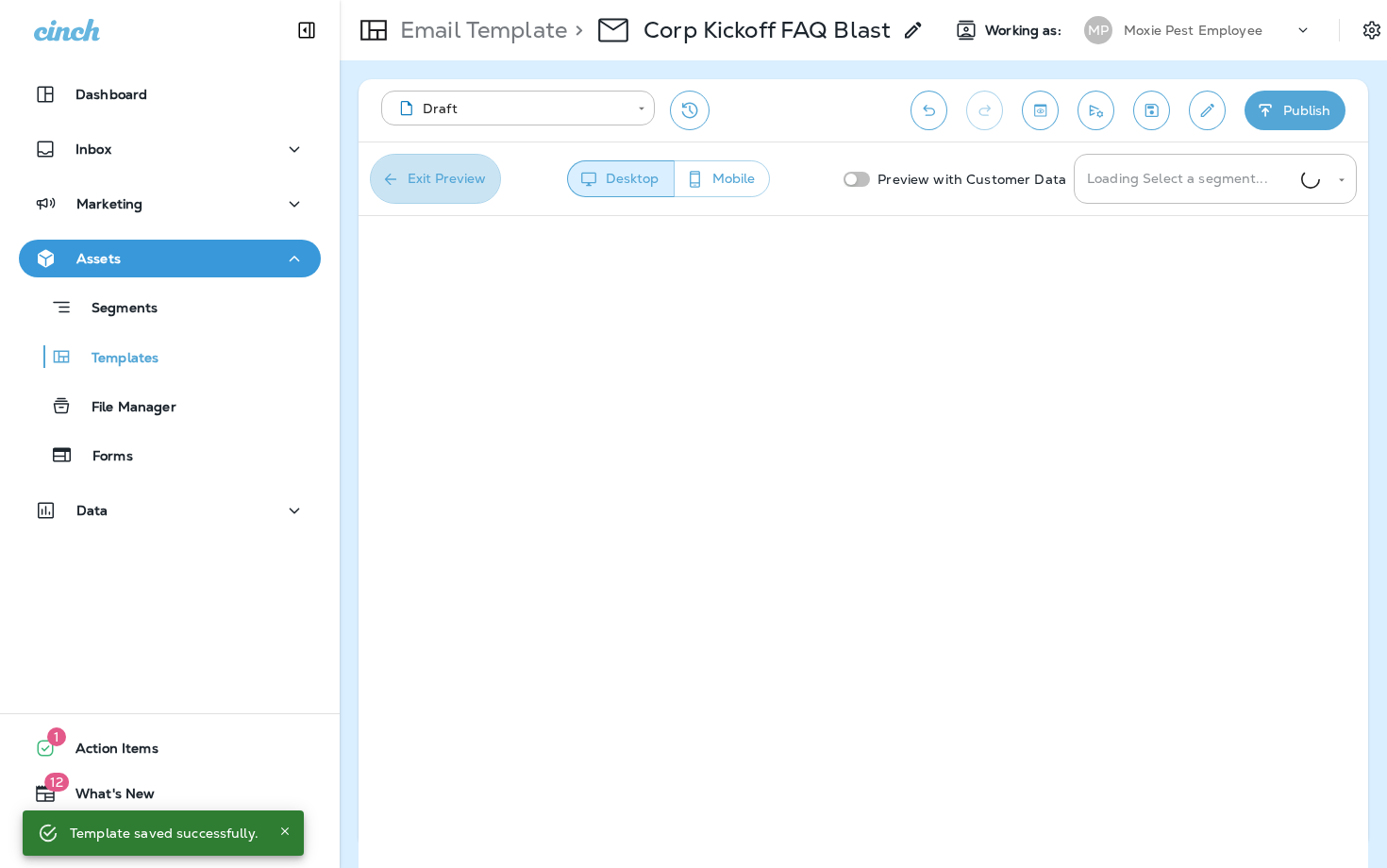 click on "Exit Preview" at bounding box center (435, 178) 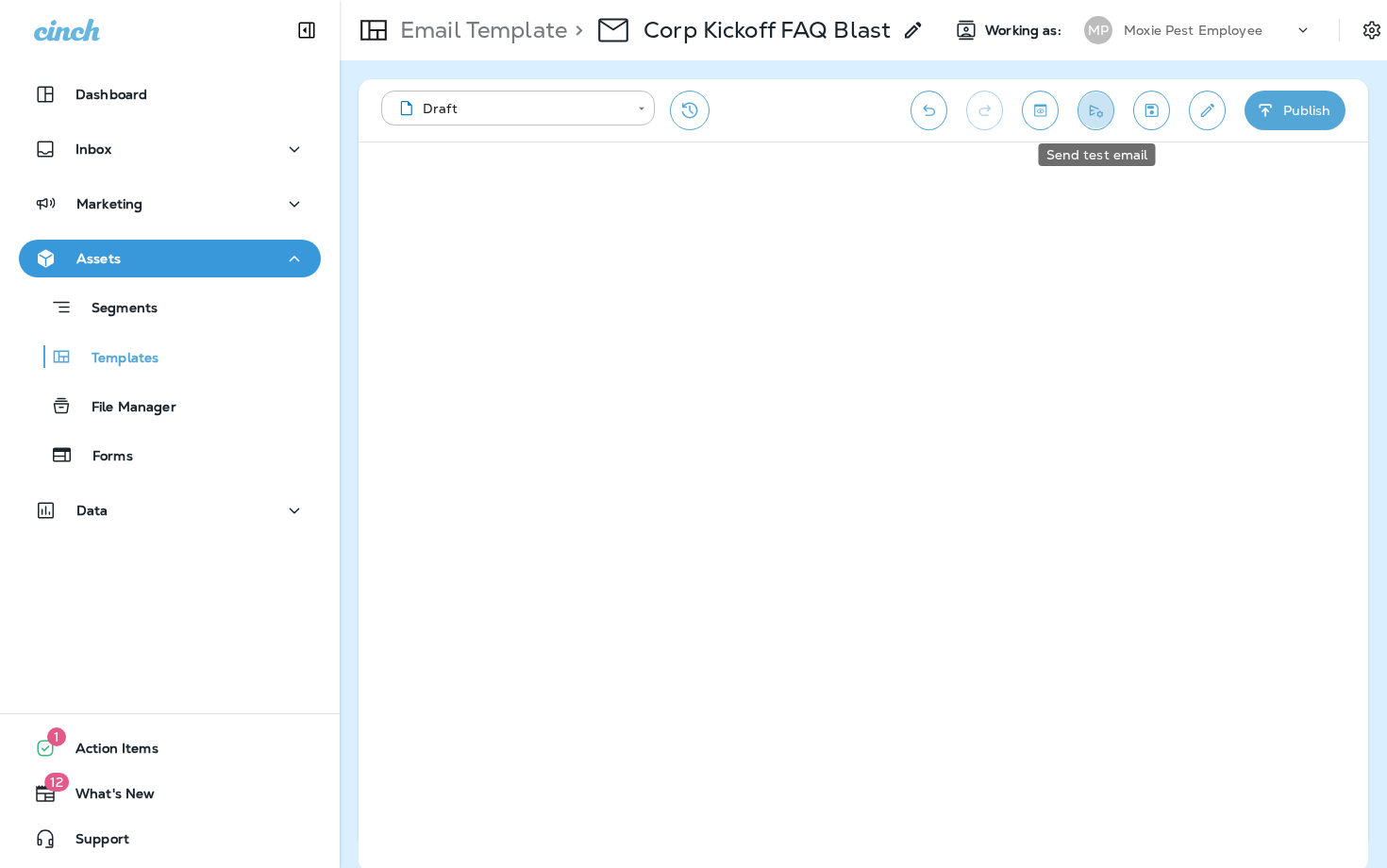 click 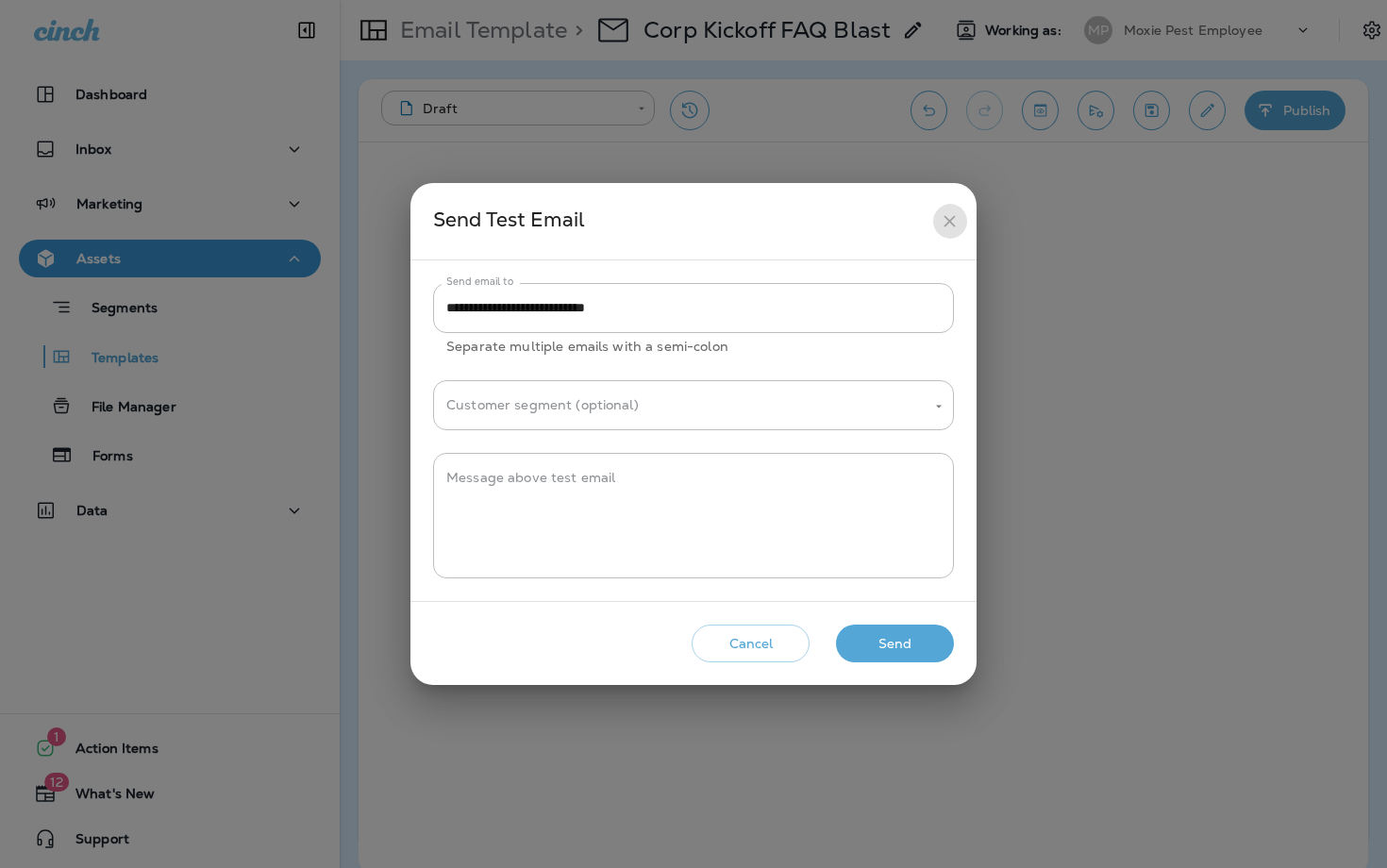 click 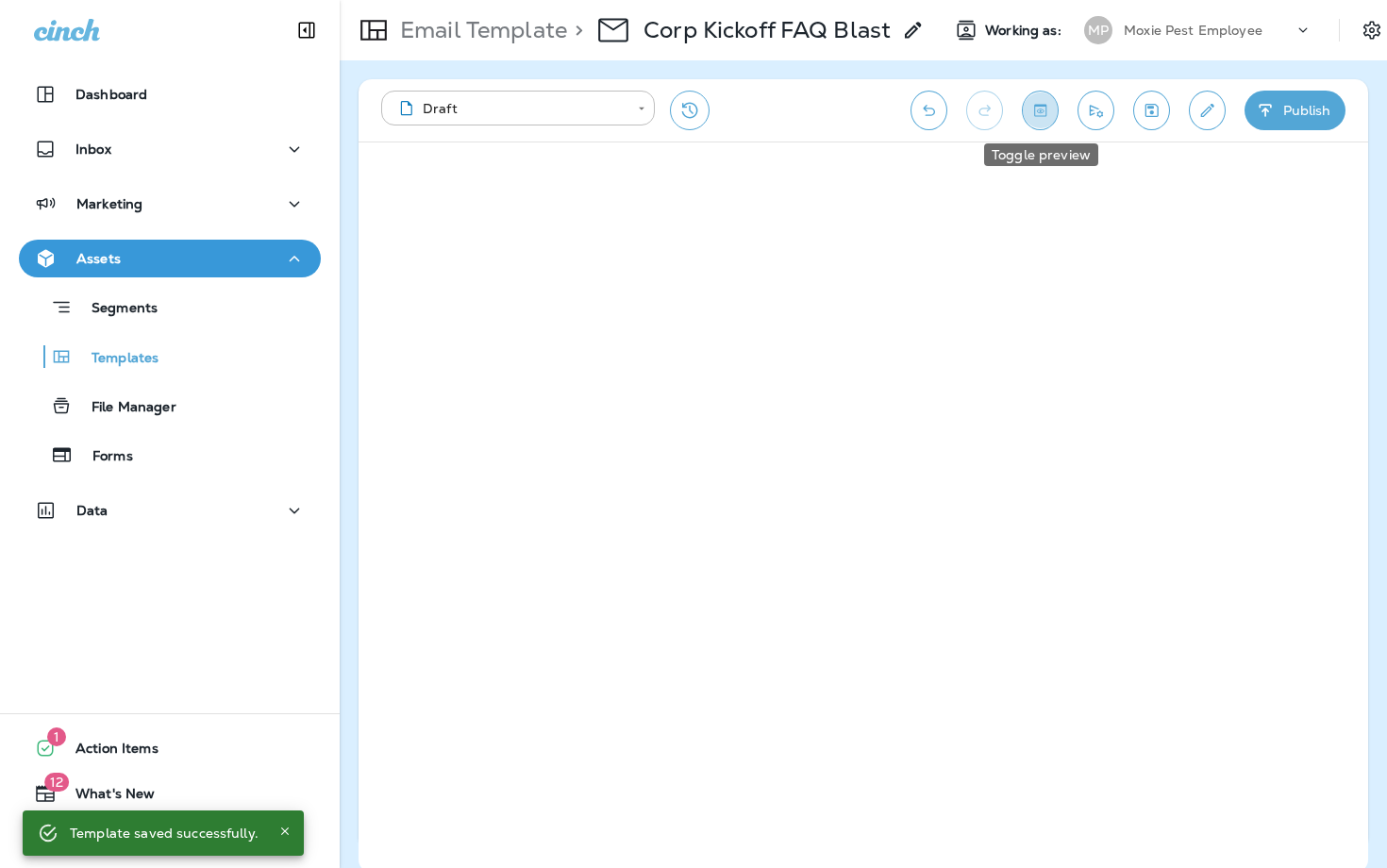 click 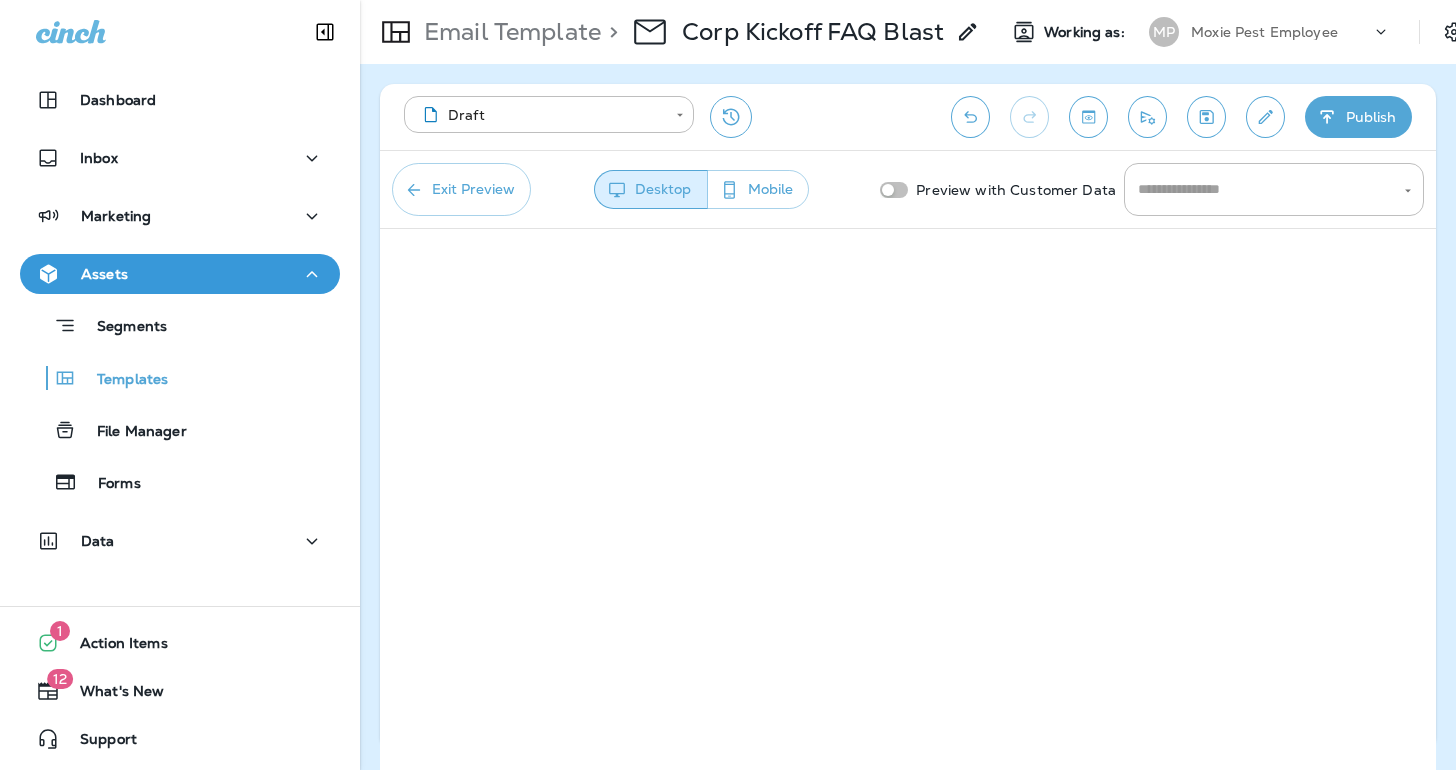 click on "Exit Preview" at bounding box center [461, 189] 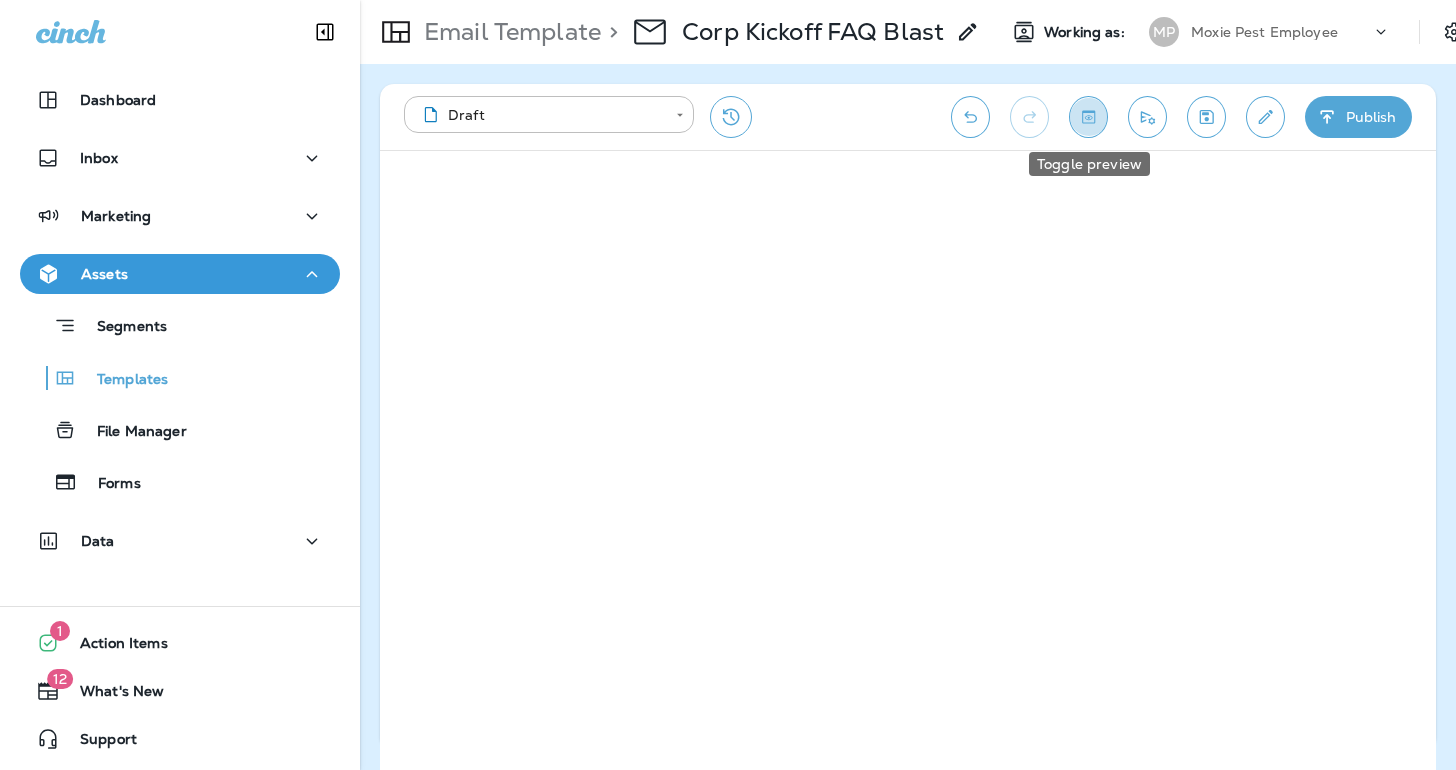 click 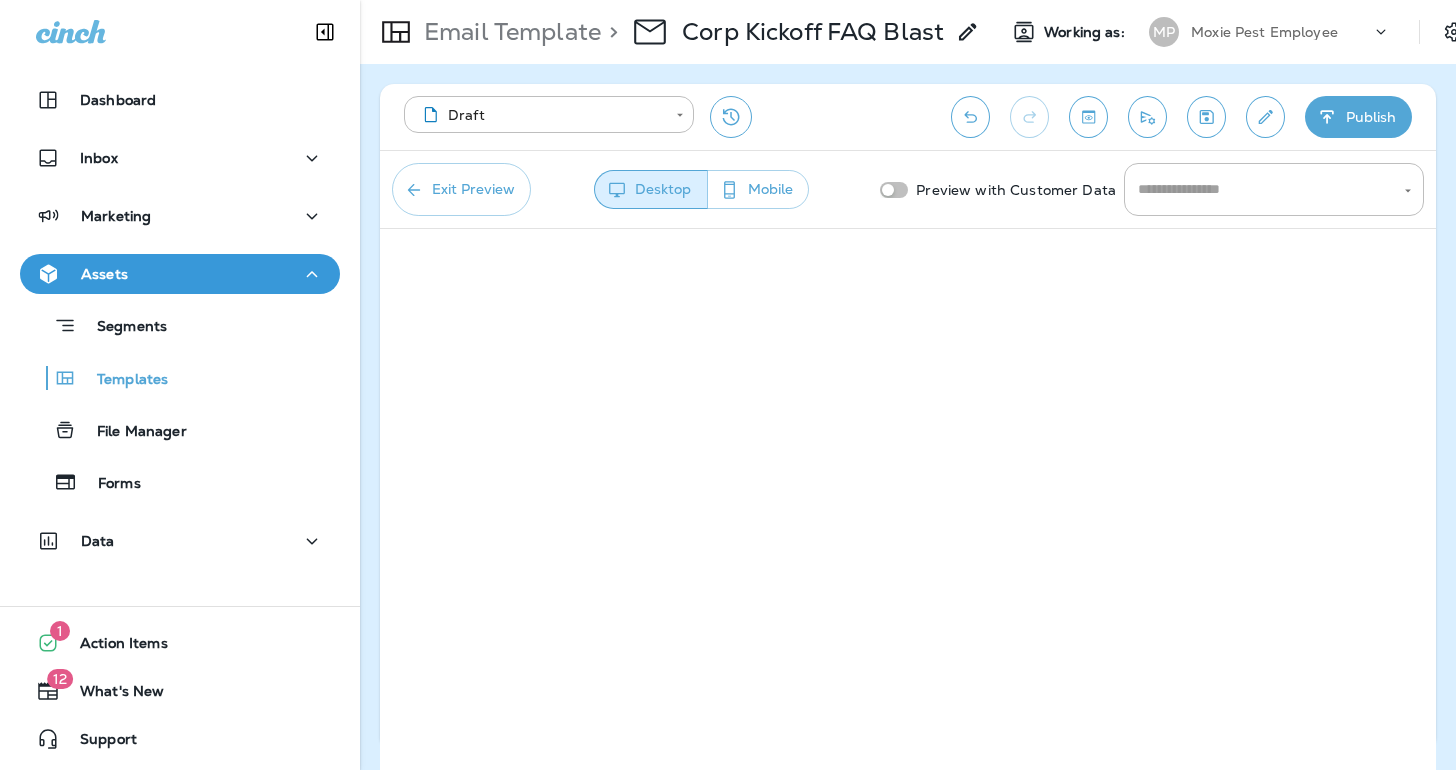 click on "Exit Preview" at bounding box center [461, 189] 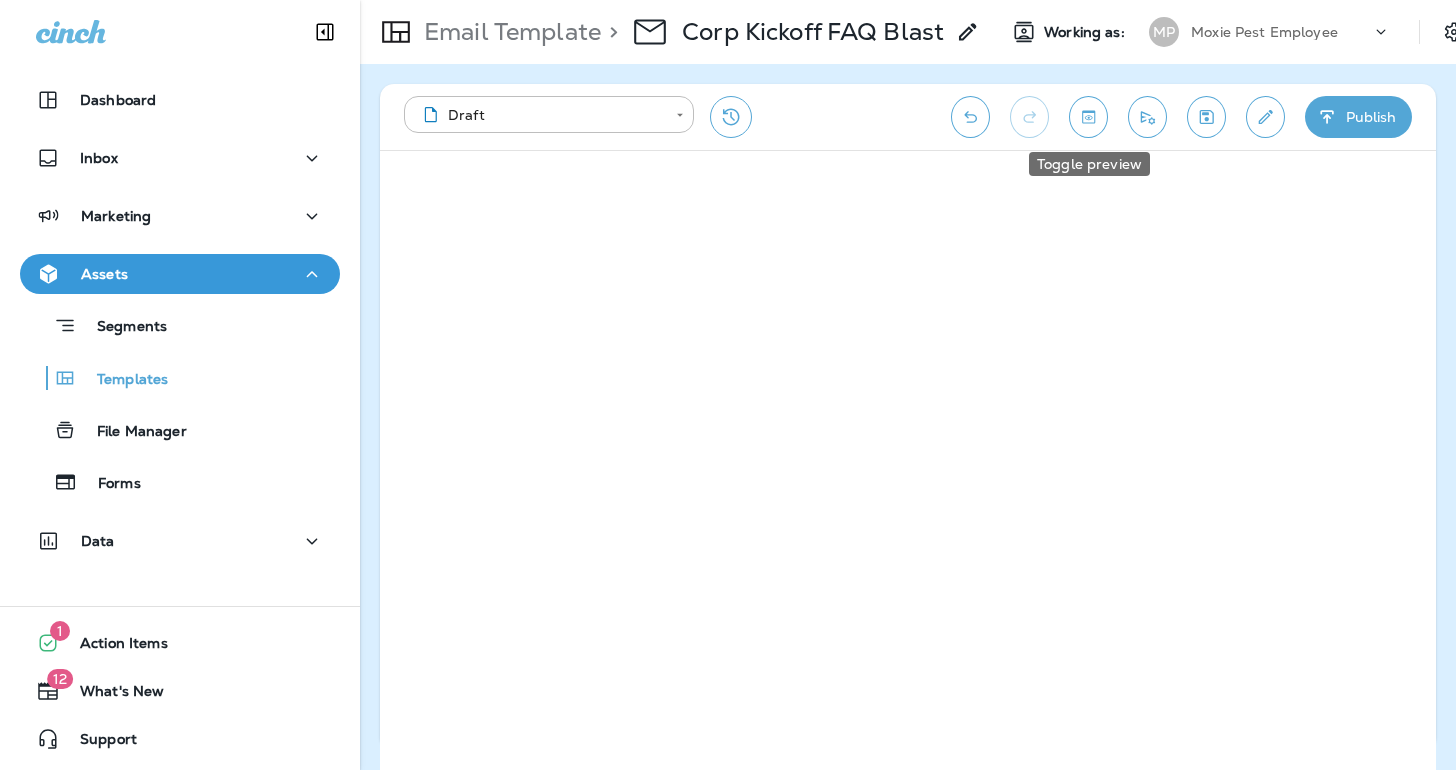 click 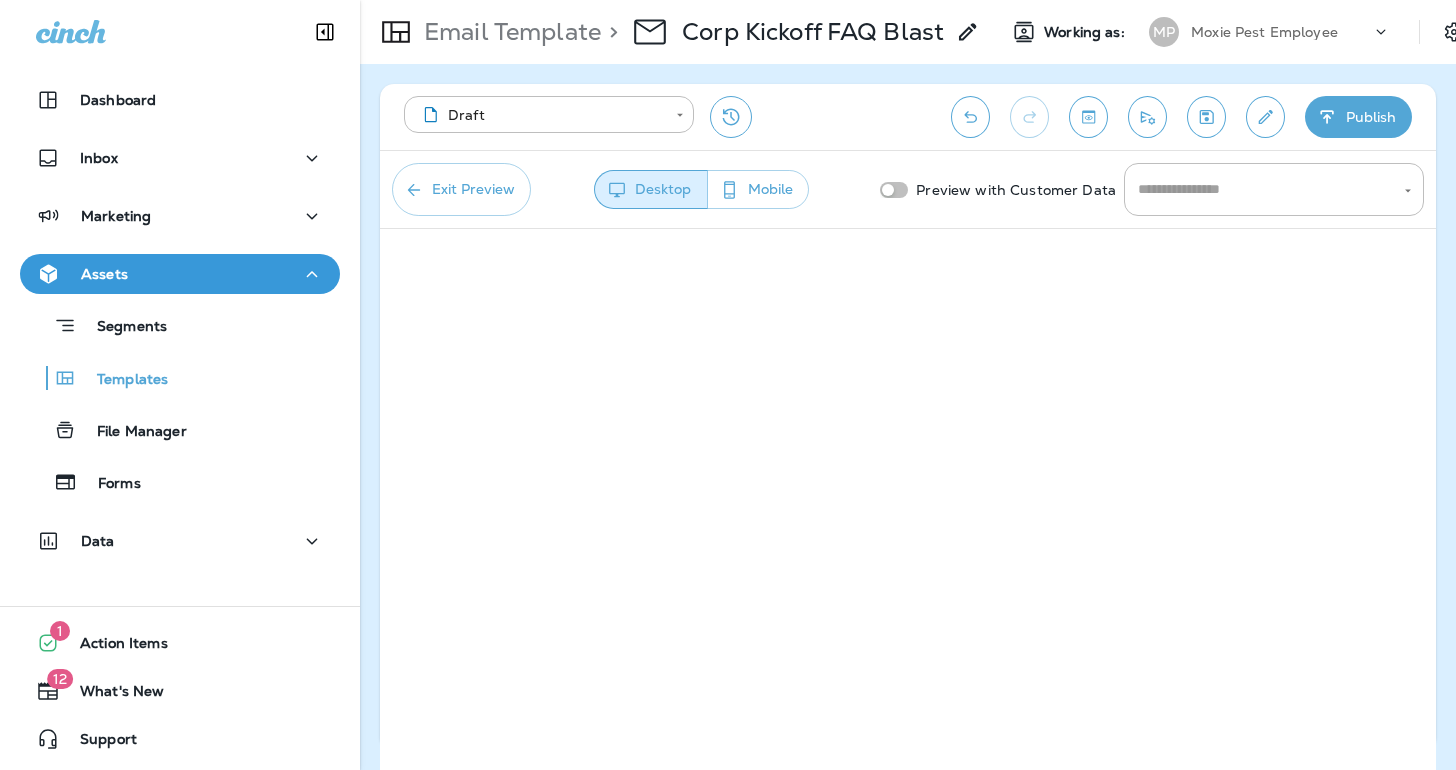 click on "Exit Preview" at bounding box center [461, 189] 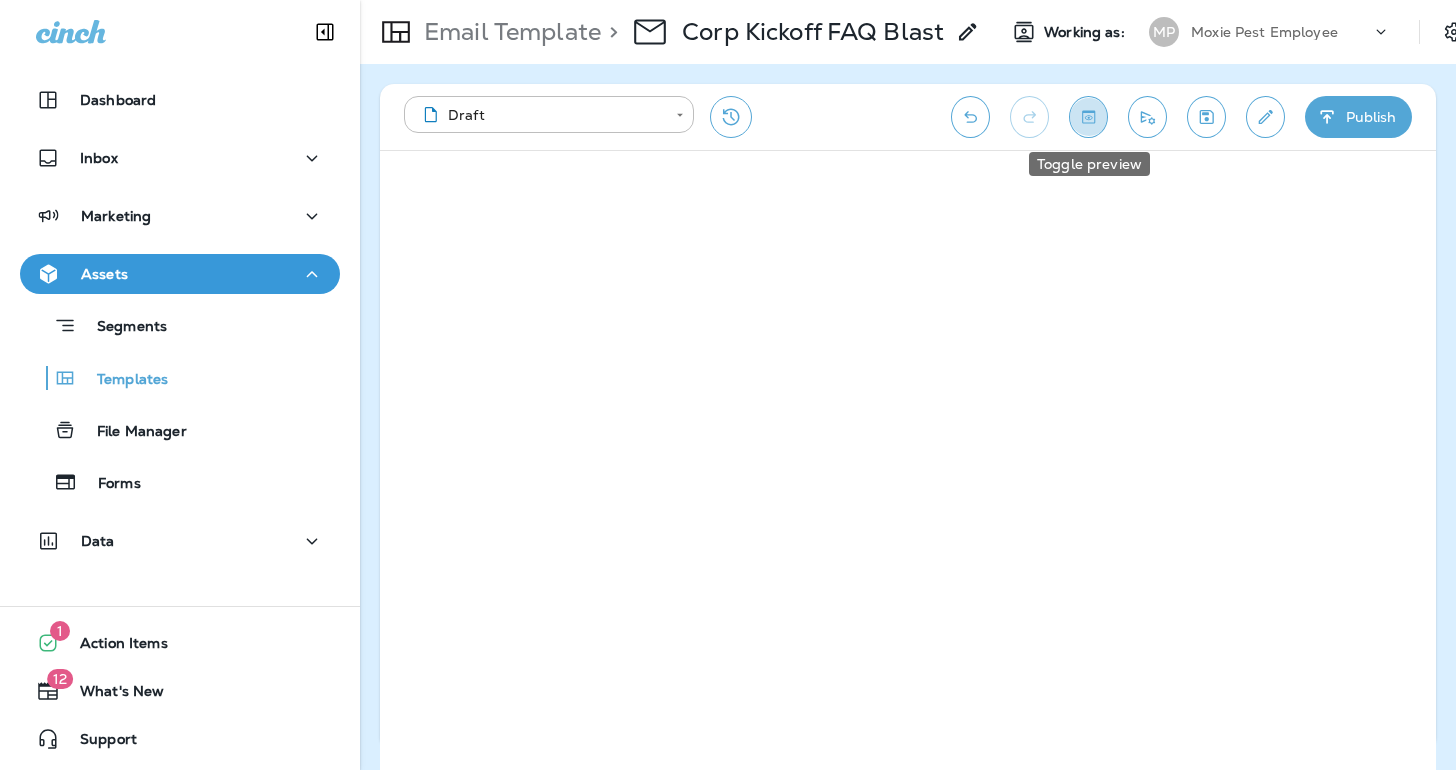 click 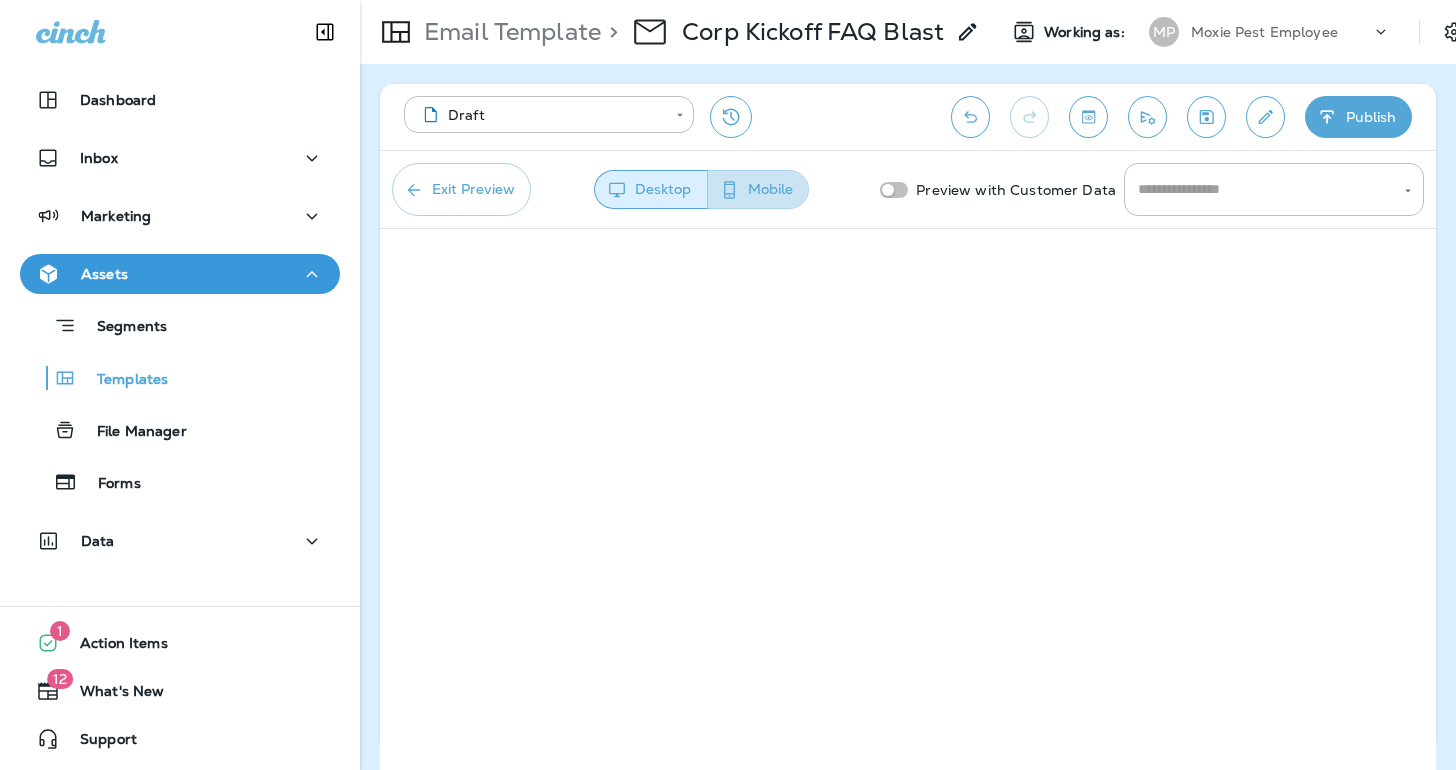 click on "Mobile" at bounding box center [758, 189] 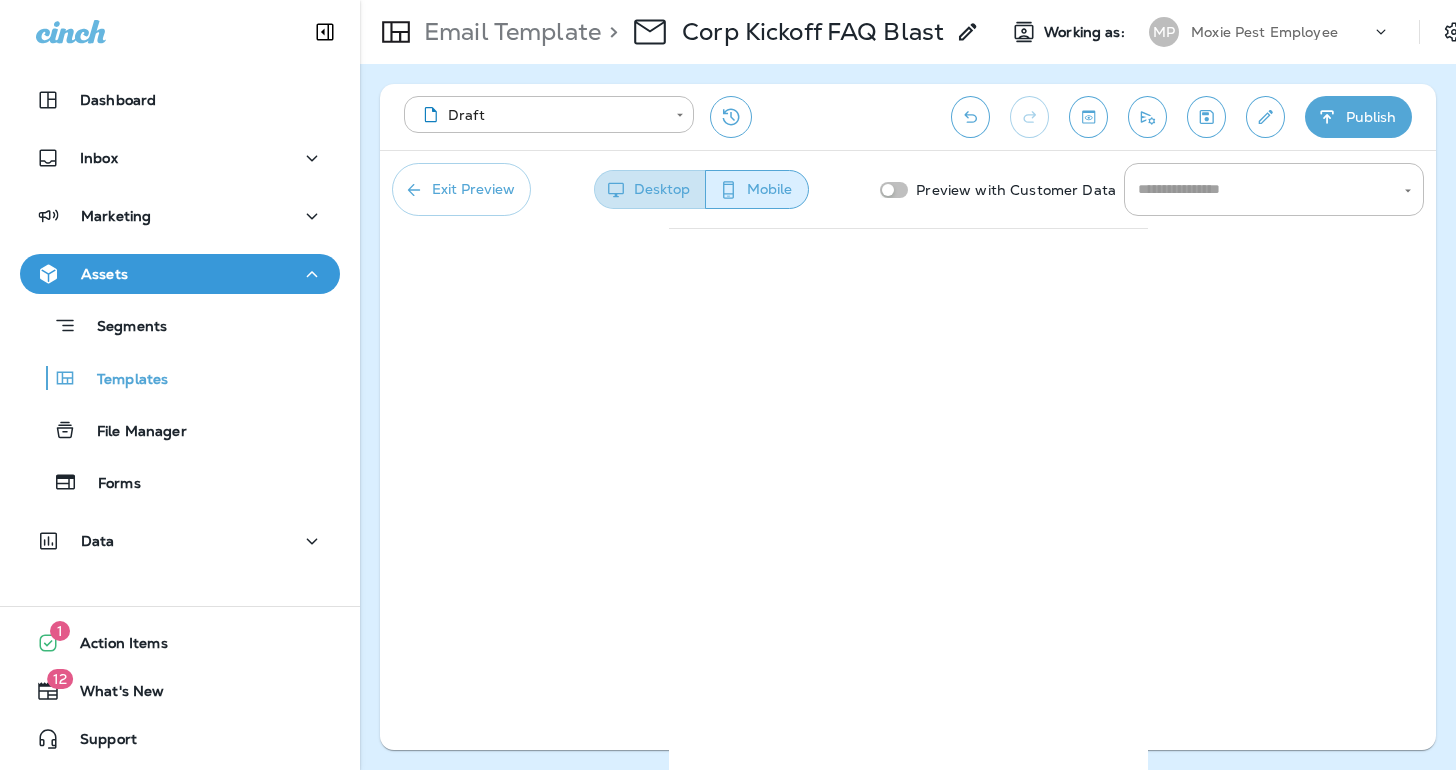 click on "Desktop" at bounding box center (650, 189) 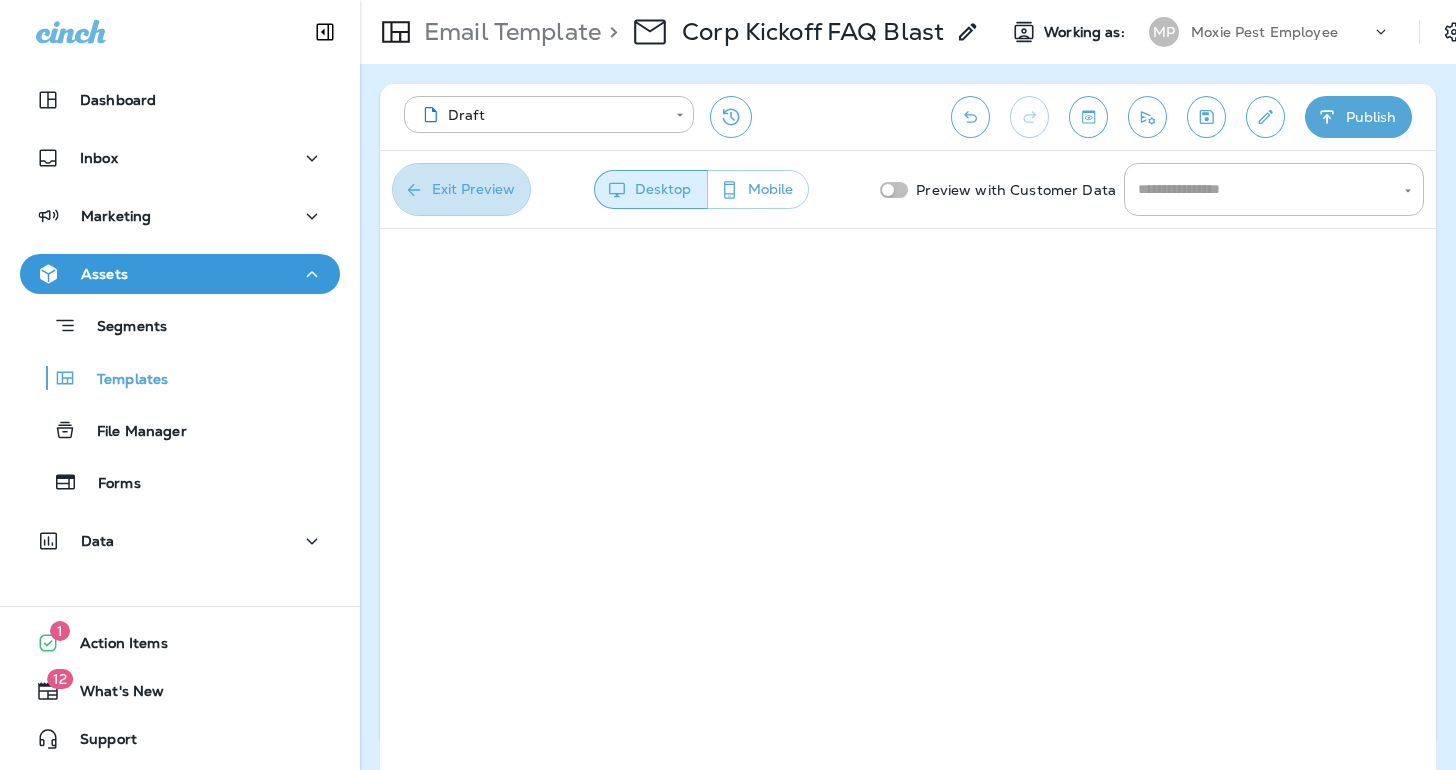 click on "Exit Preview" at bounding box center [461, 189] 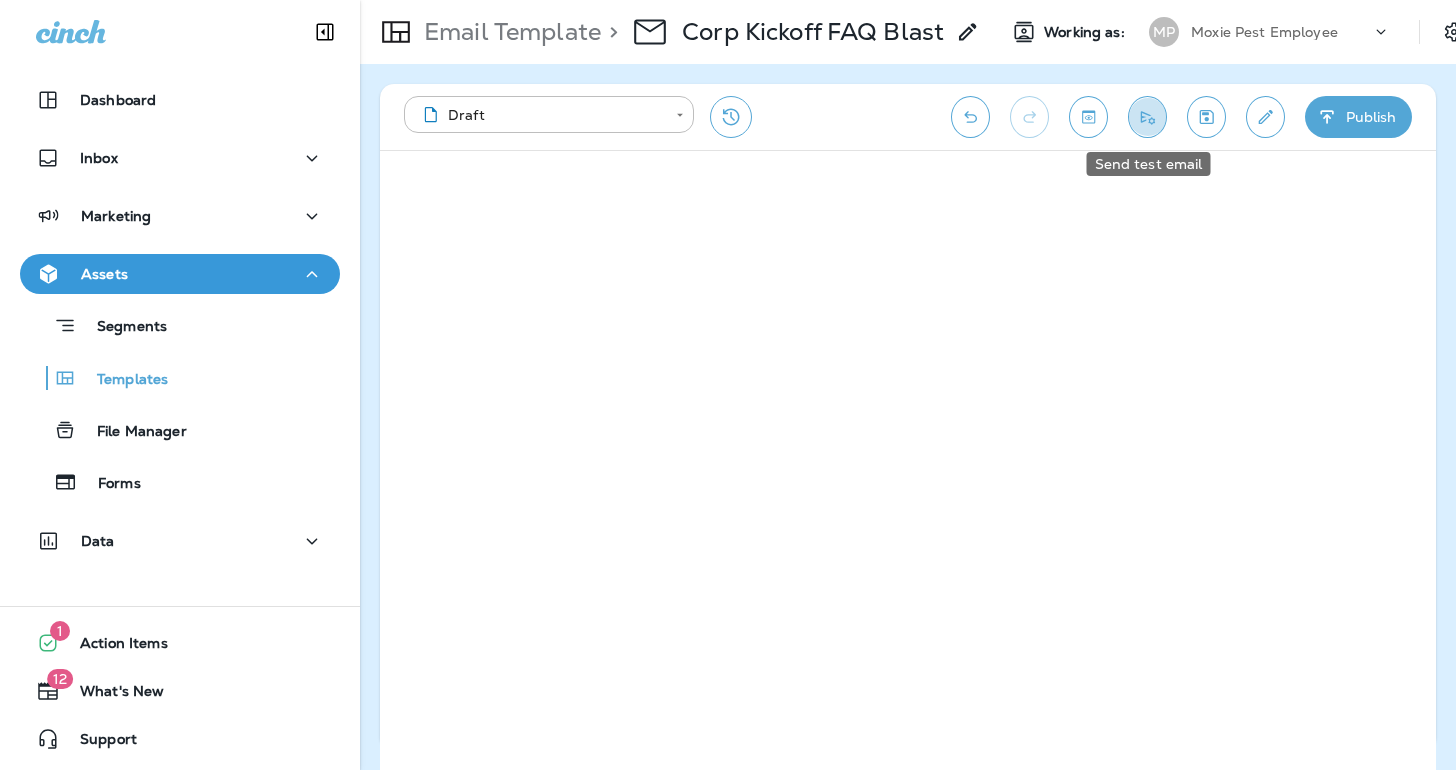 click 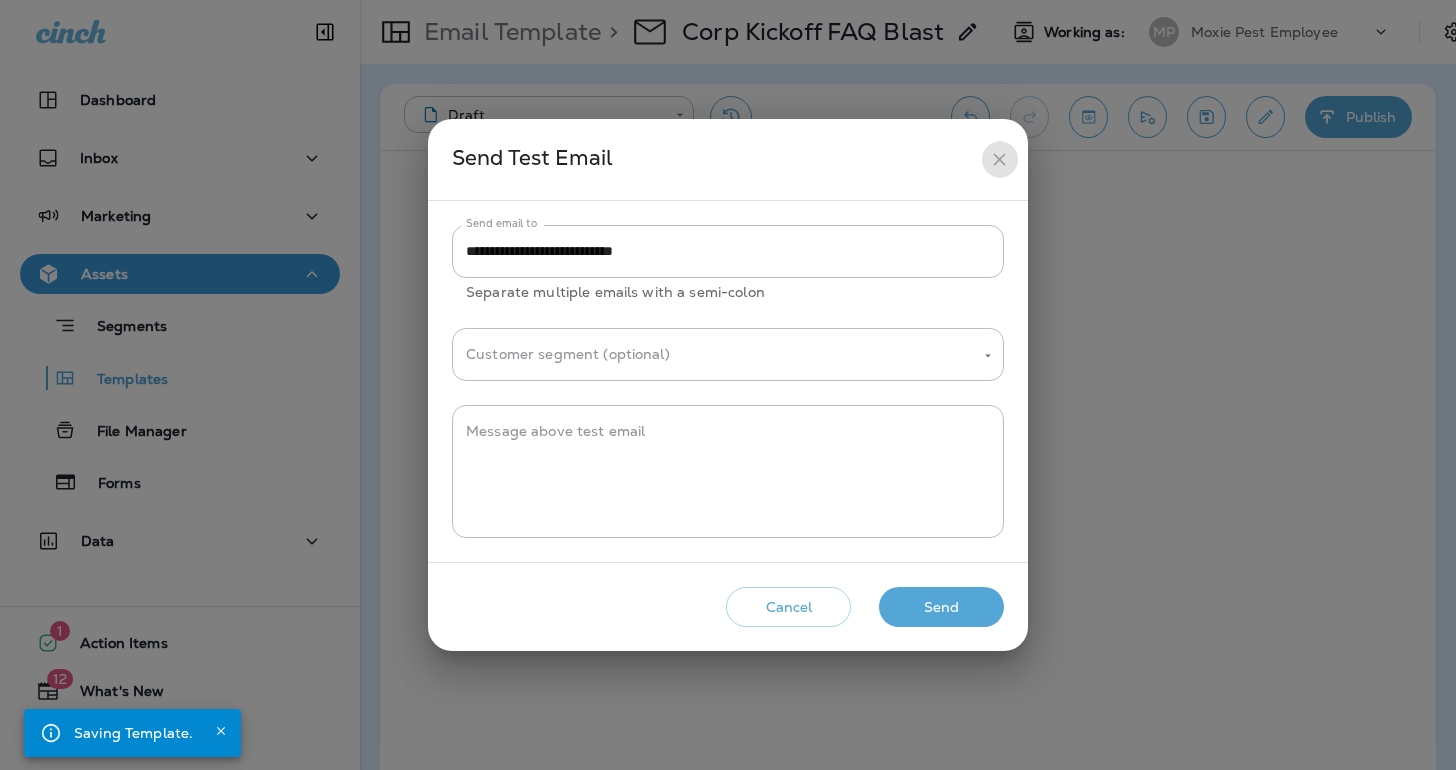 click 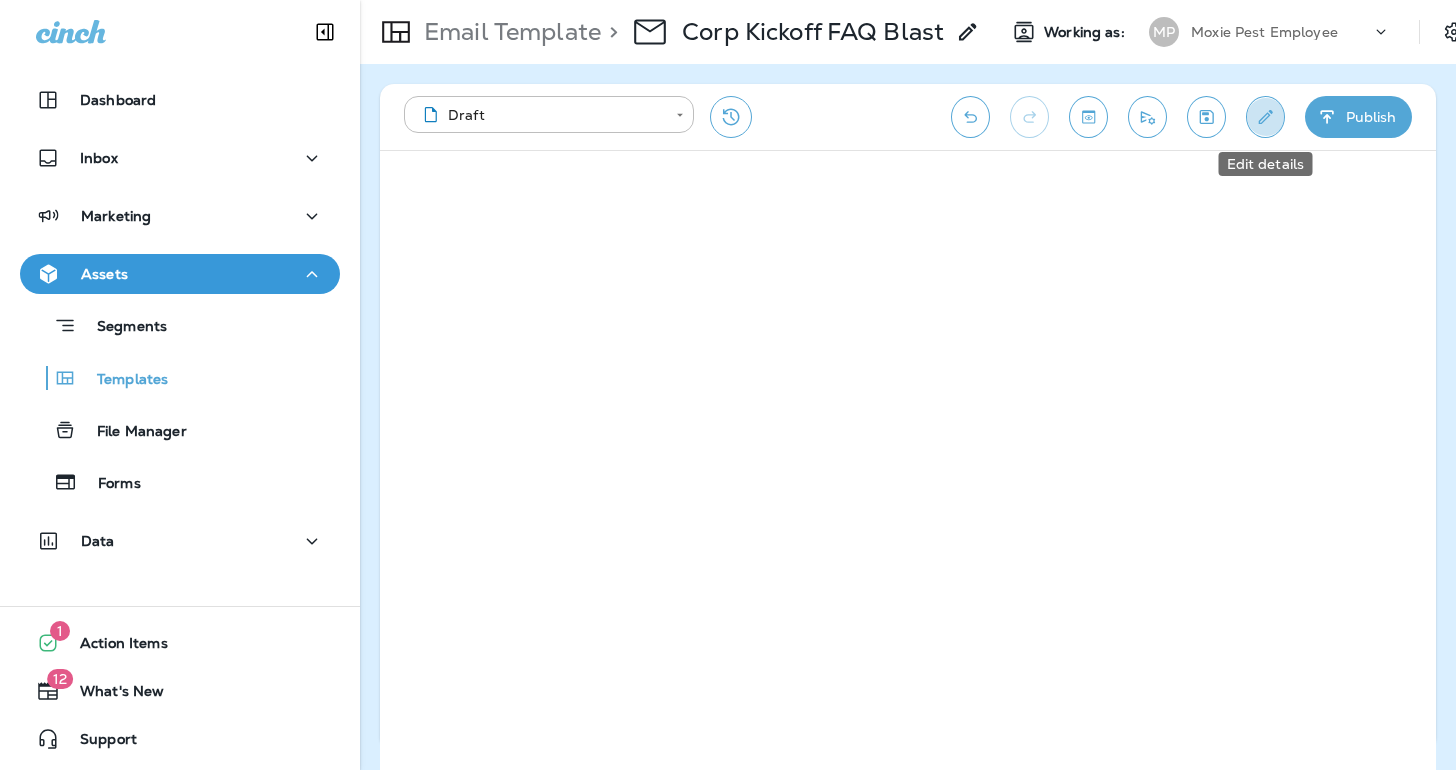click 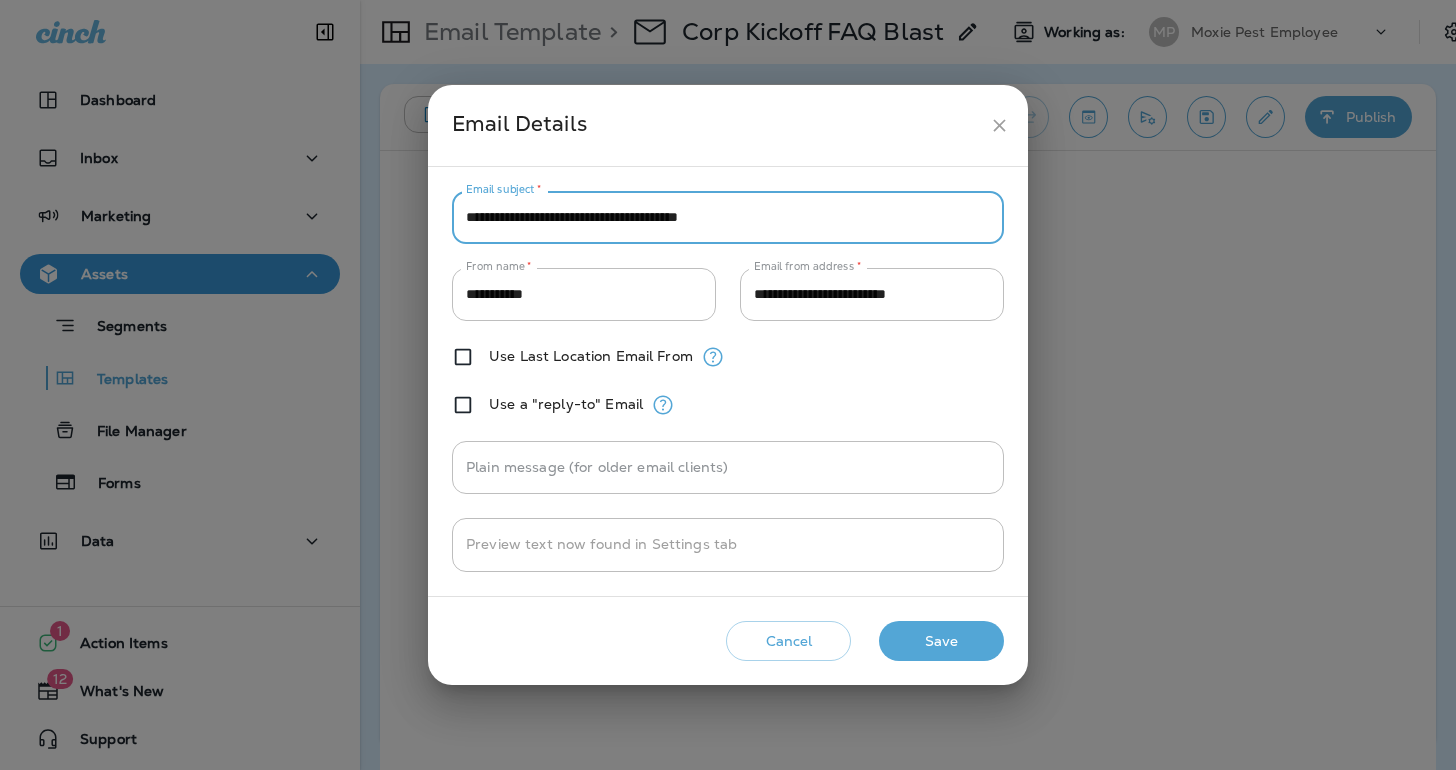 click on "**********" at bounding box center [728, 217] 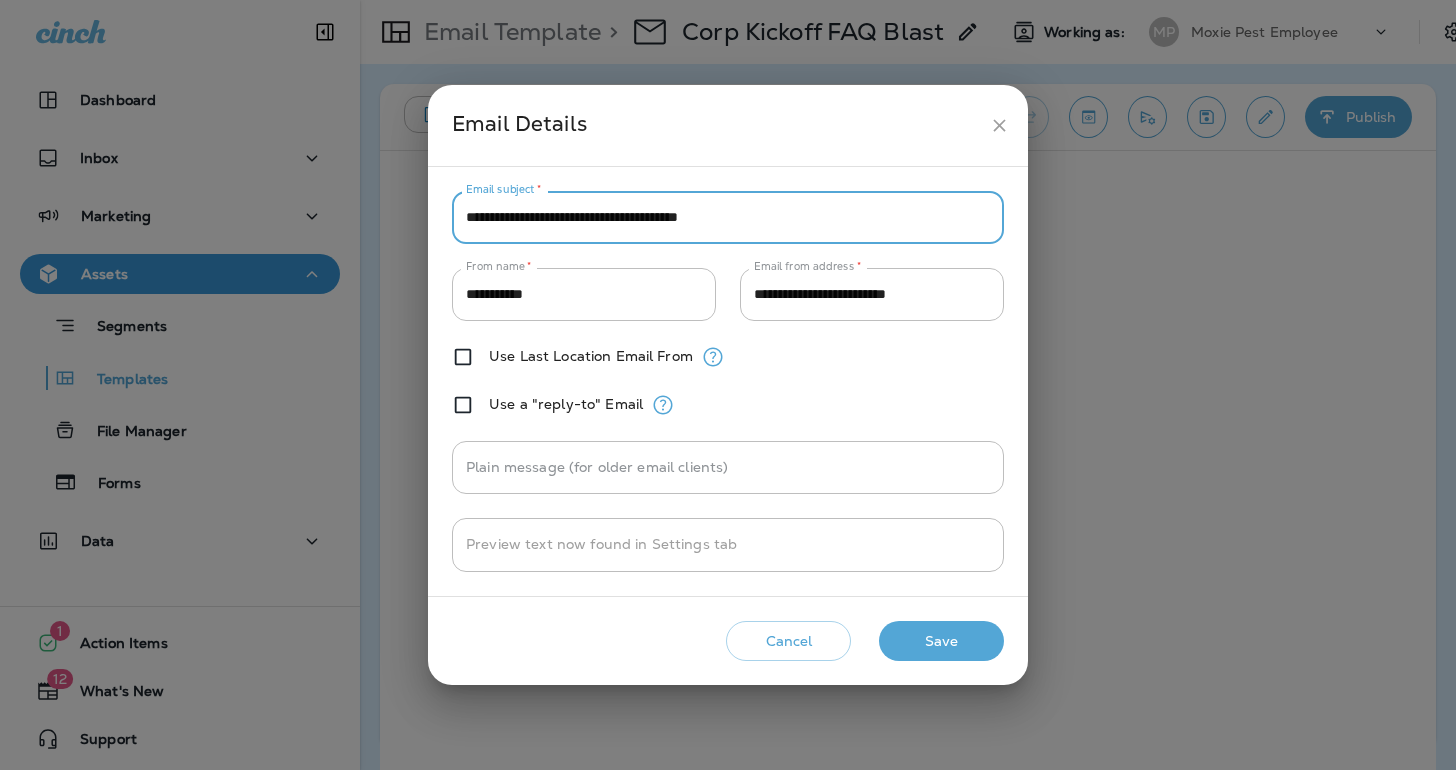 click on "**********" at bounding box center [728, 217] 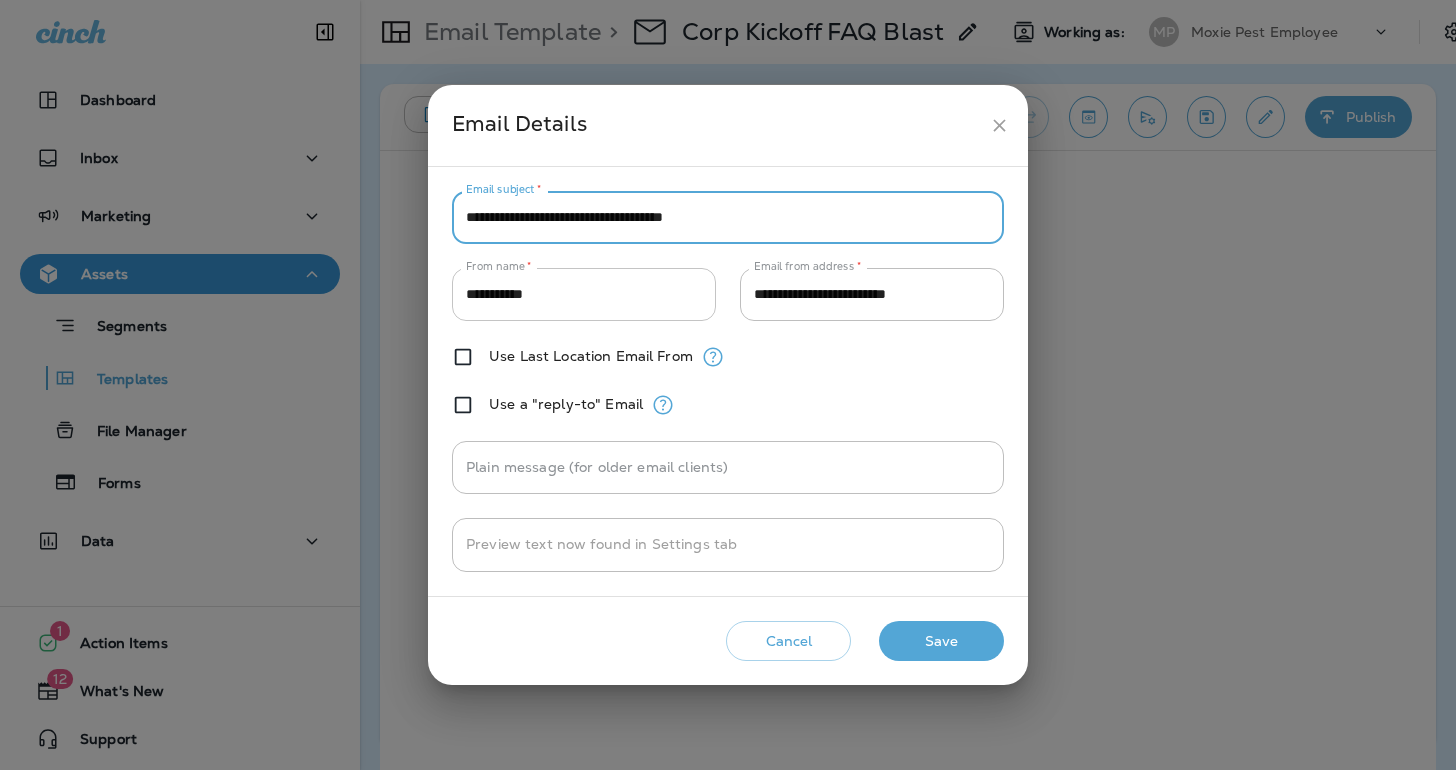 type on "**********" 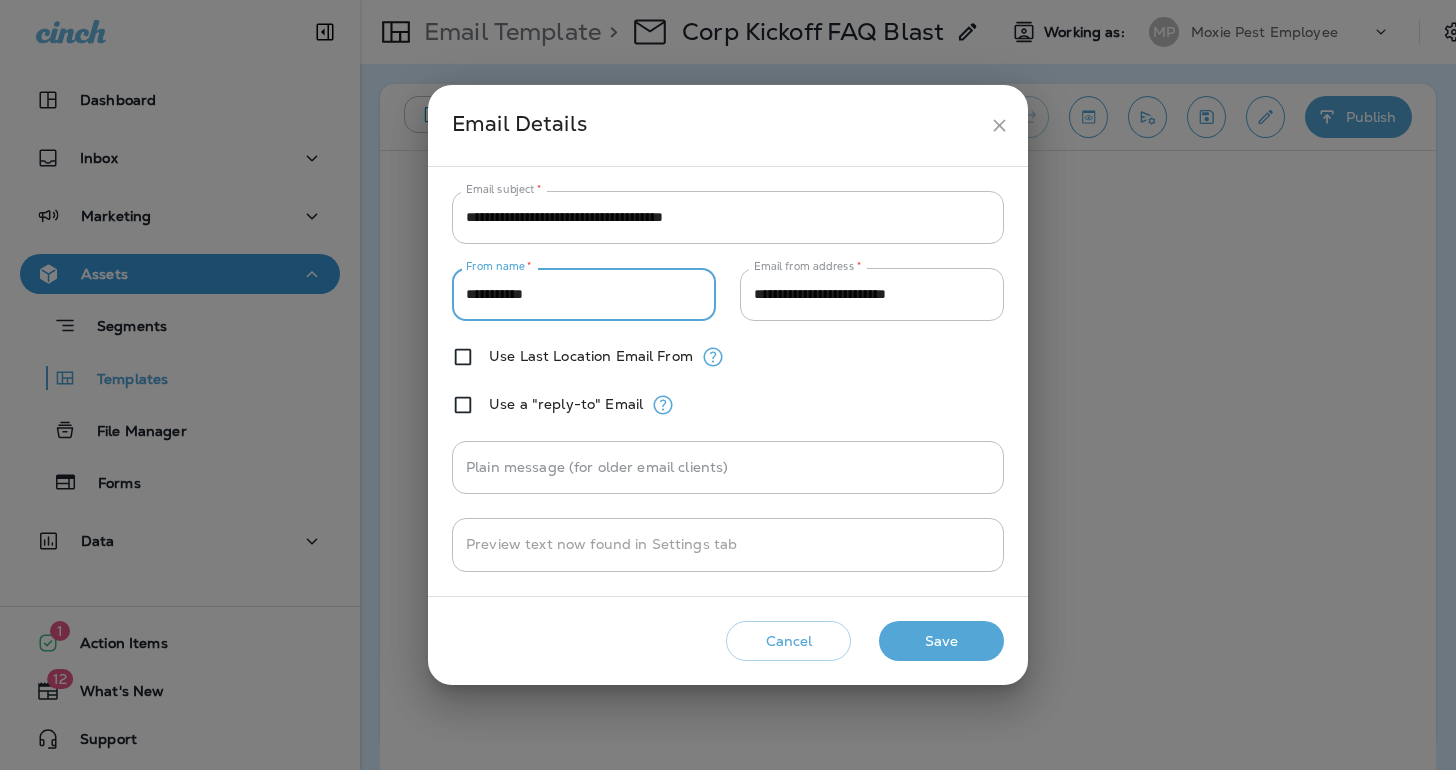 click on "**********" at bounding box center (584, 294) 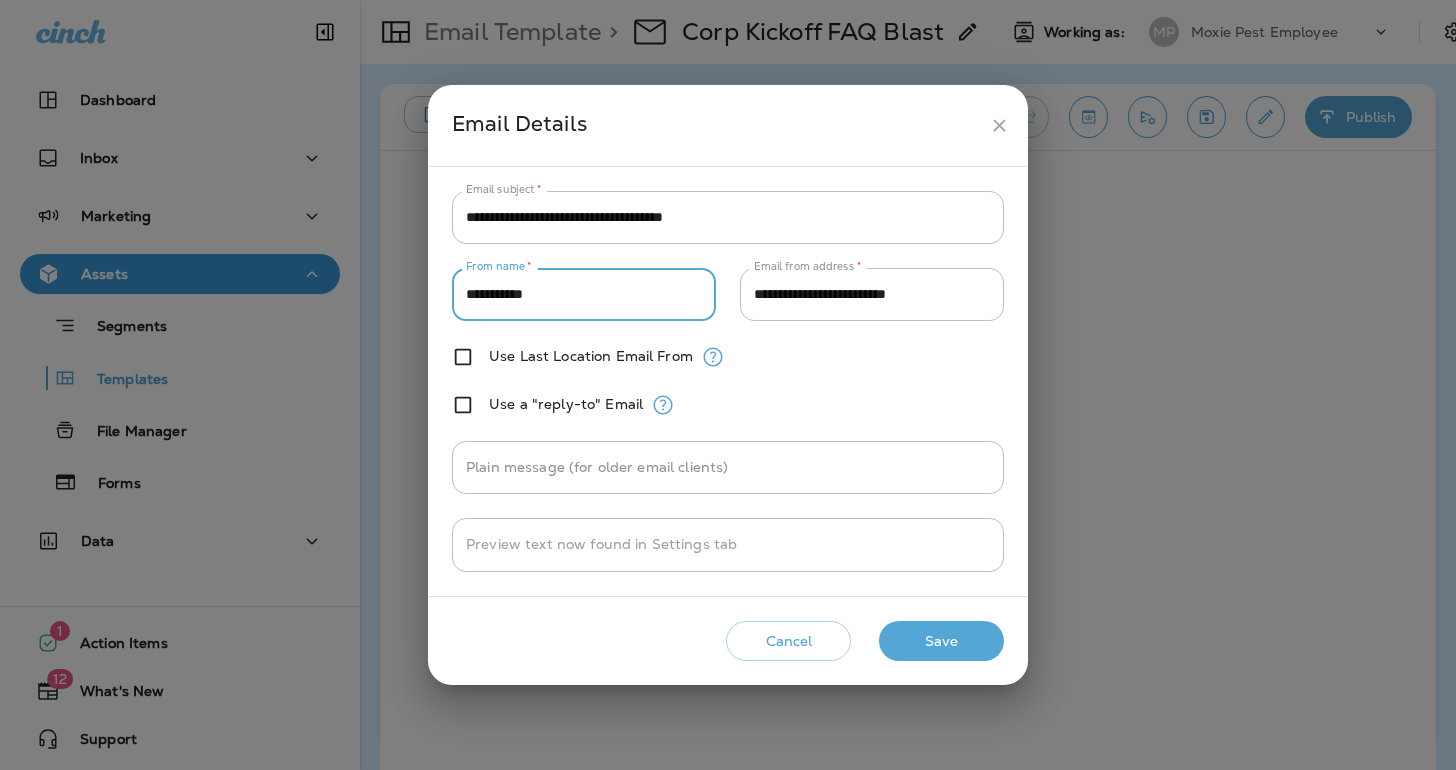 click on "**********" at bounding box center (584, 294) 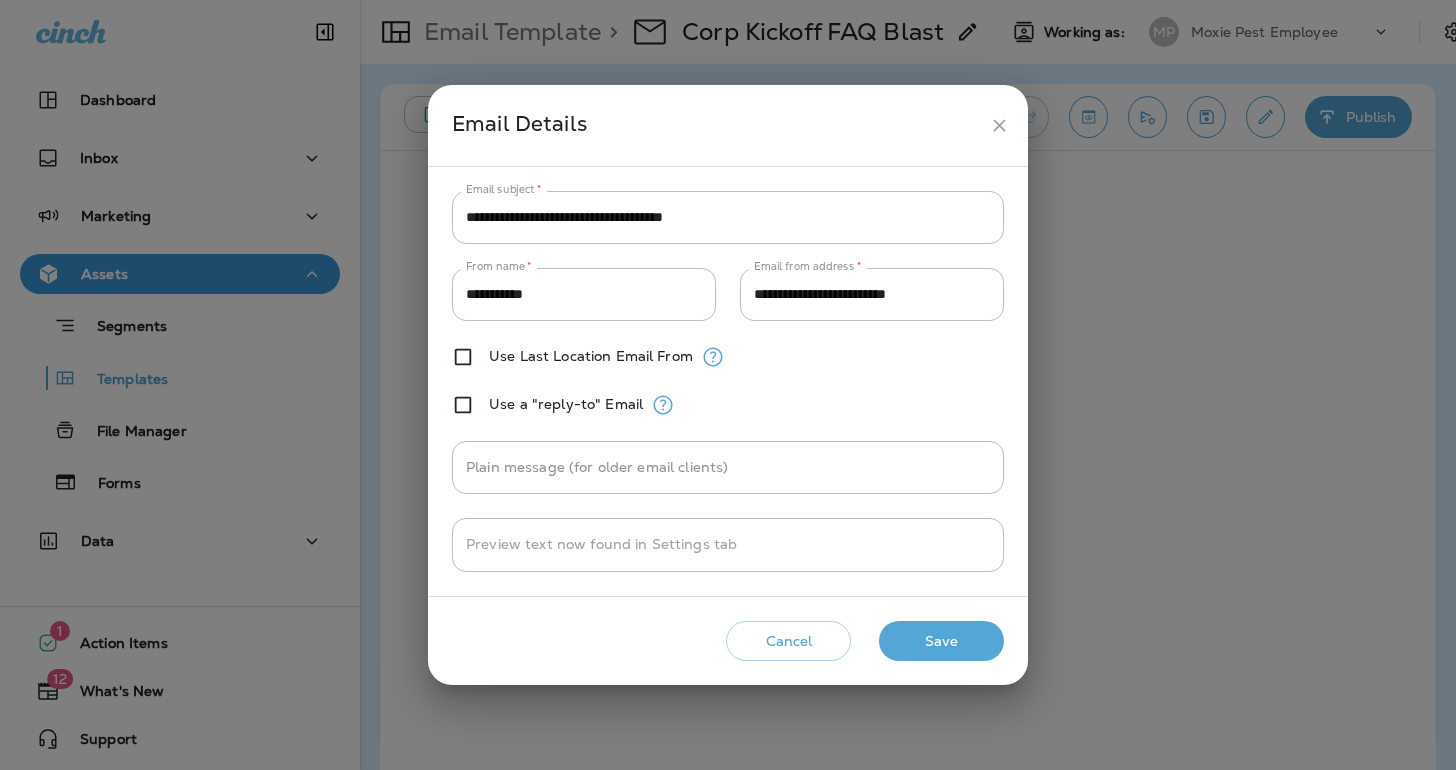 click on "**********" at bounding box center (728, 385) 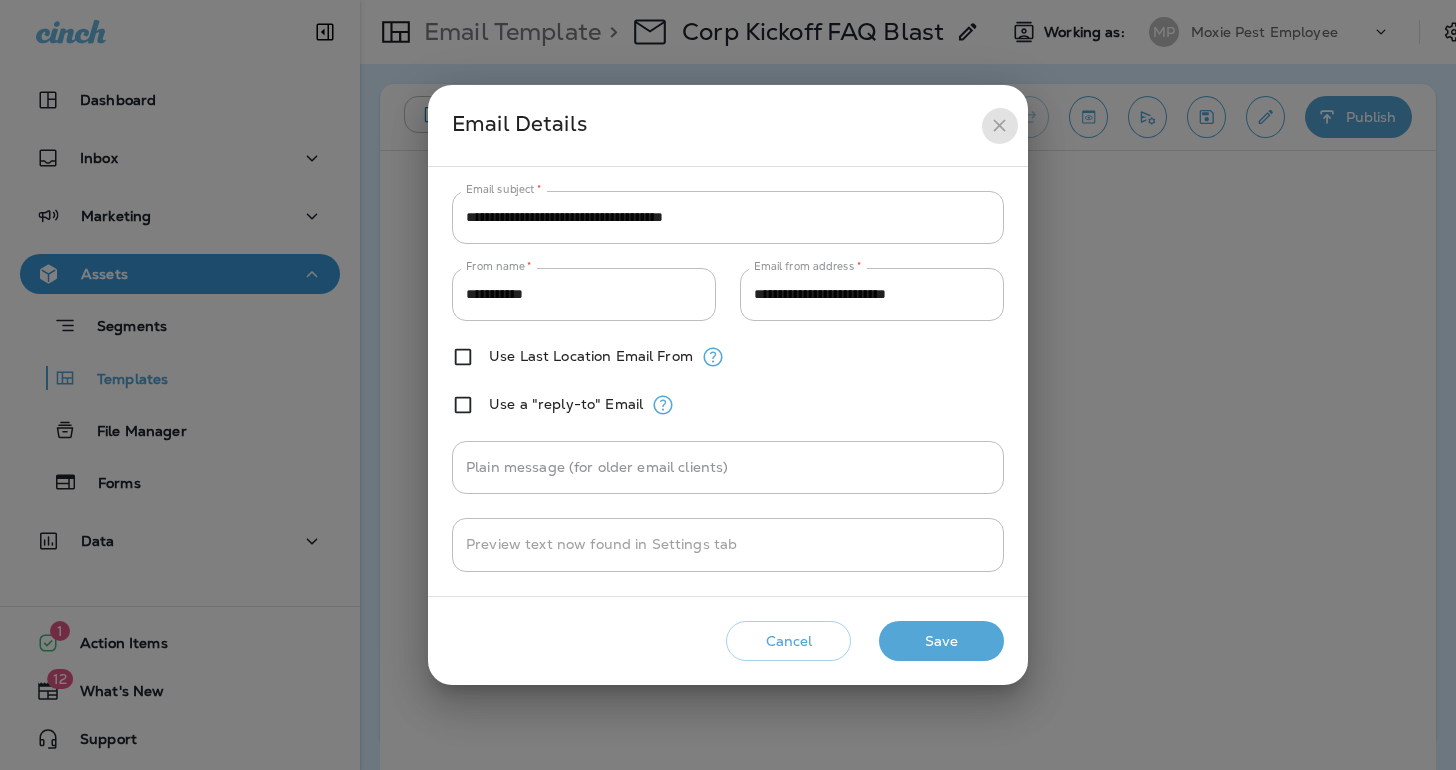 click 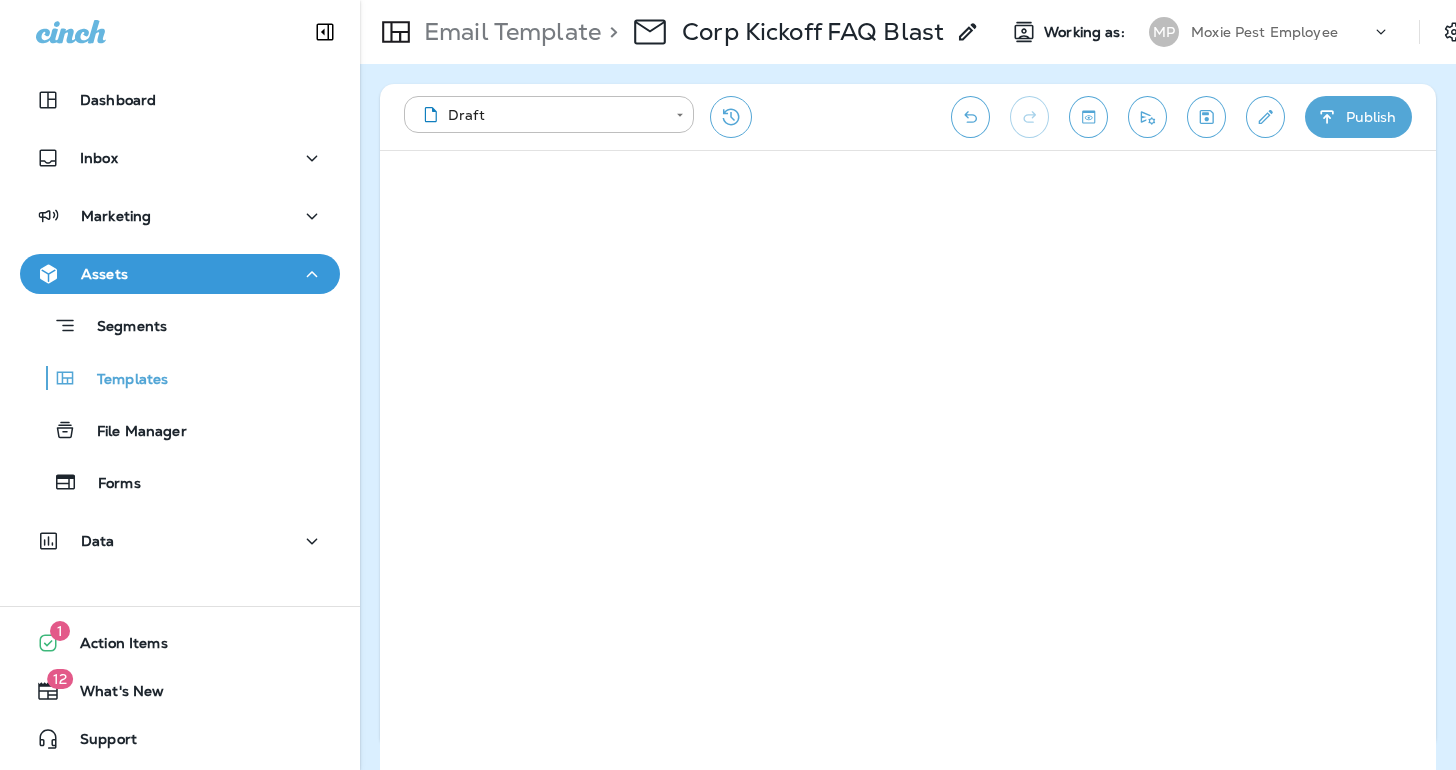 click 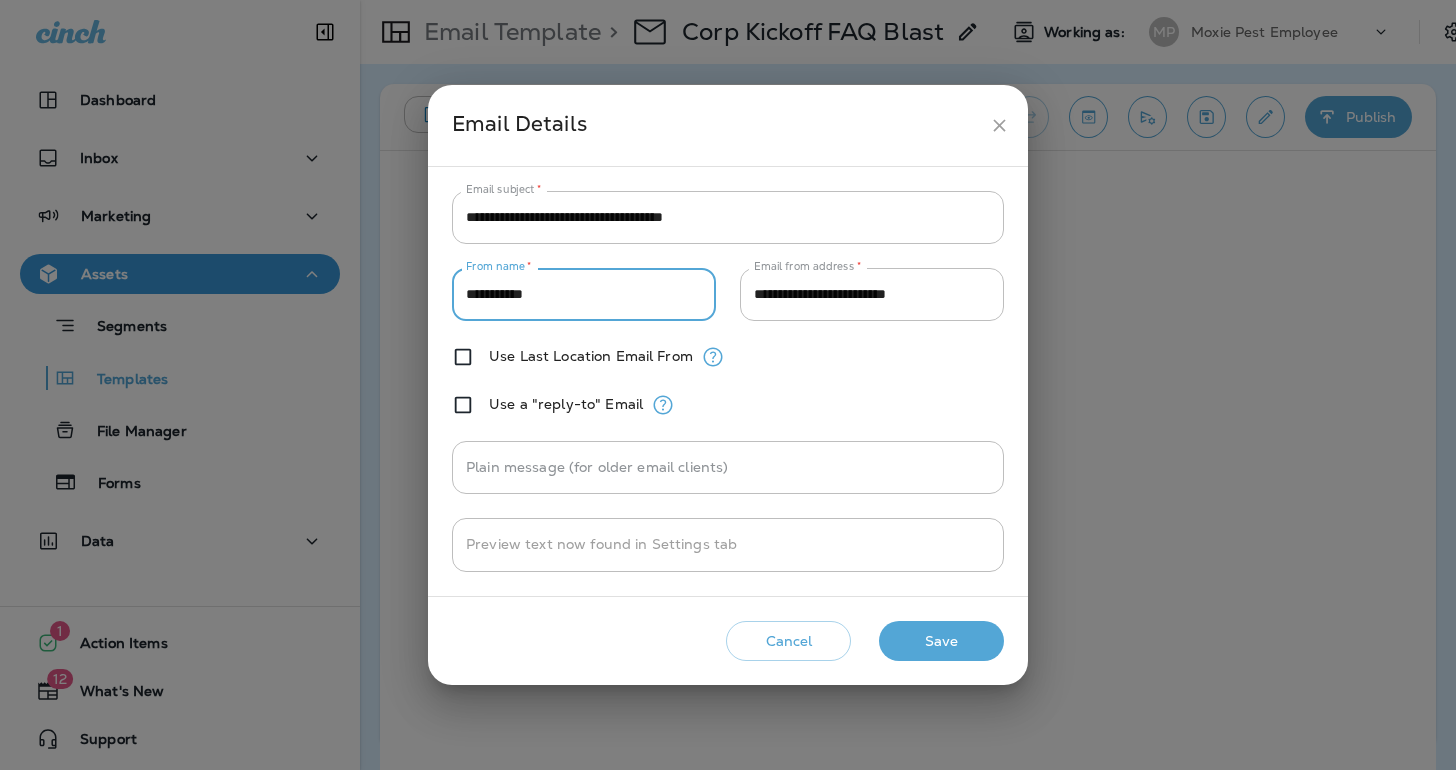 click on "**********" at bounding box center [584, 294] 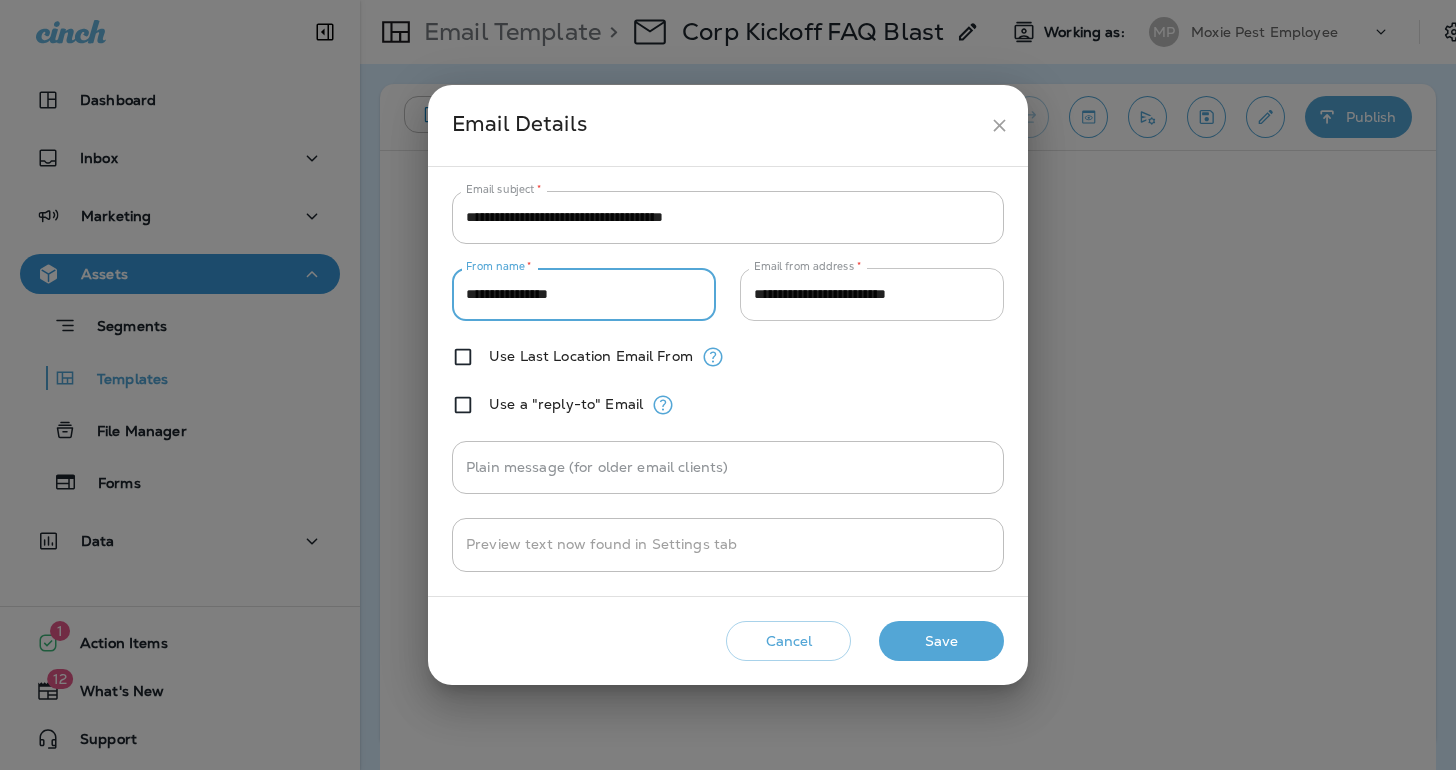 type on "**********" 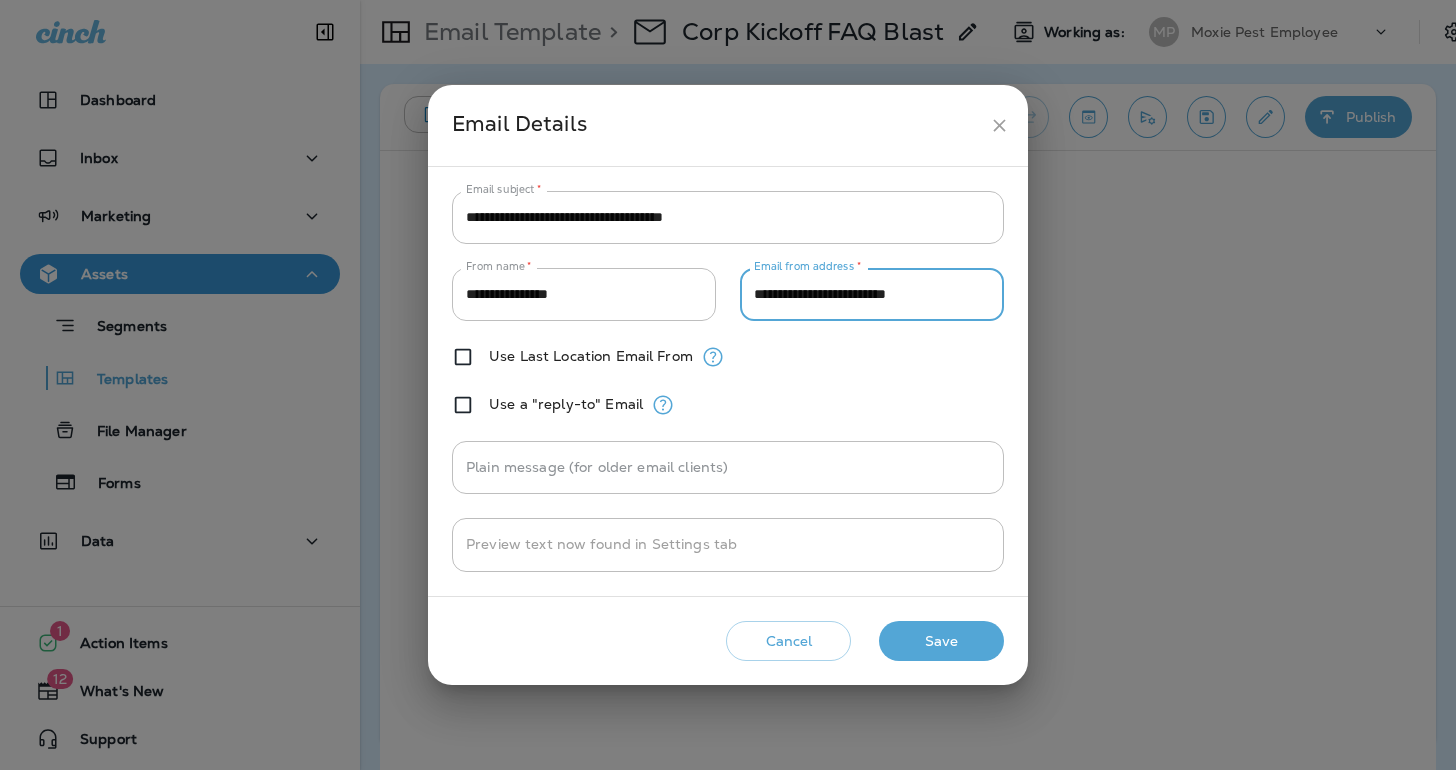 click on "**********" at bounding box center [872, 294] 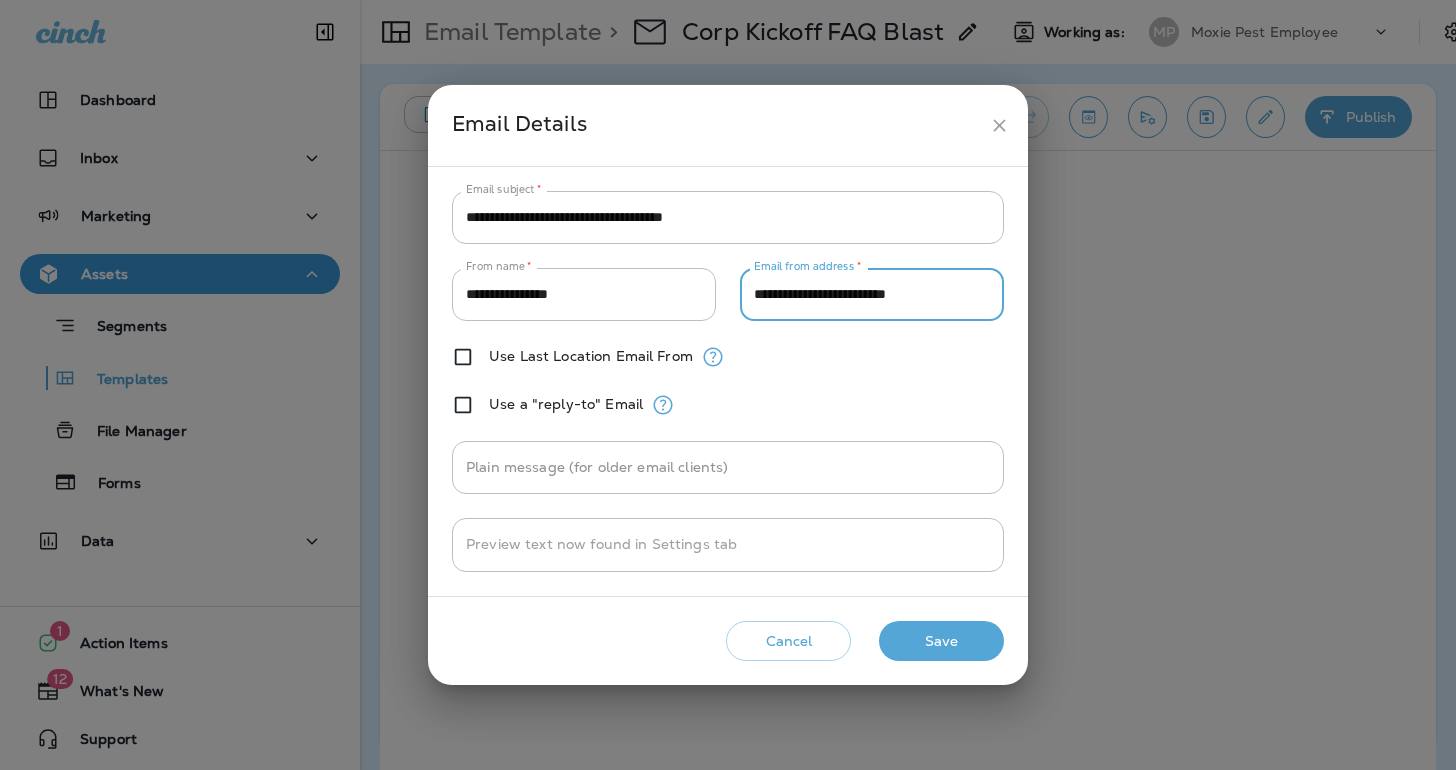 click on "**********" at bounding box center [872, 294] 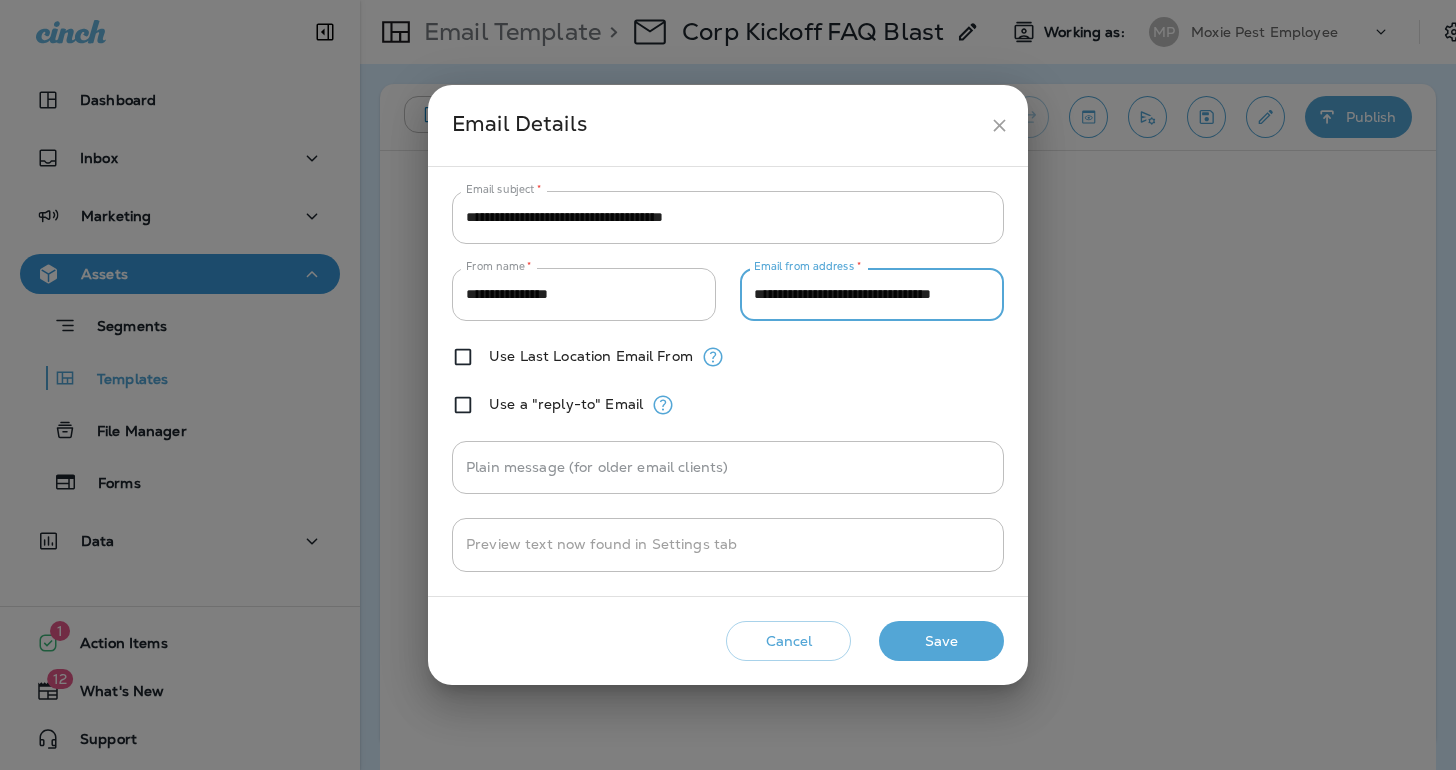 click on "**********" at bounding box center [872, 294] 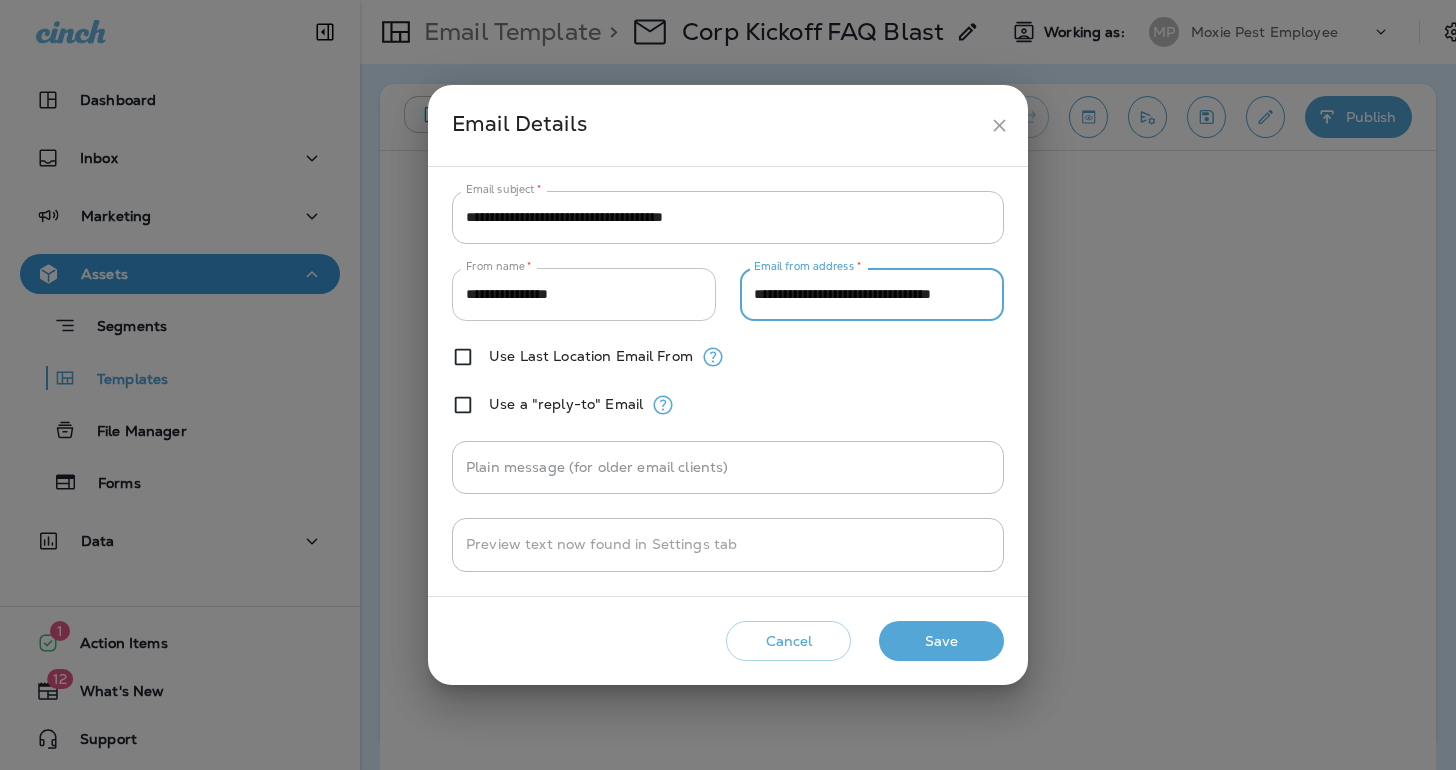 click on "**********" at bounding box center (584, 294) 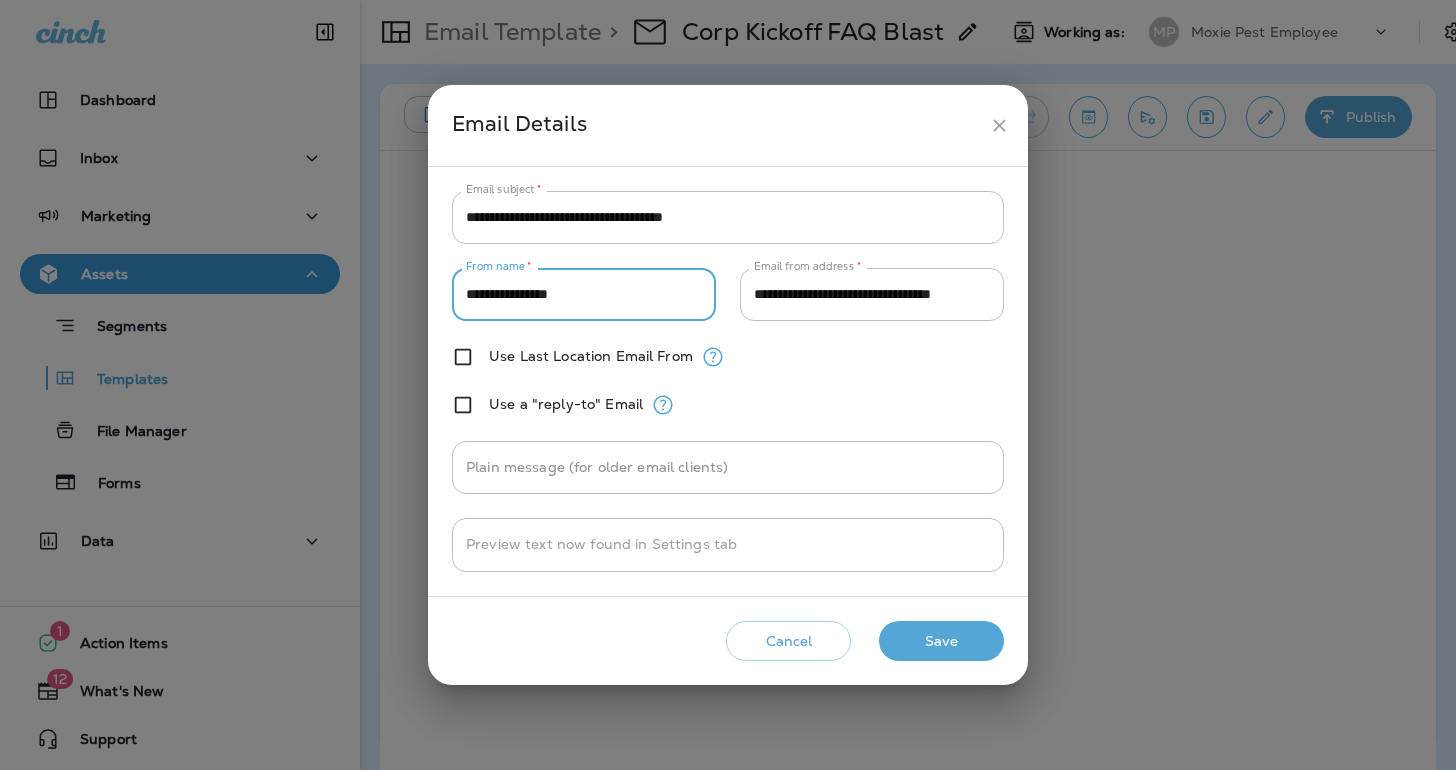 click on "**********" at bounding box center [584, 294] 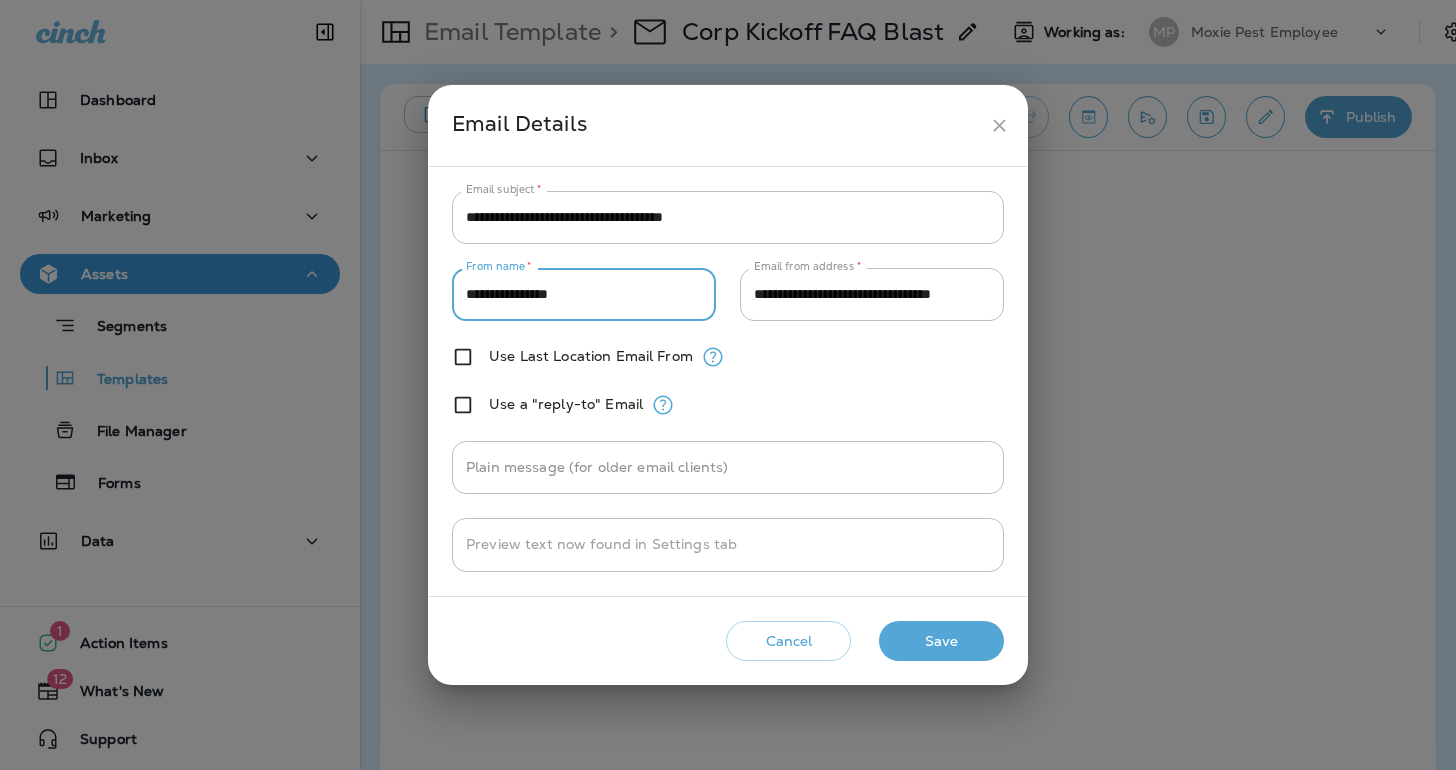 click on "**********" at bounding box center (728, 381) 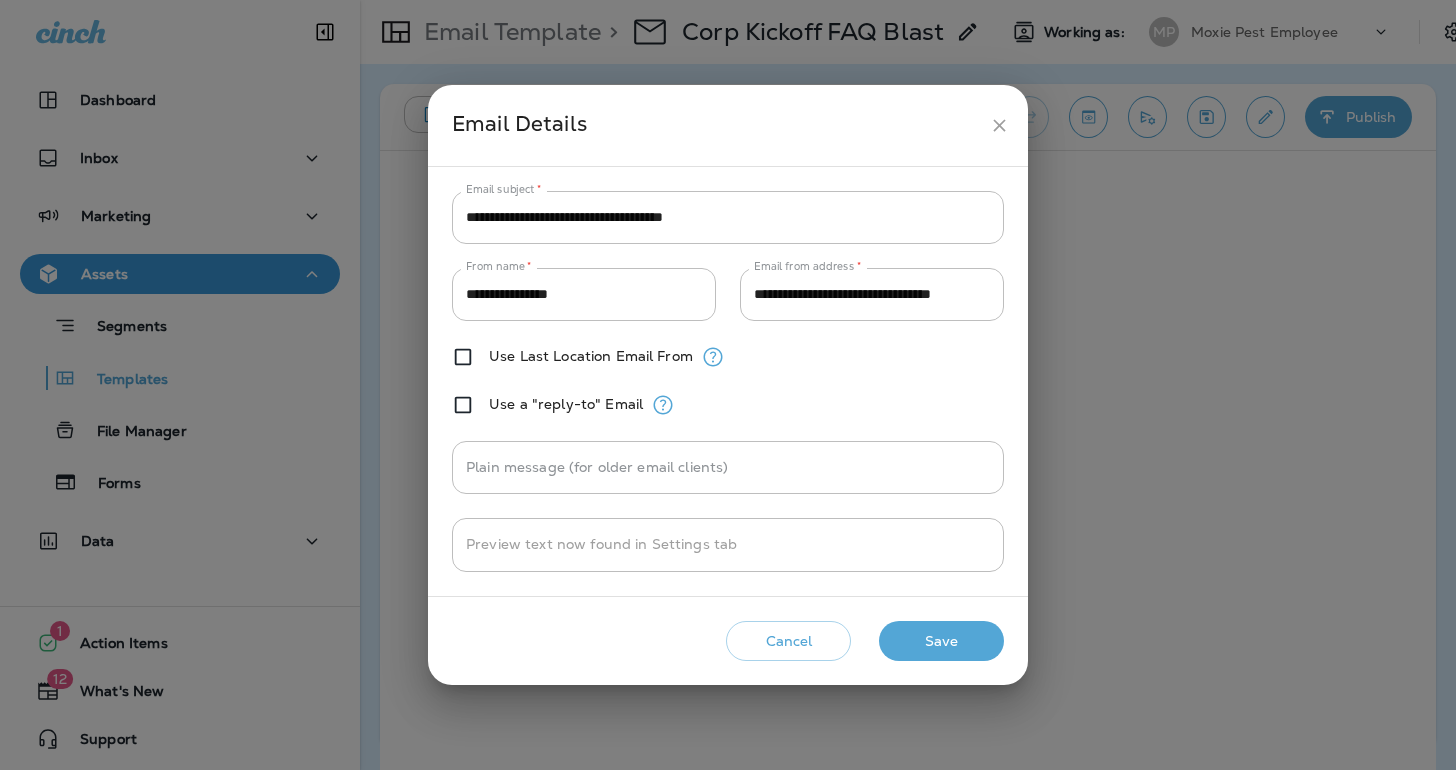 click on "Save" at bounding box center (941, 641) 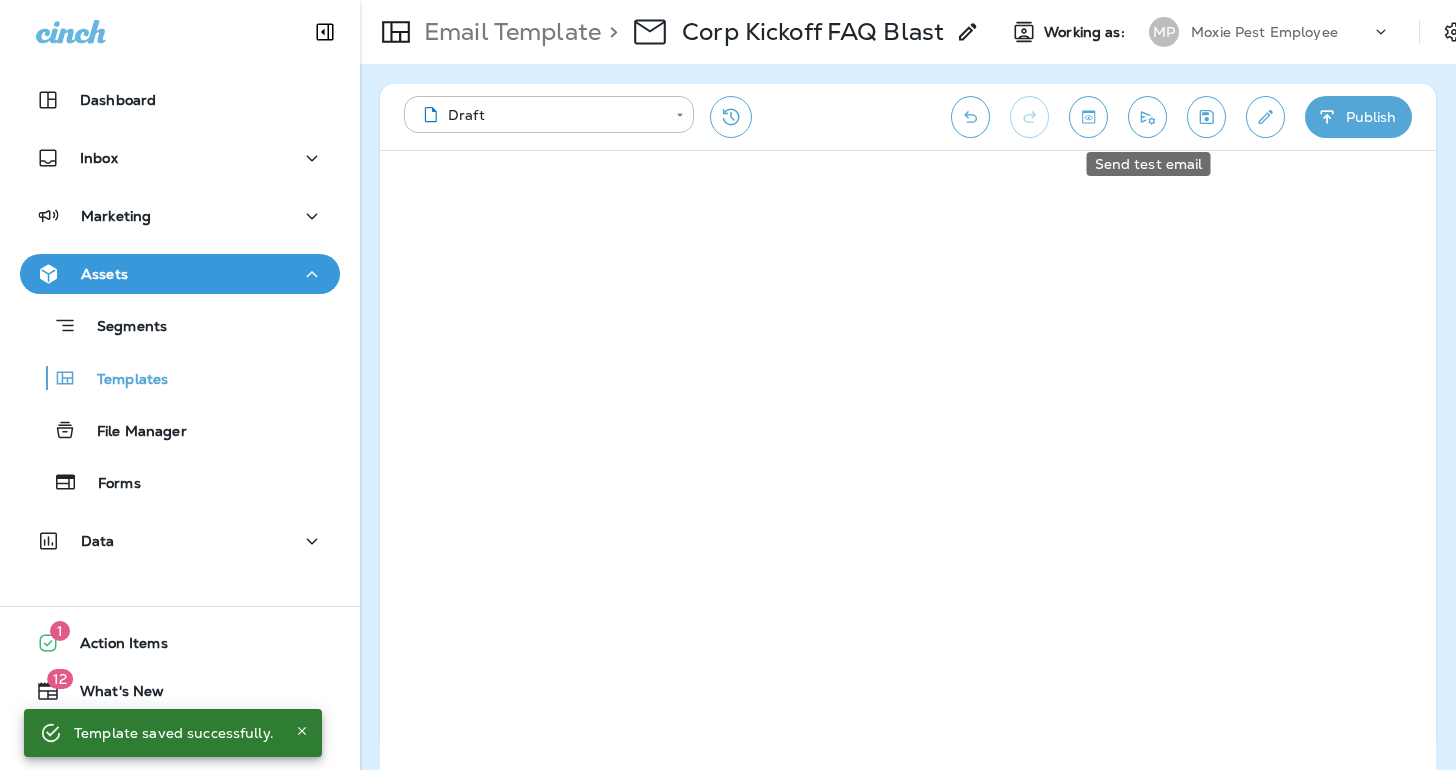 click 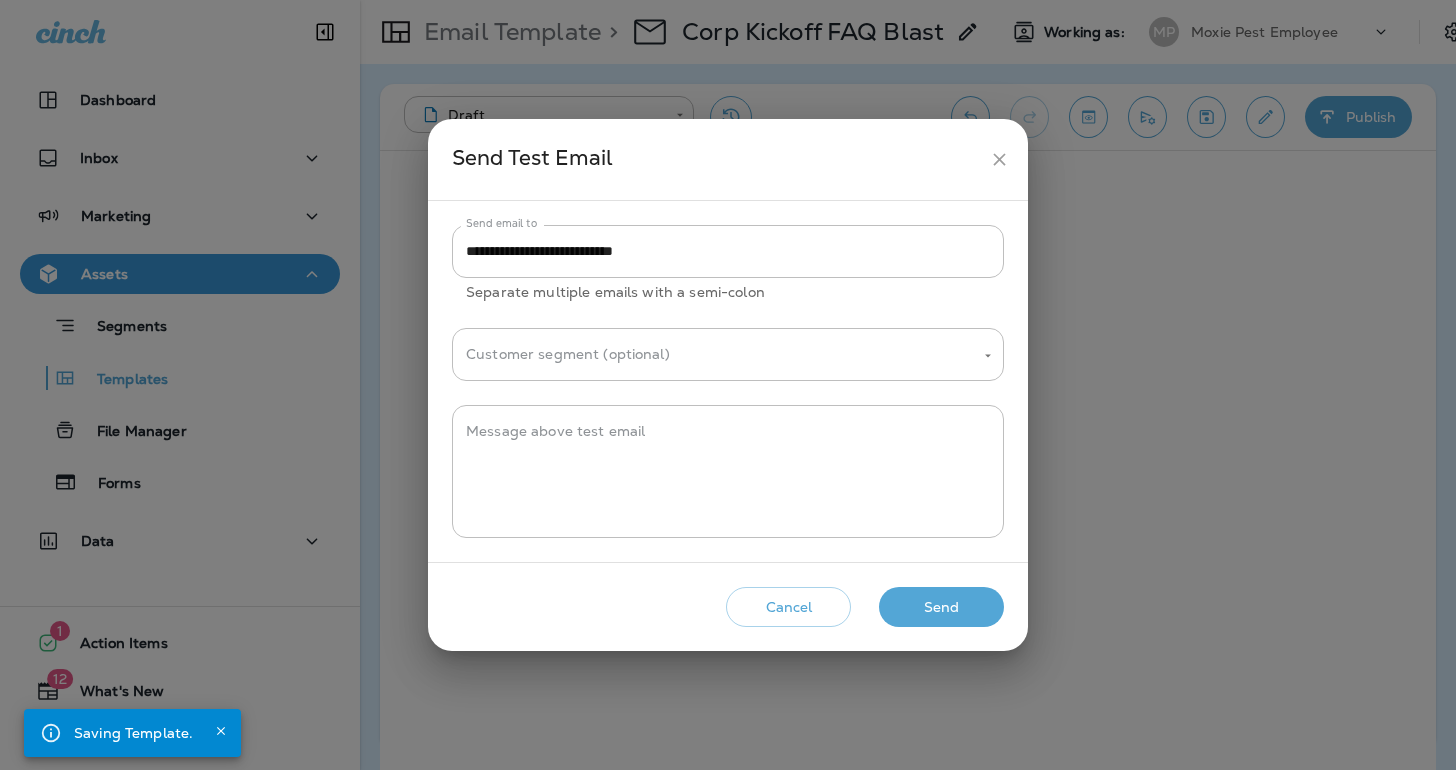 click on "Send" at bounding box center (941, 607) 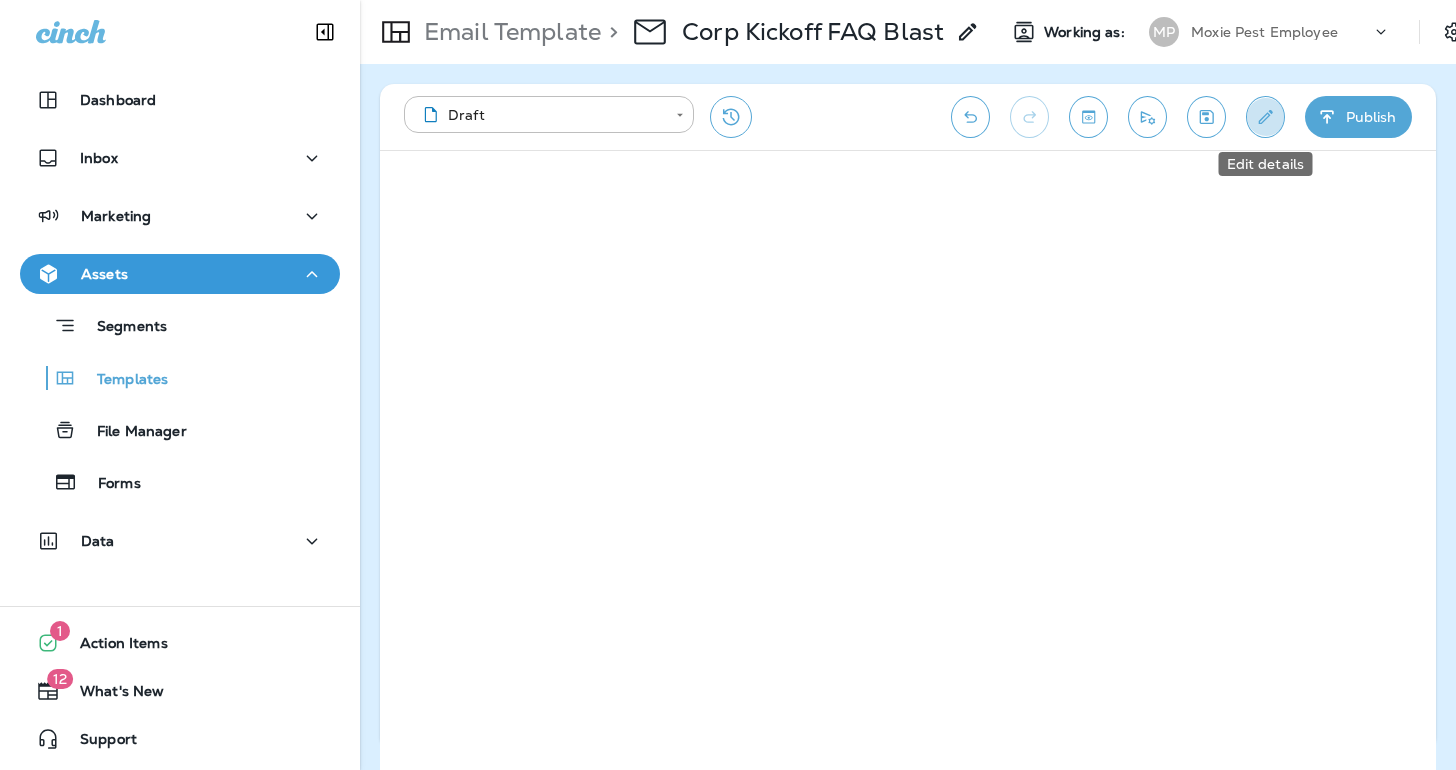 click 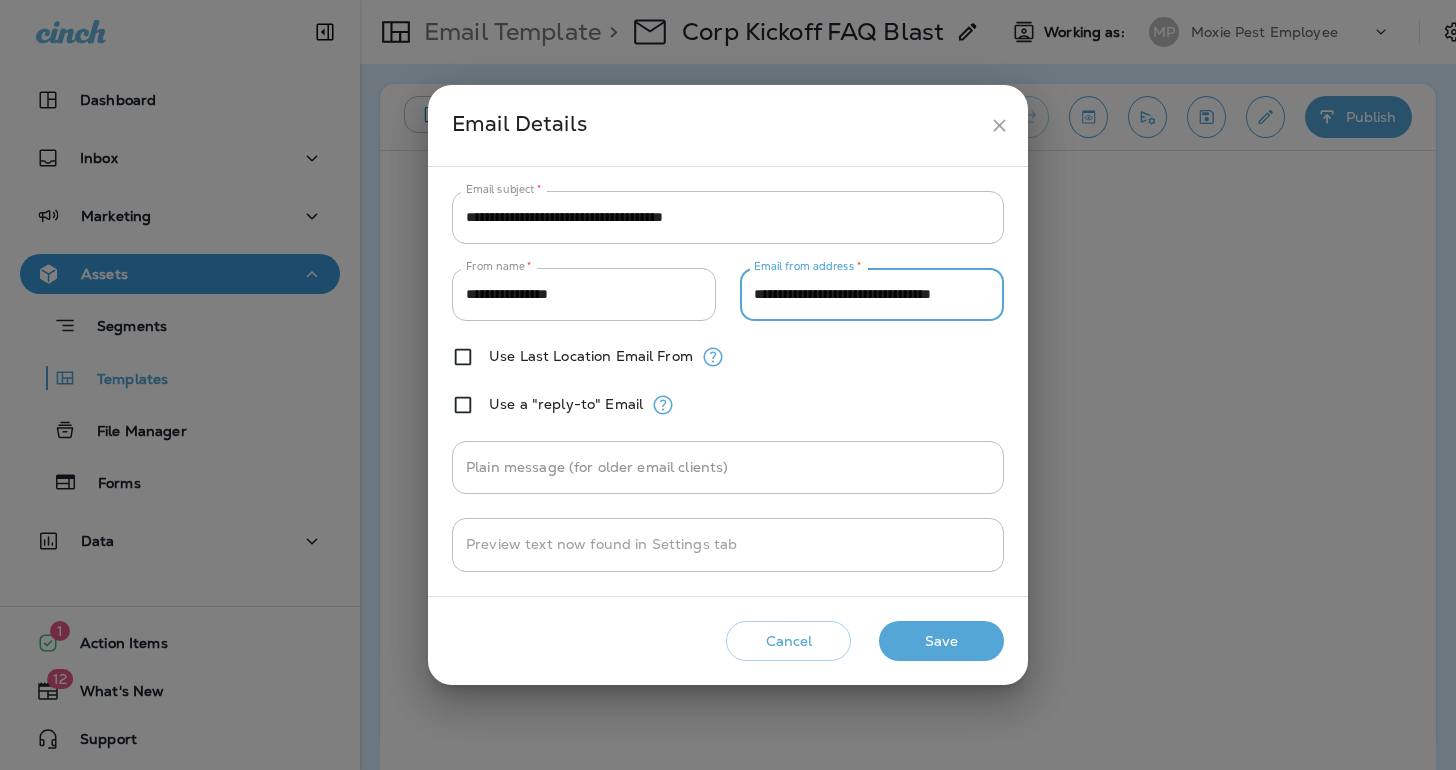 click on "**********" at bounding box center (872, 294) 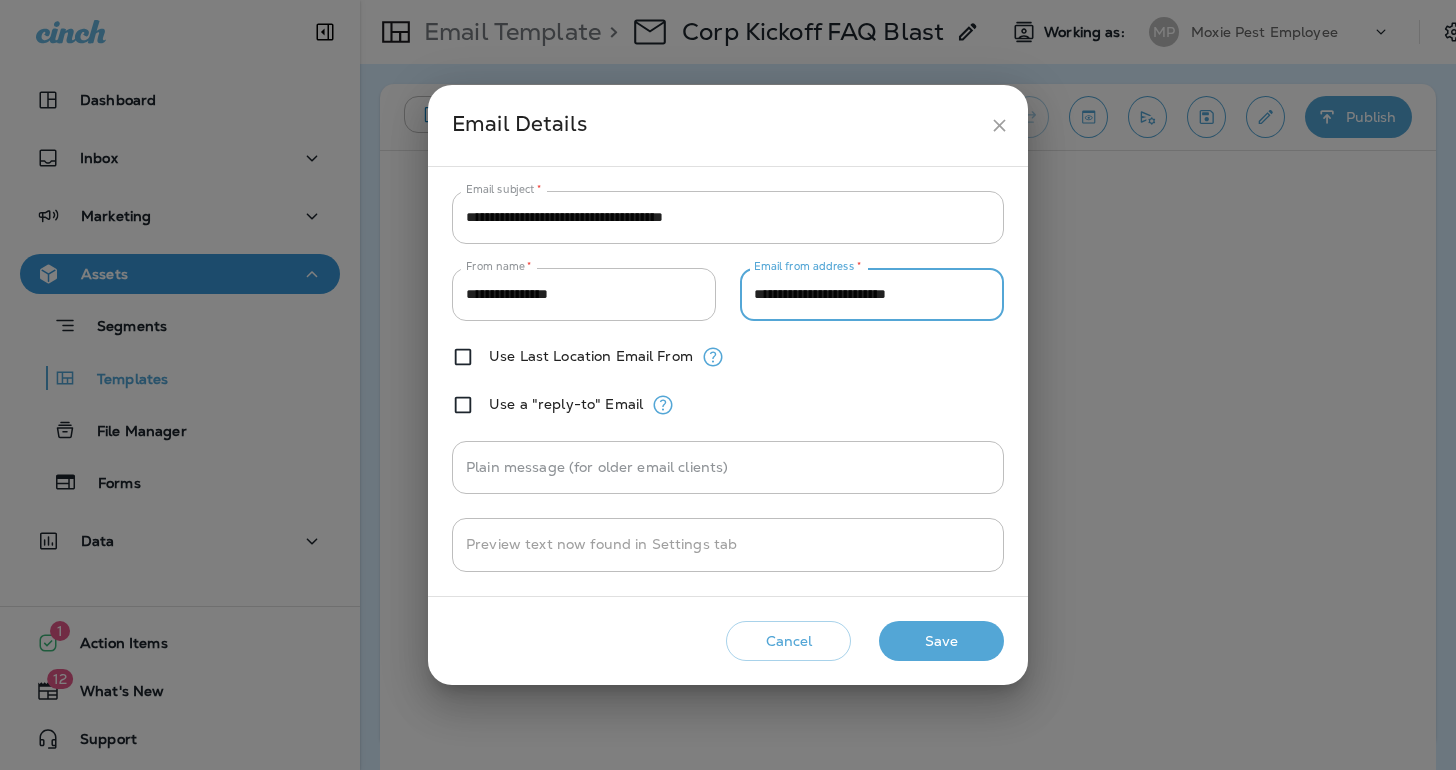 type on "**********" 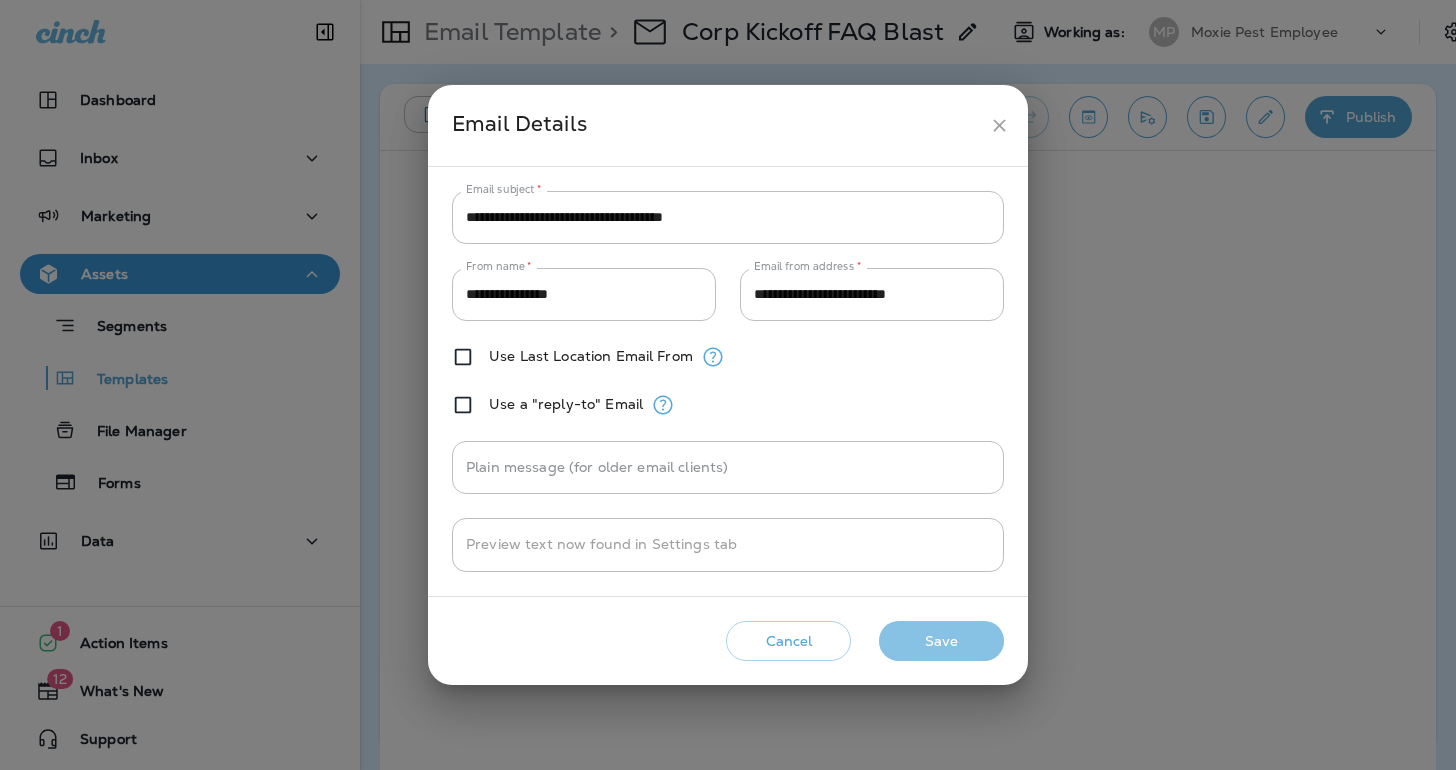 click on "Save" at bounding box center (941, 641) 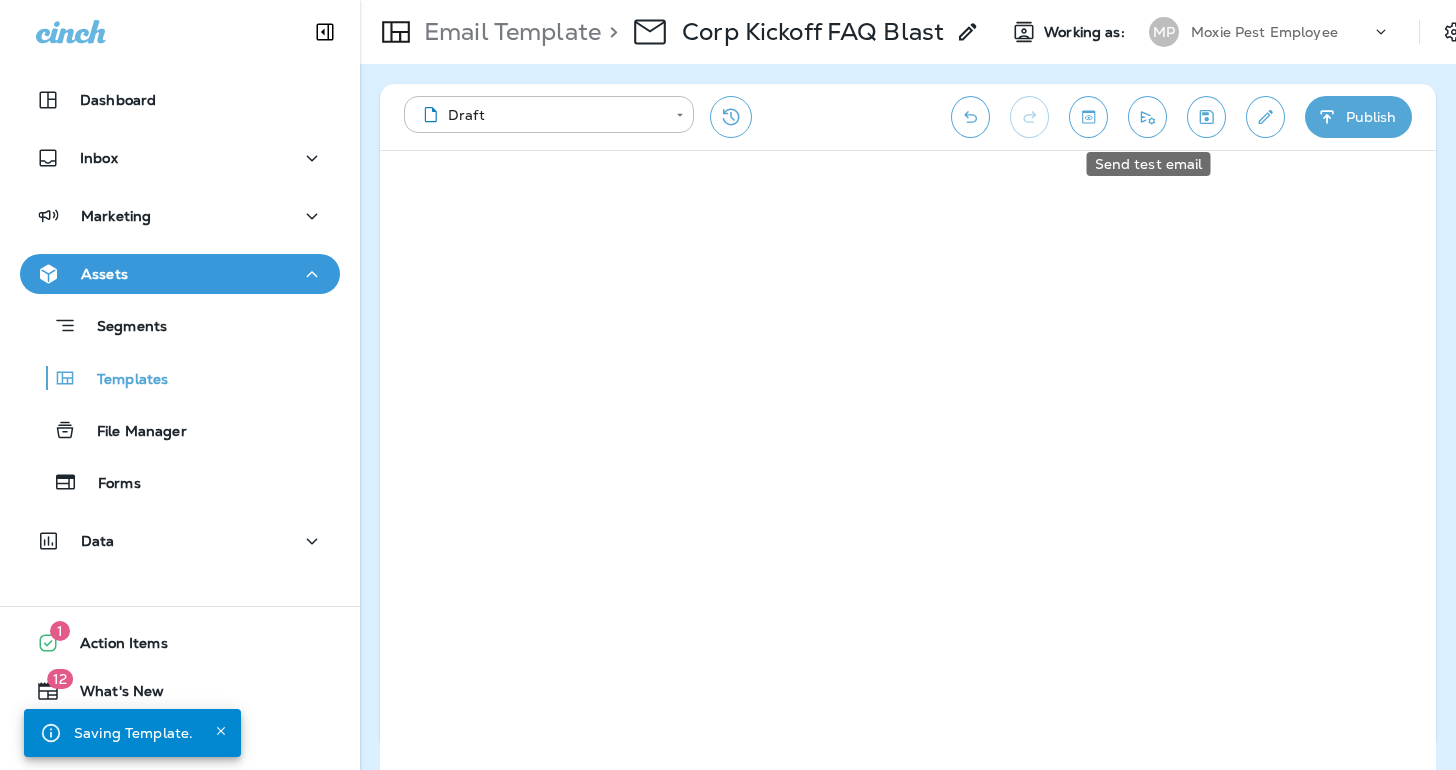 click 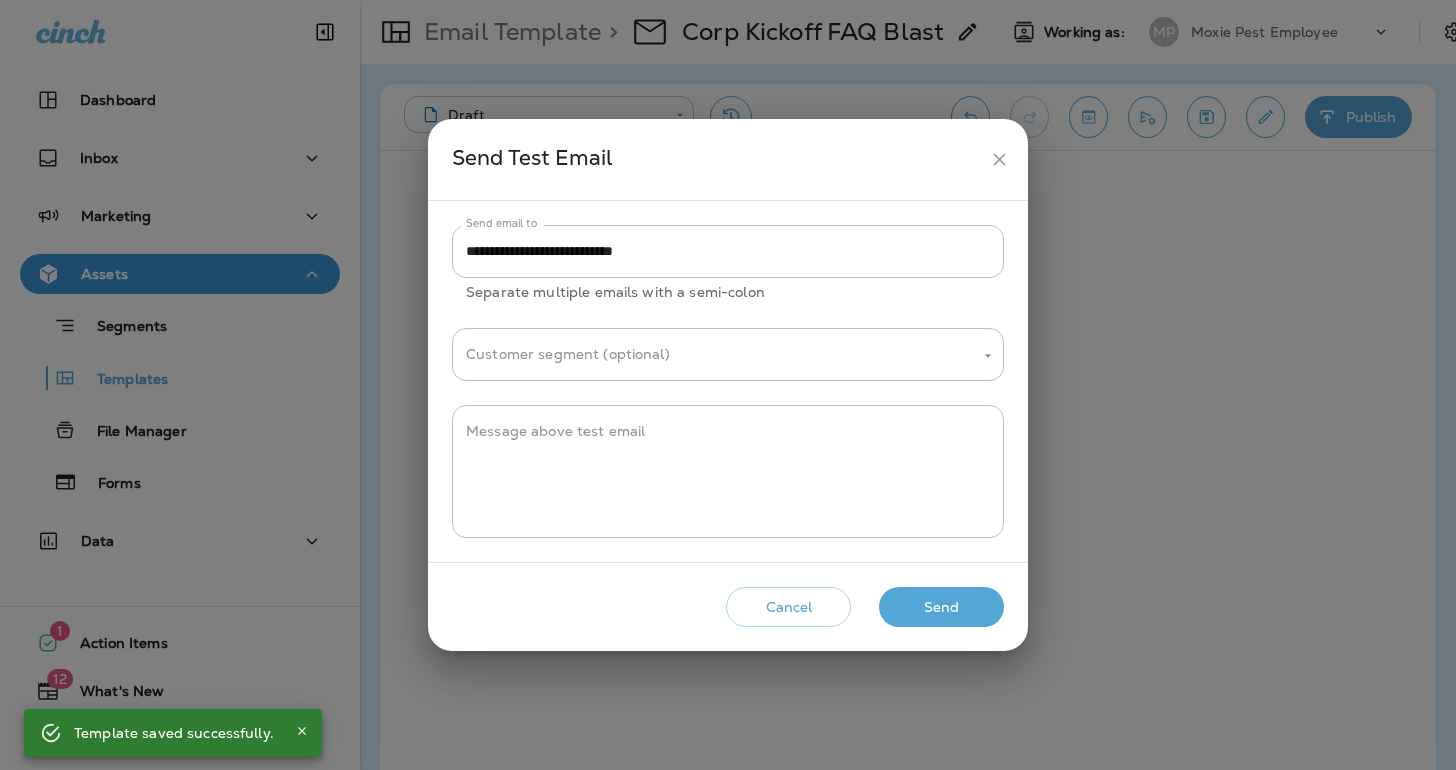 click on "Send" at bounding box center [941, 607] 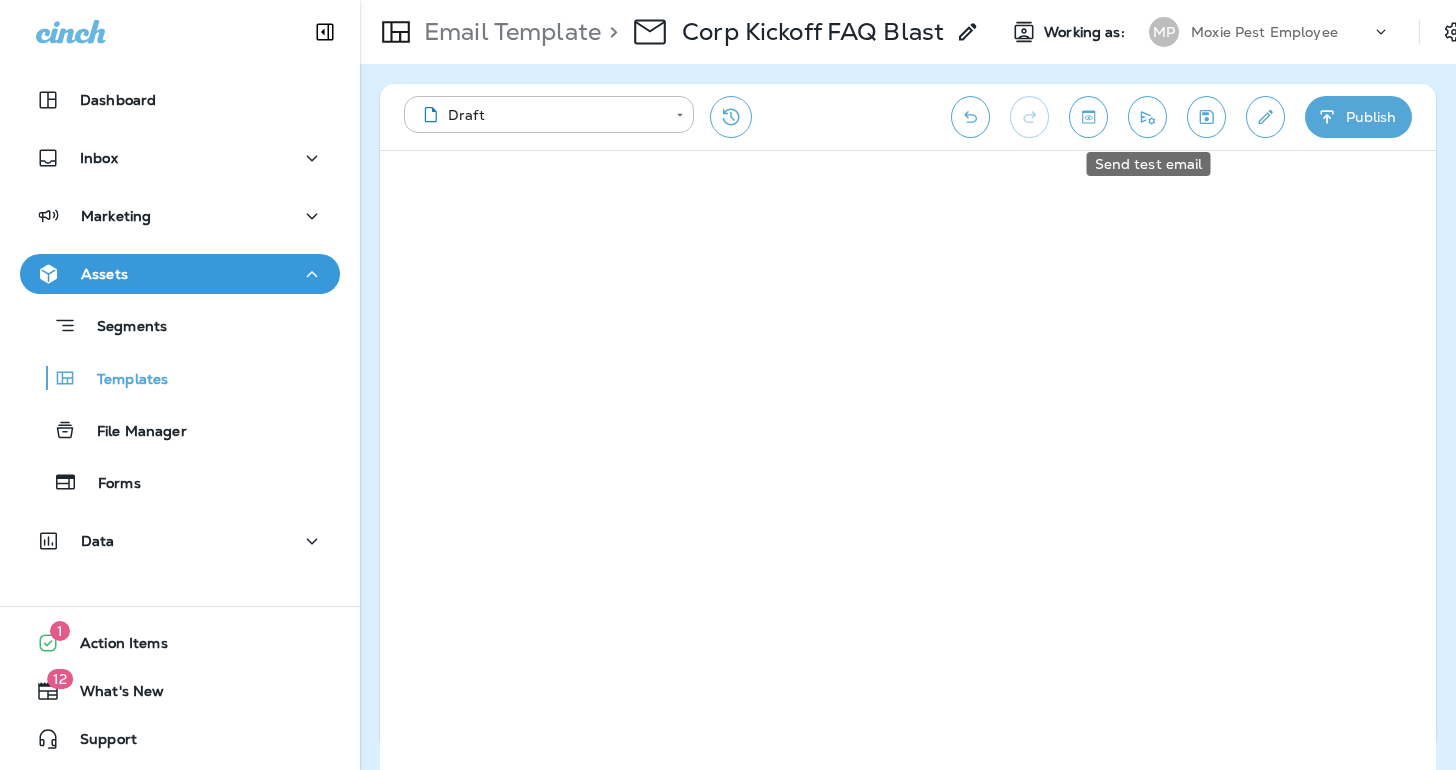 click 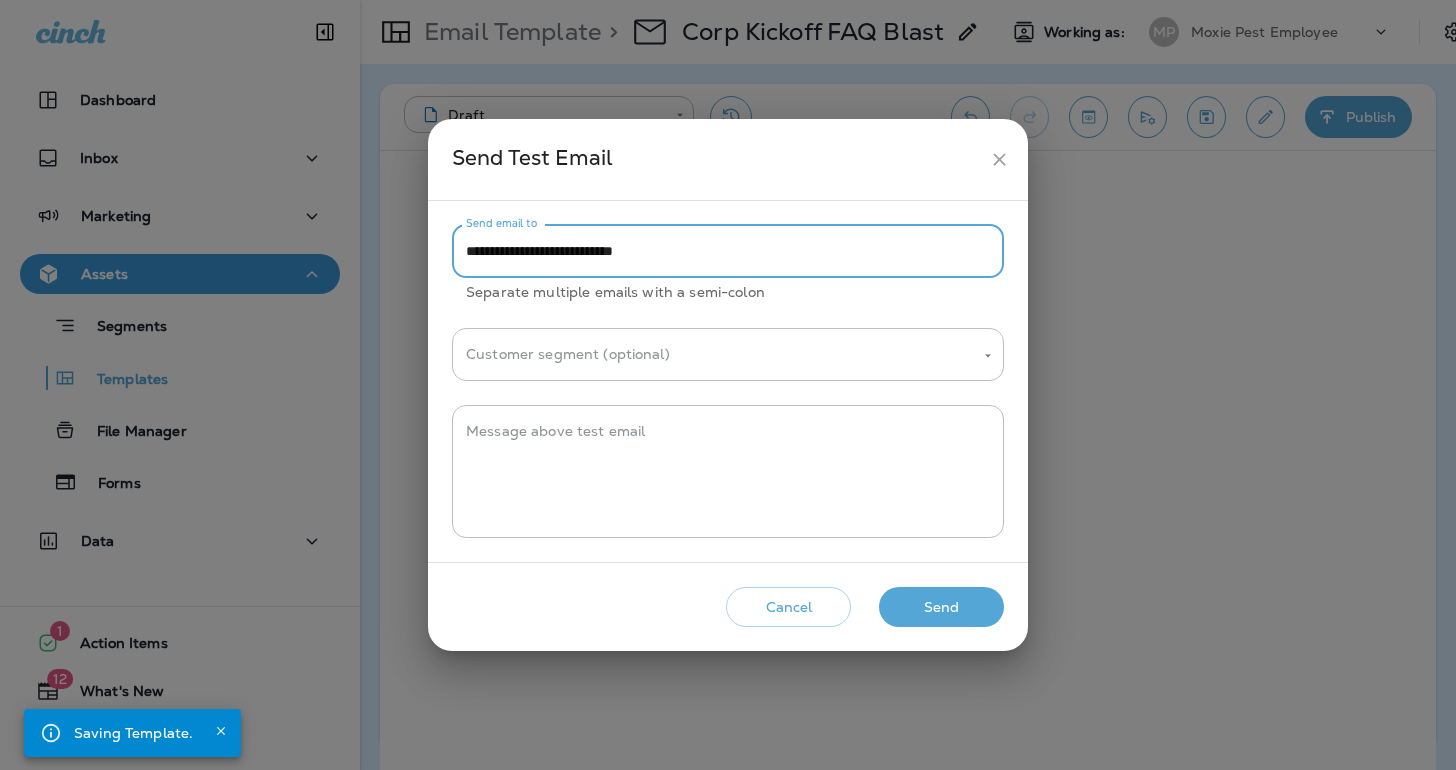 click on "**********" at bounding box center [728, 251] 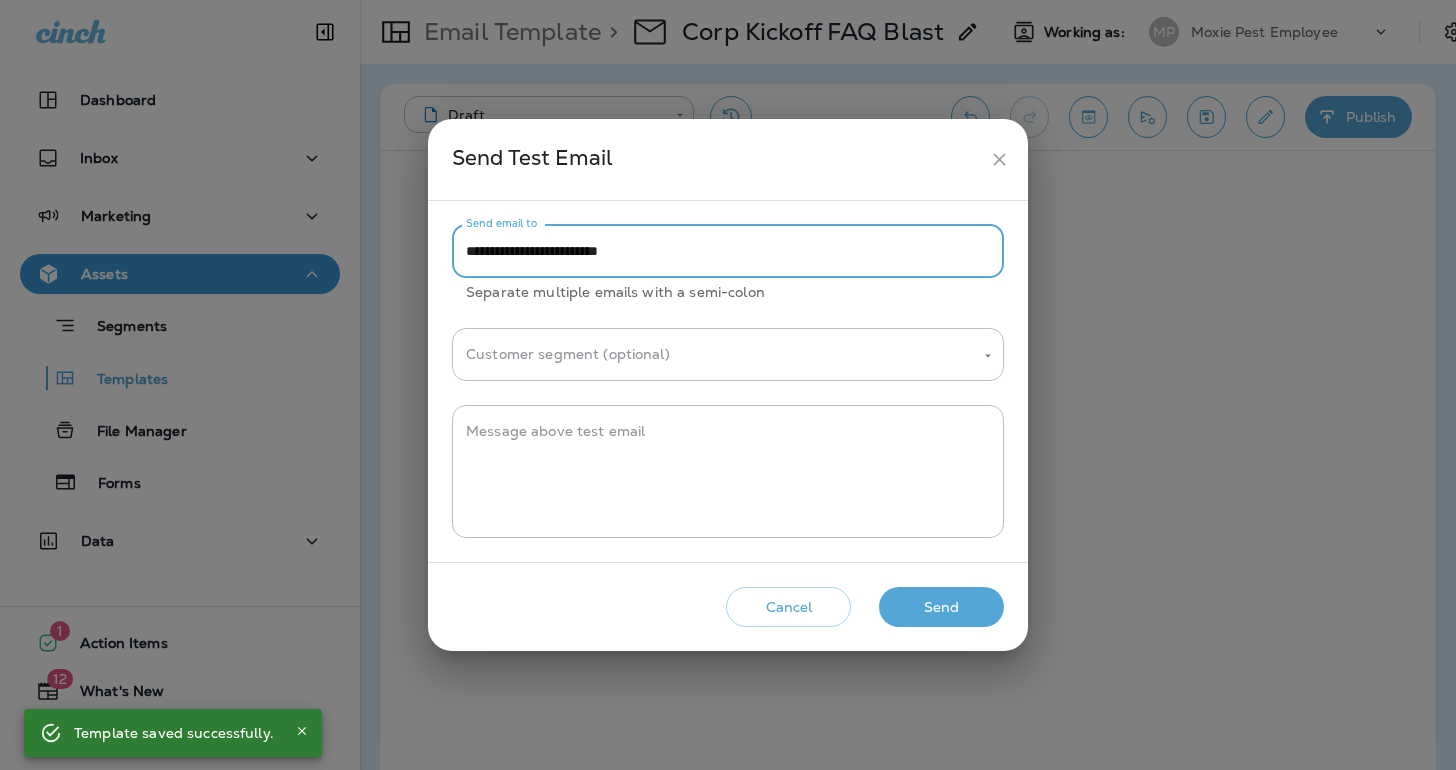 type on "**********" 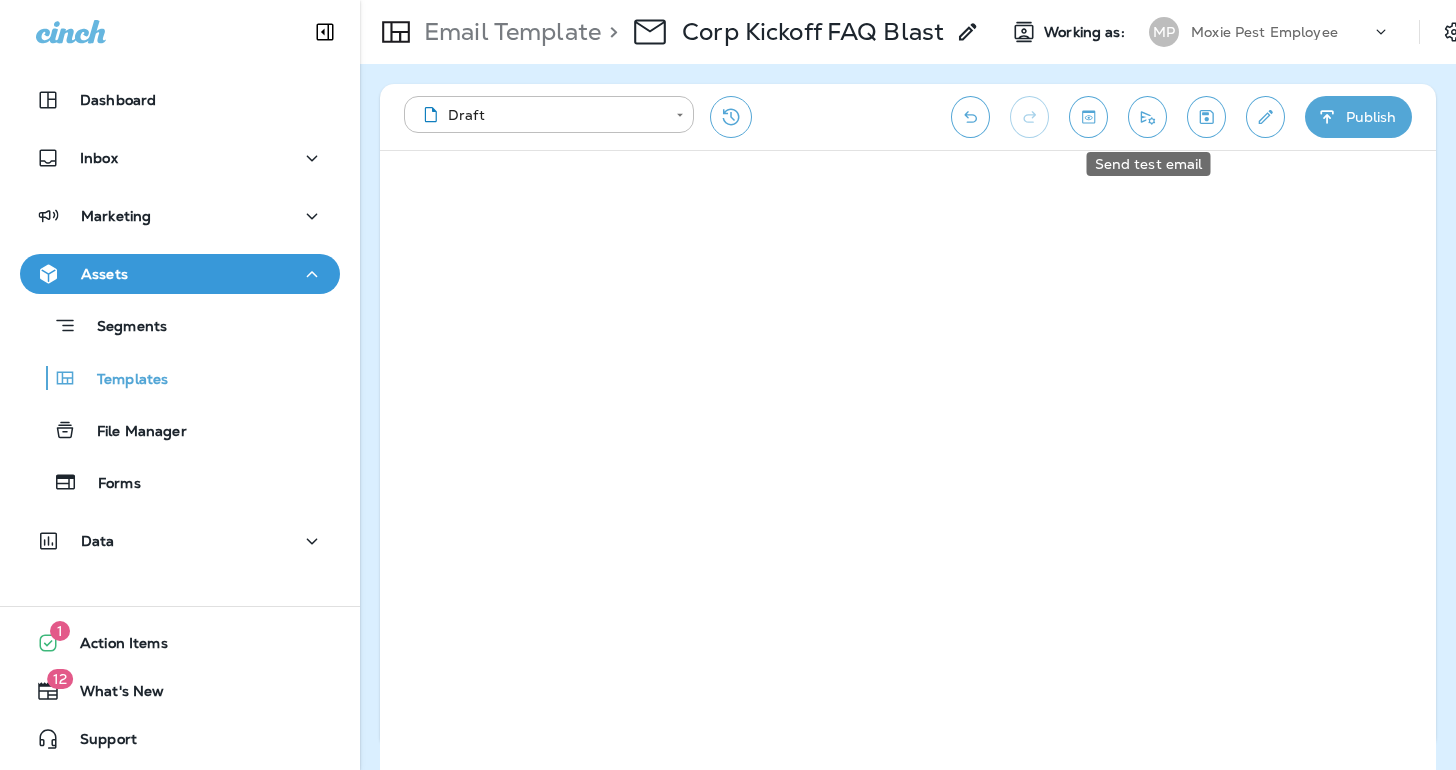 click at bounding box center [1147, 117] 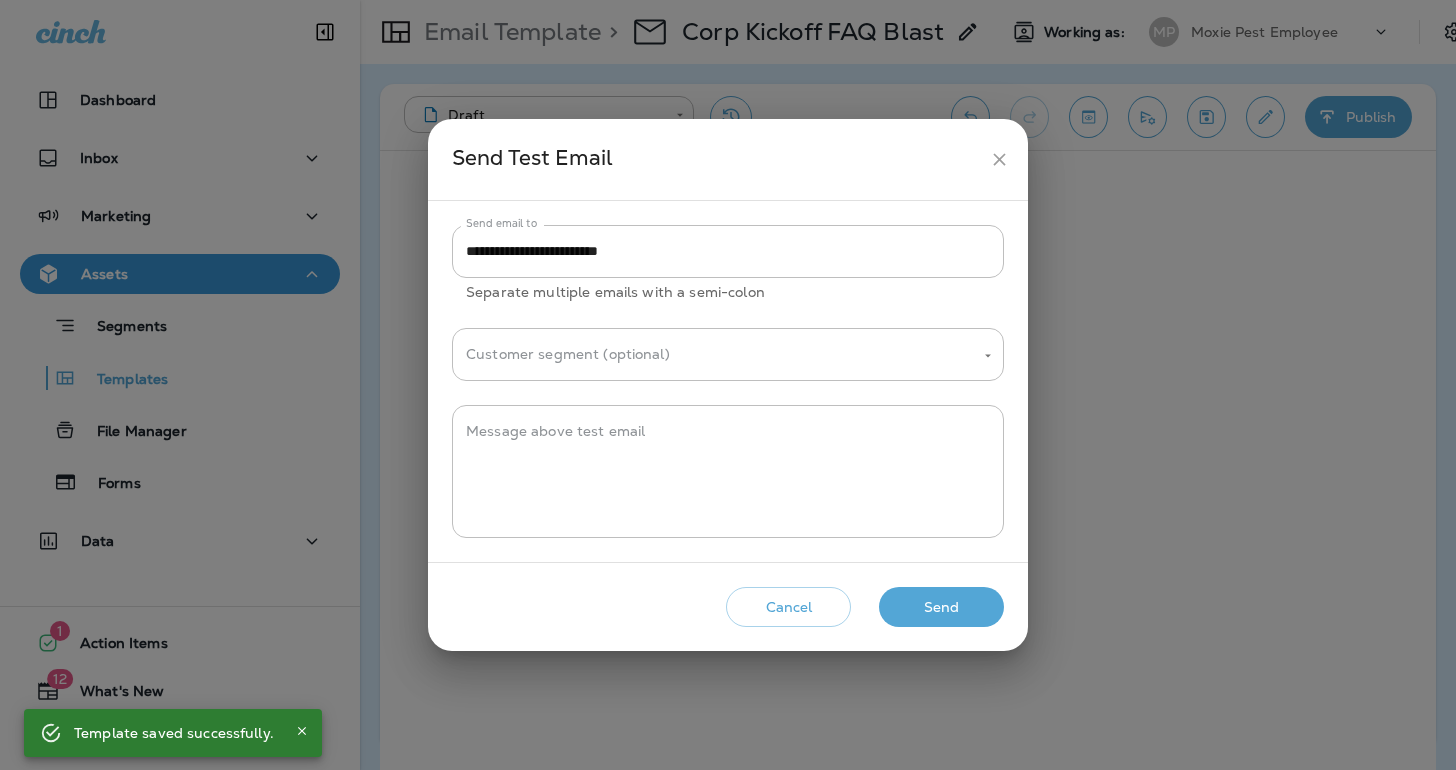 click 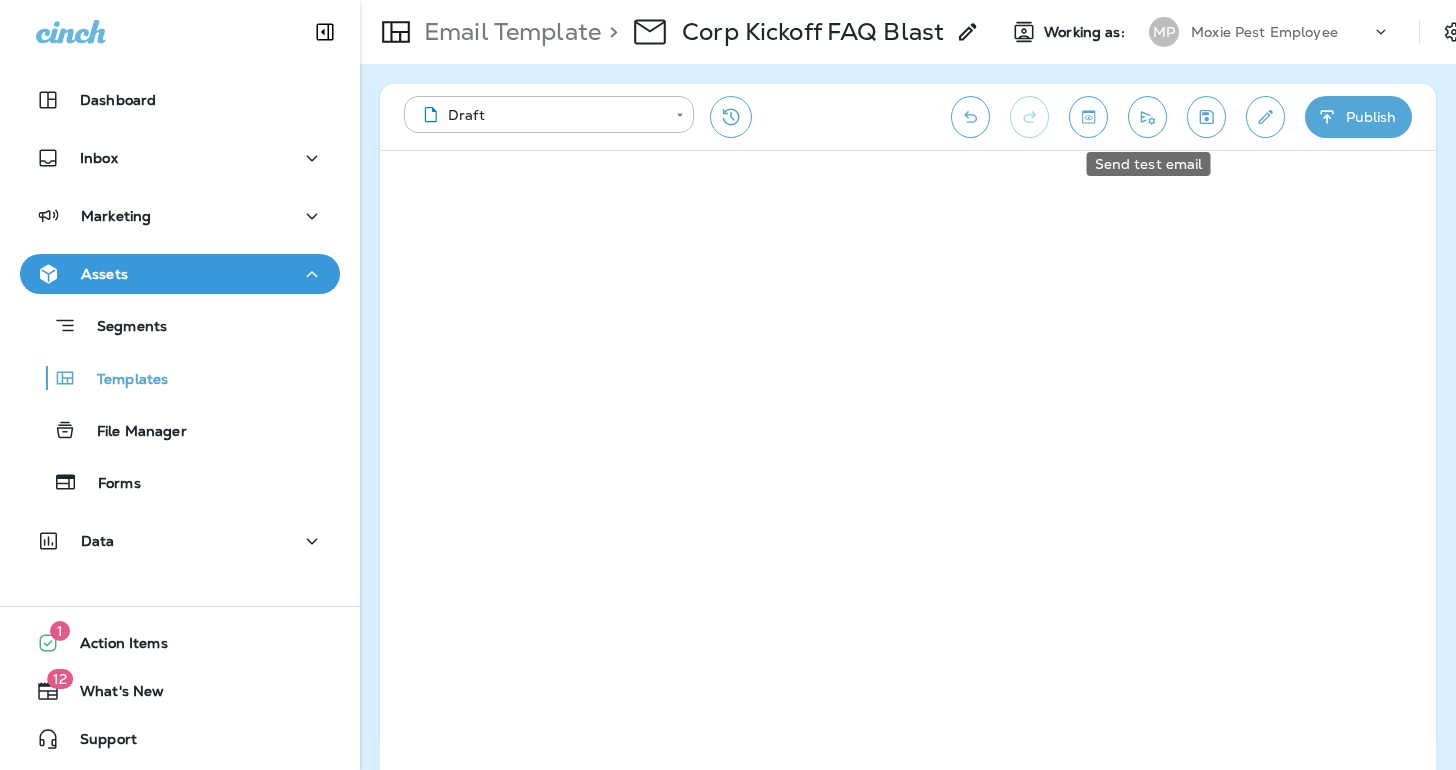 click 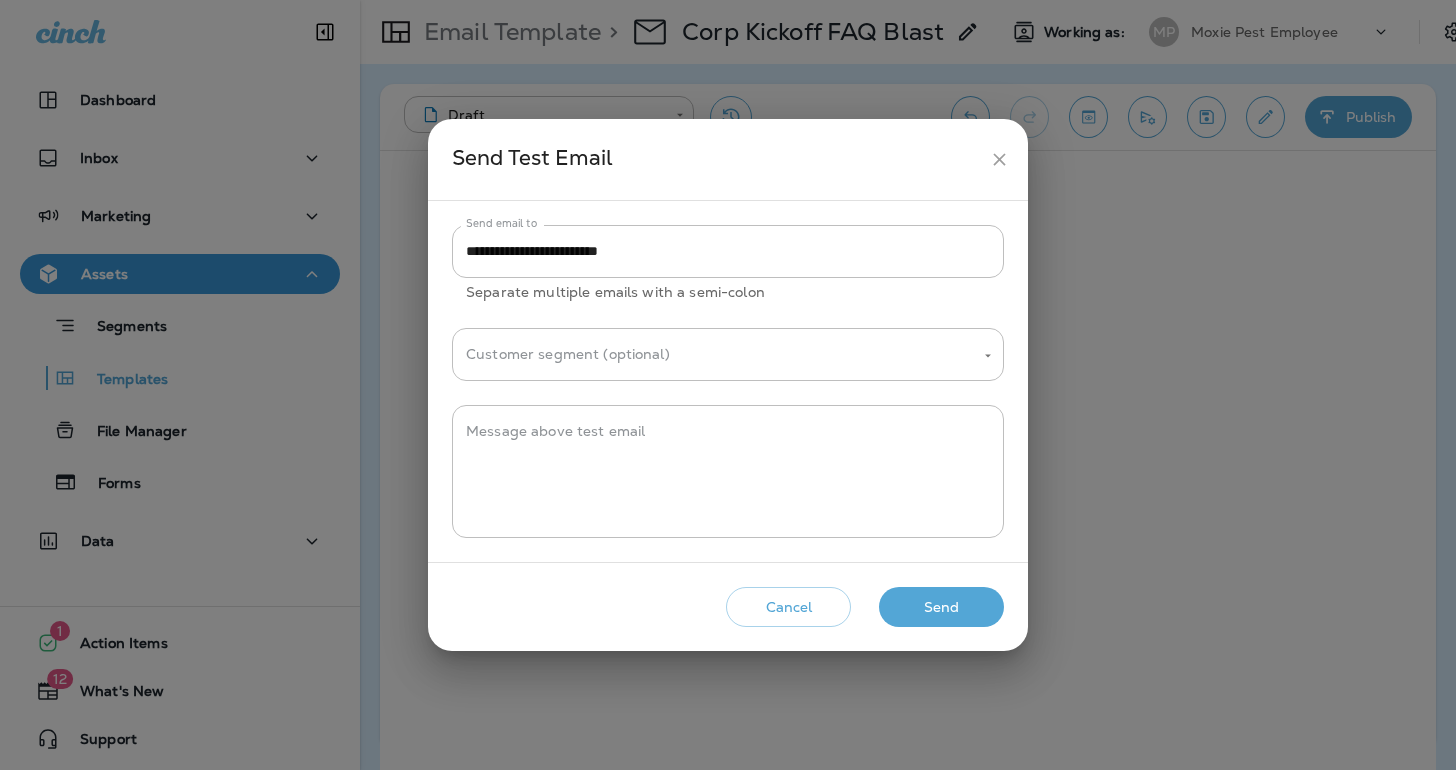 click on "Send" at bounding box center (941, 607) 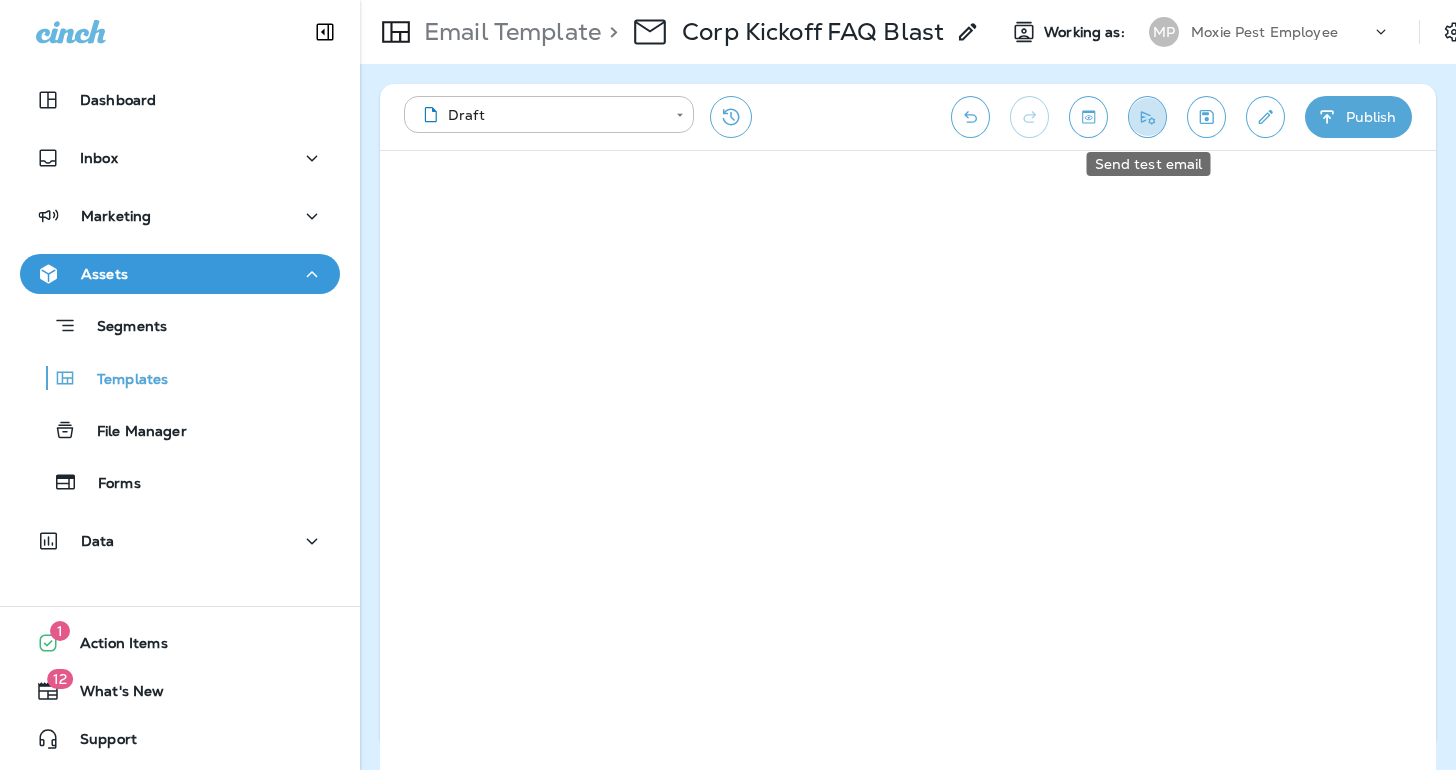 click 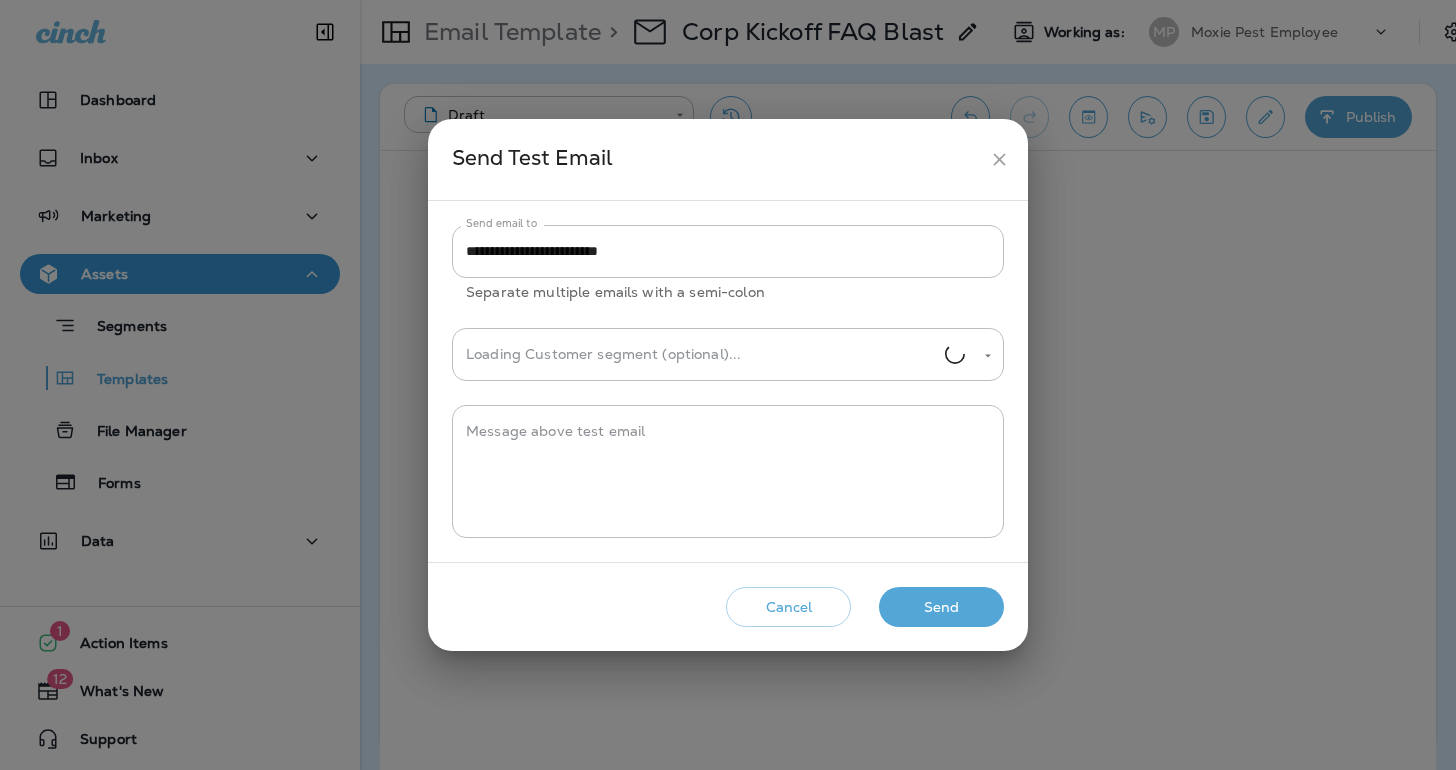 click 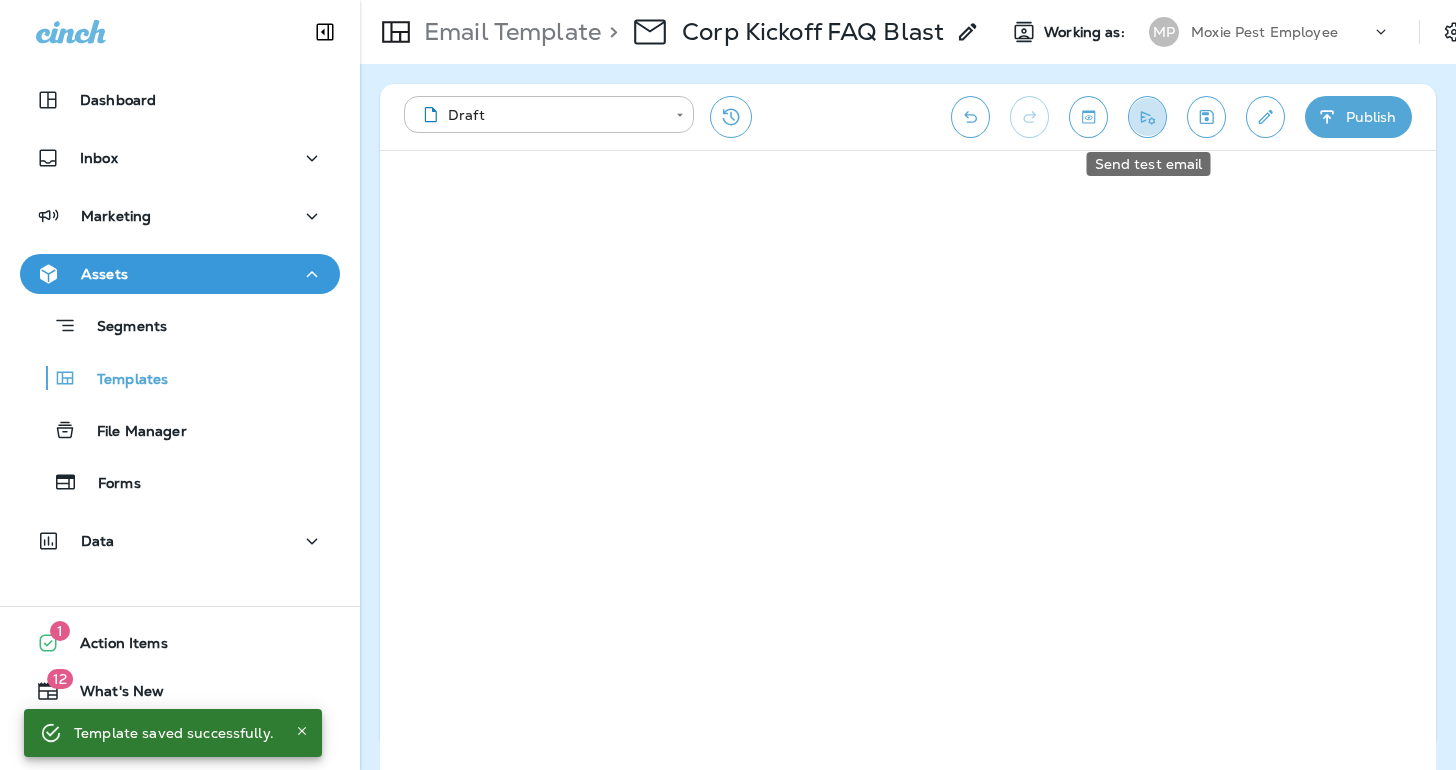 click 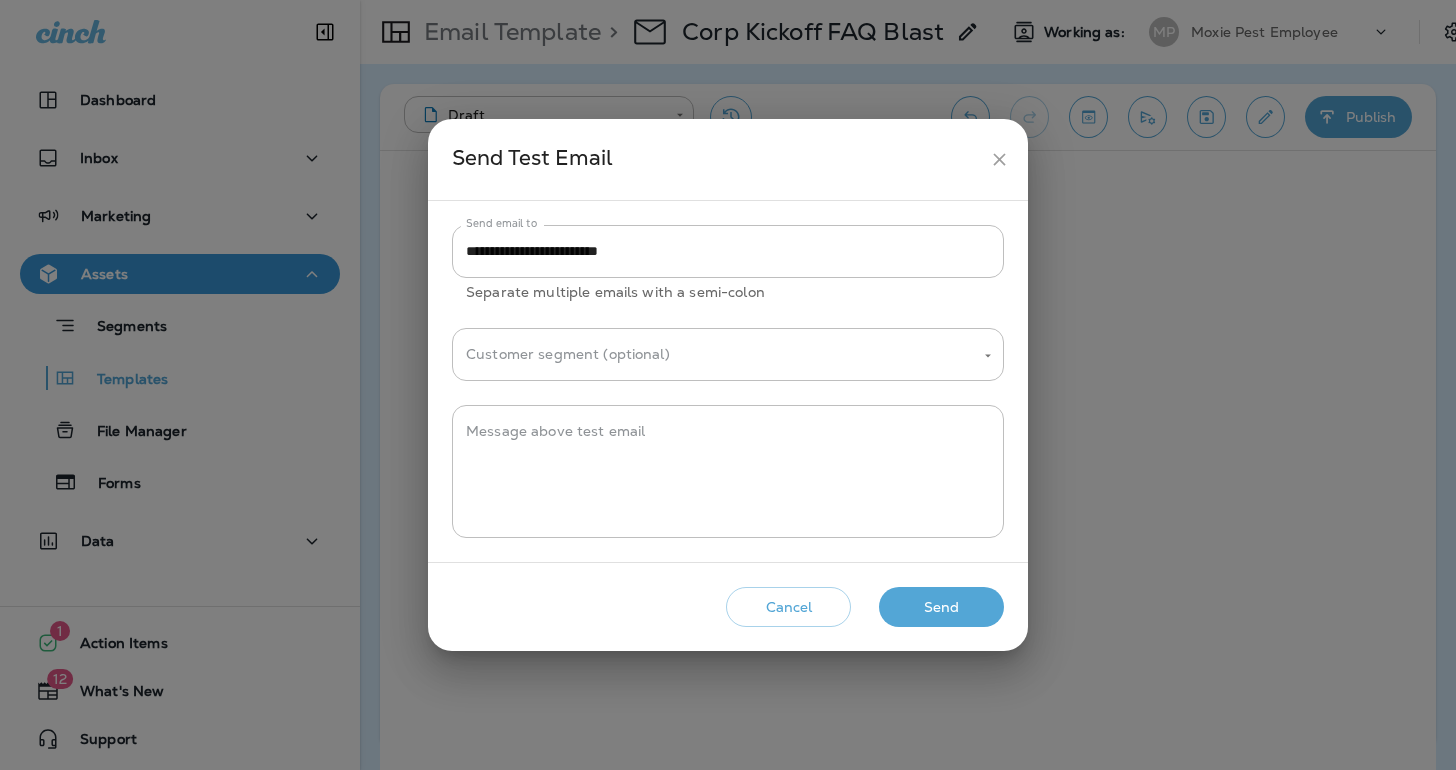 click on "Send" at bounding box center (941, 607) 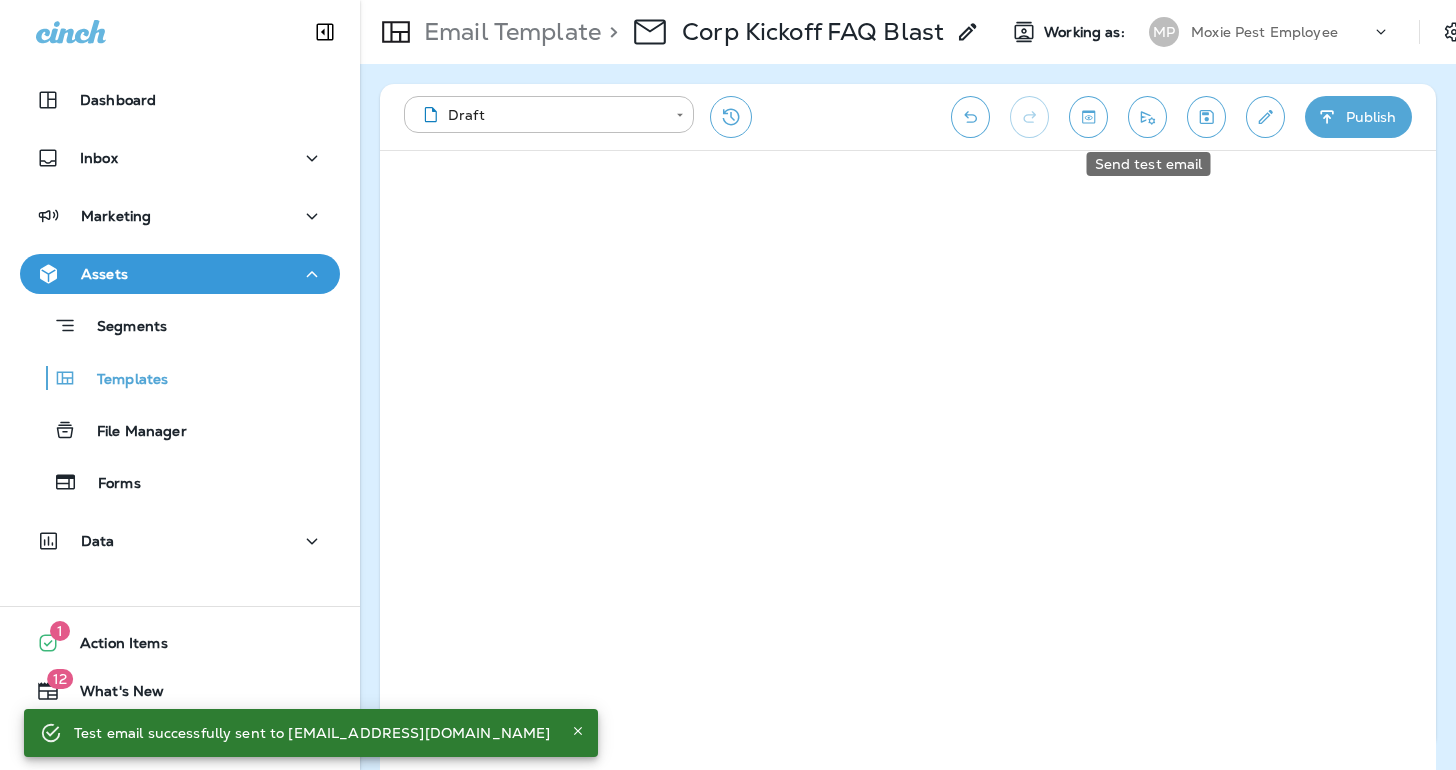click 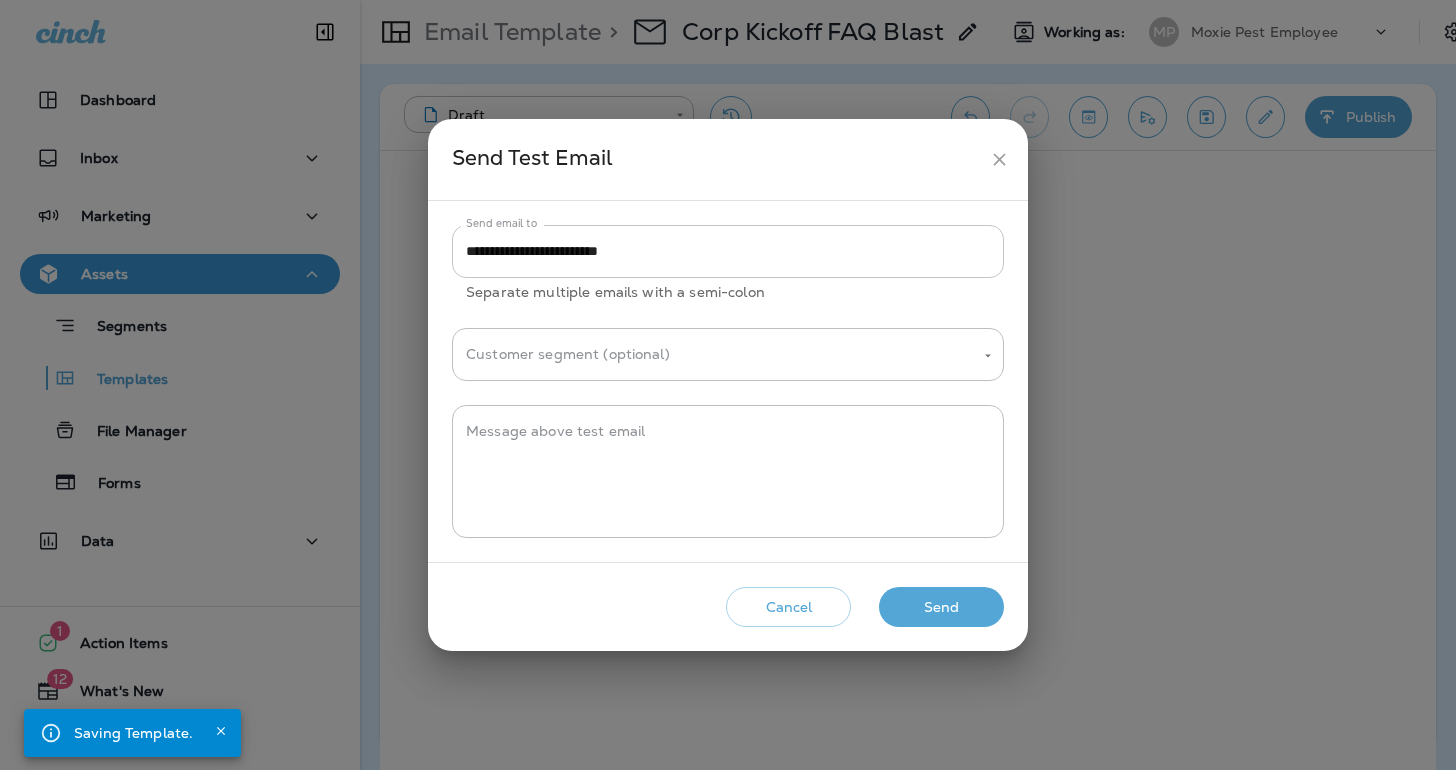 click on "**********" at bounding box center (728, 251) 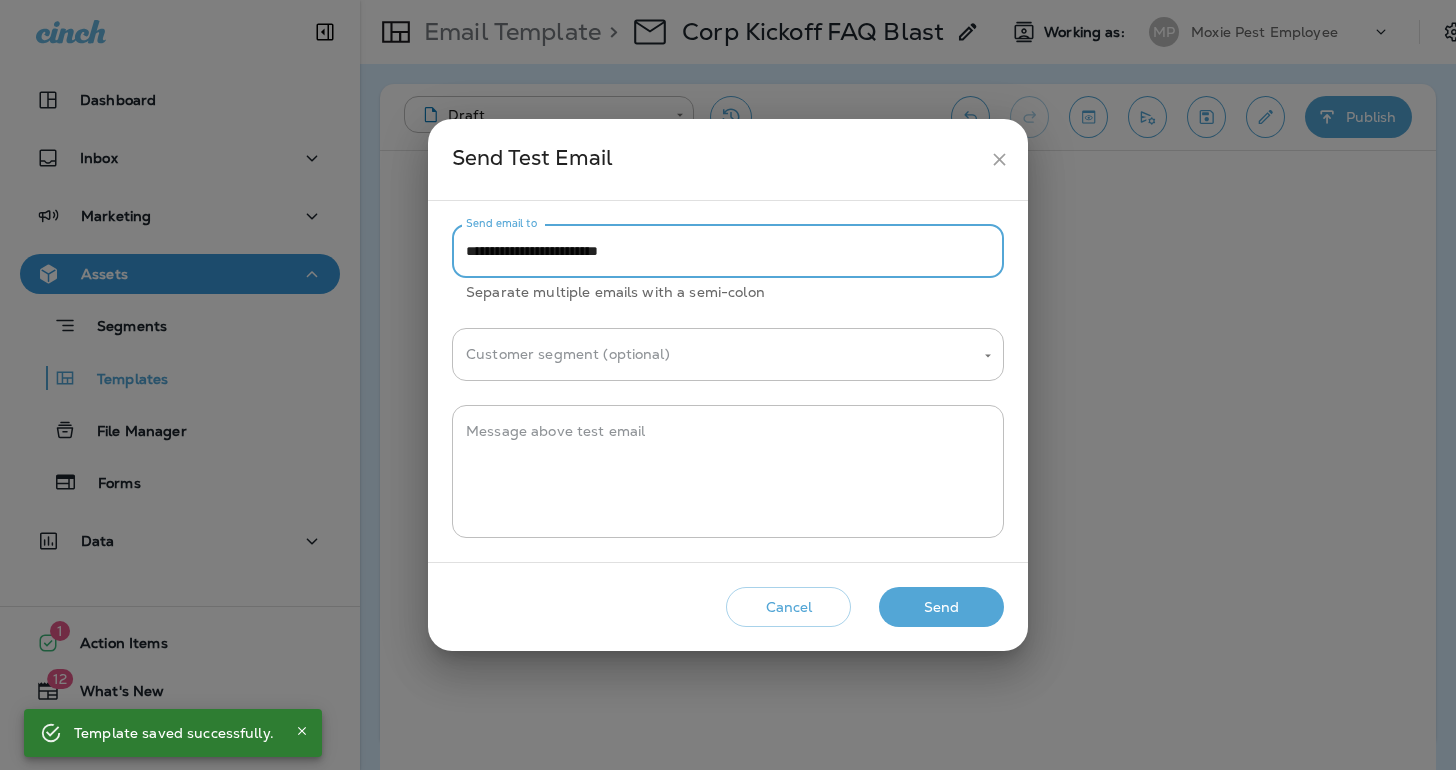 click on "**********" at bounding box center [728, 251] 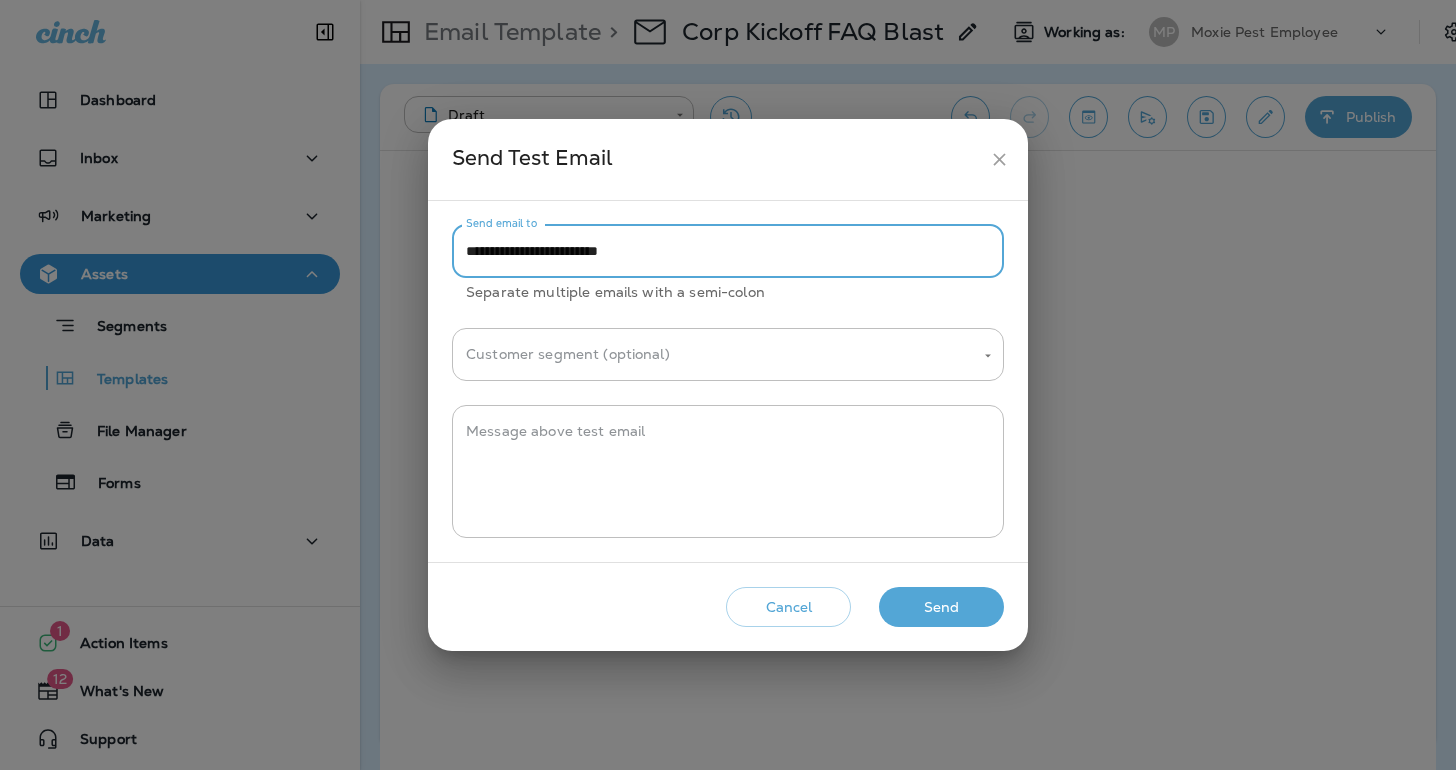 type on "**********" 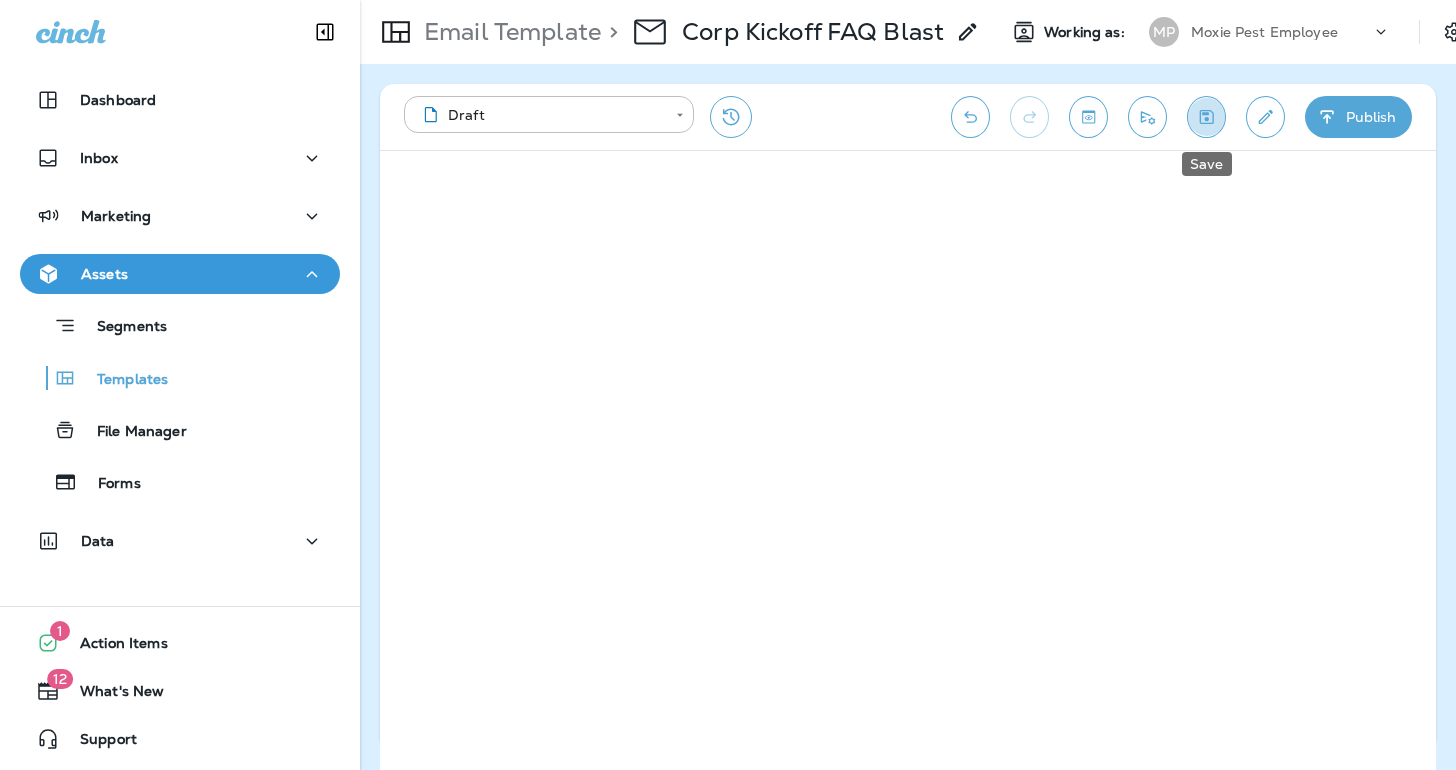 click 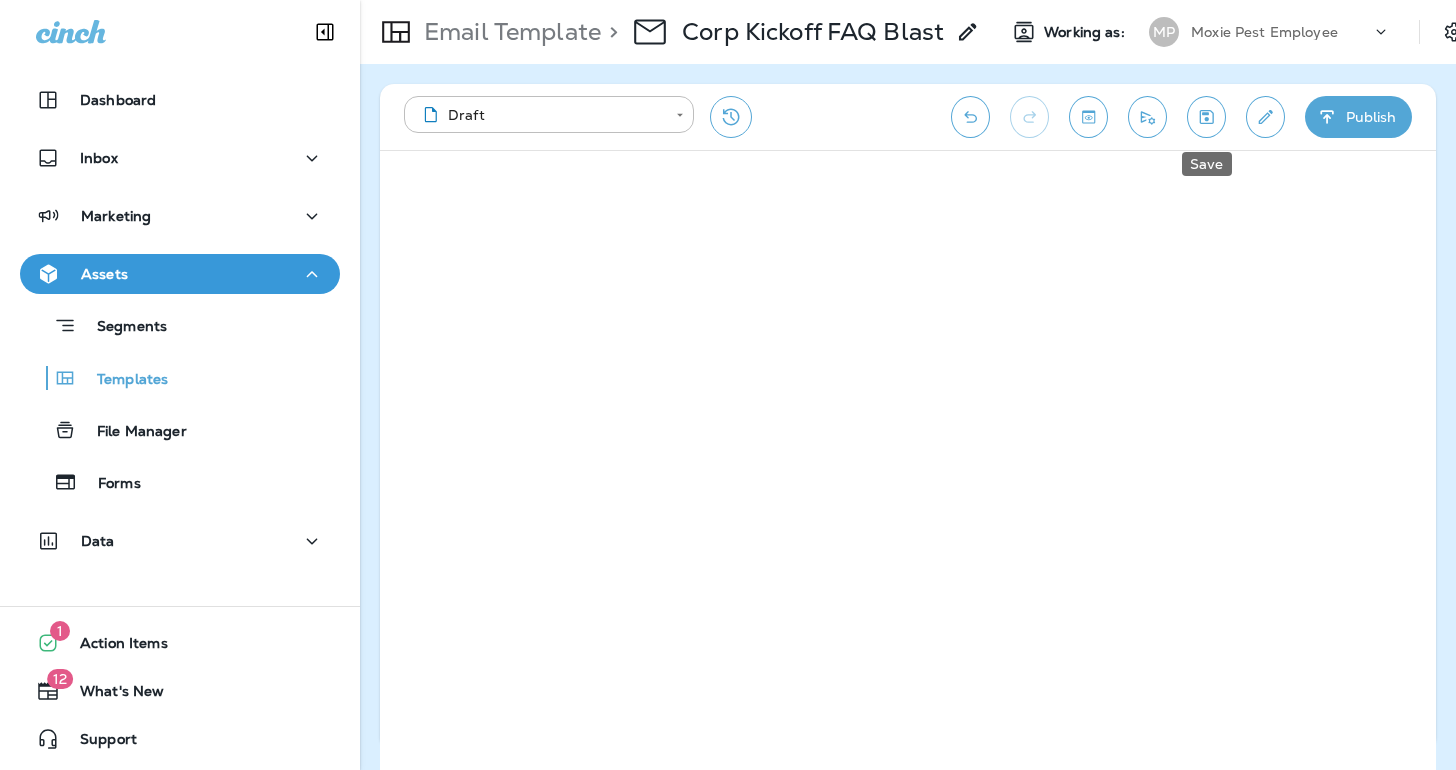 click 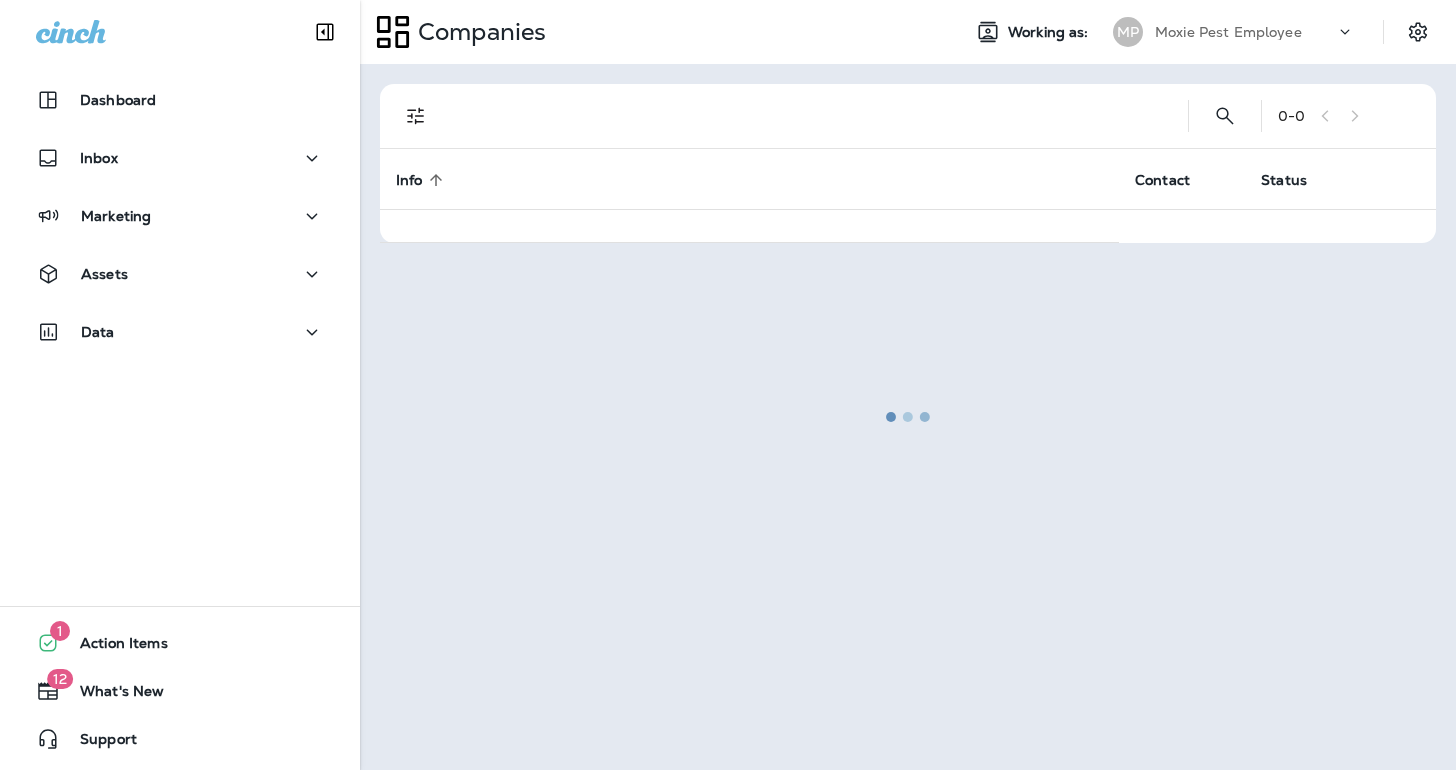 scroll, scrollTop: 0, scrollLeft: 0, axis: both 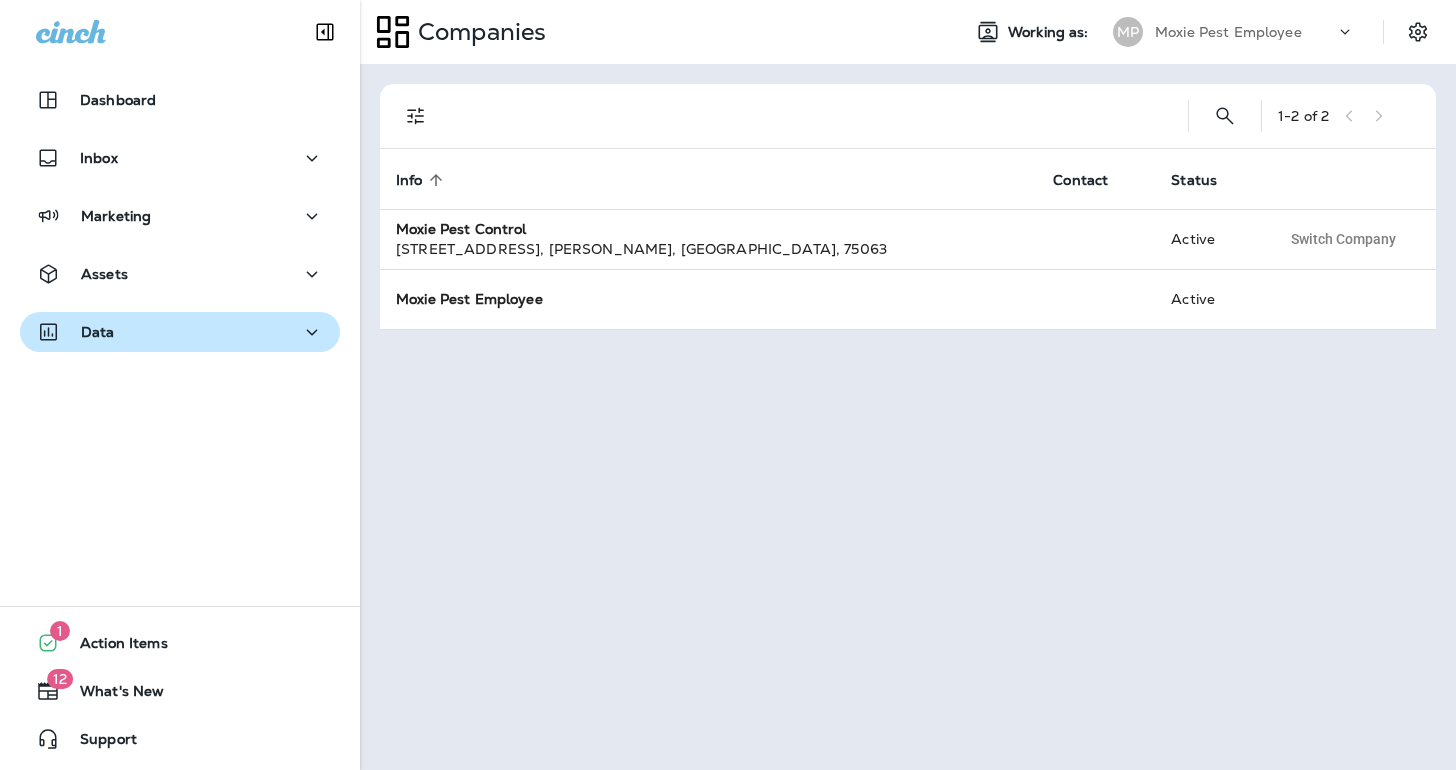 click on "Data" at bounding box center [180, 332] 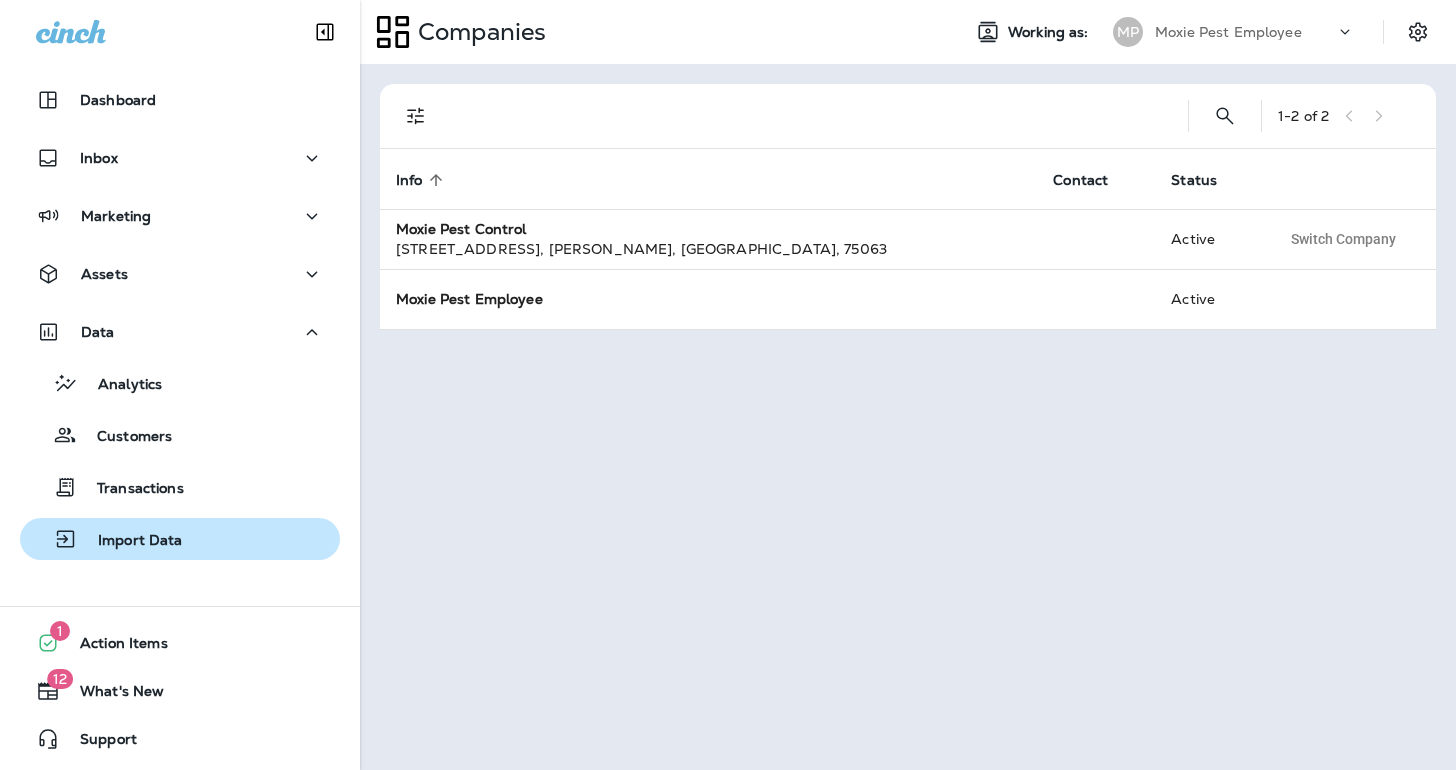 click on "Import Data" at bounding box center [130, 541] 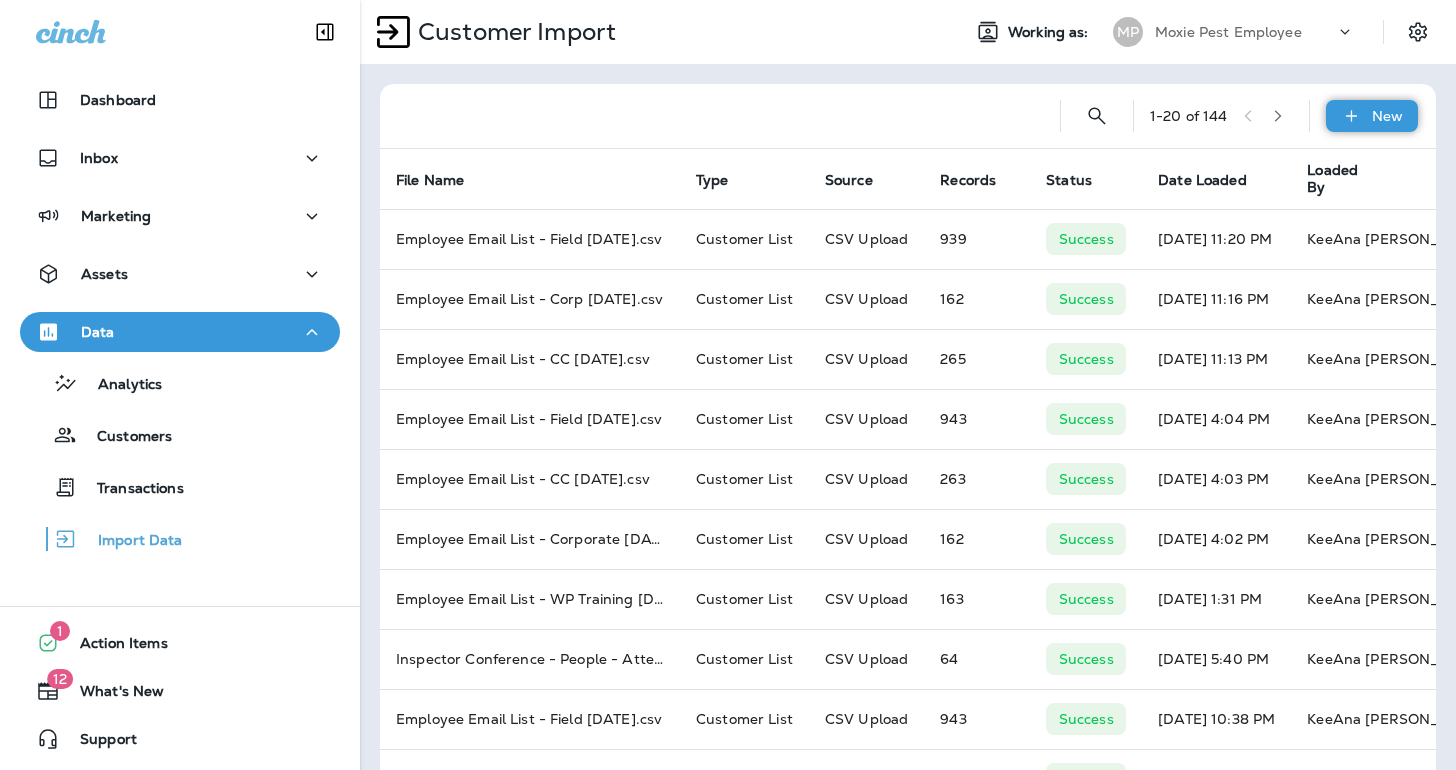 click on "New" at bounding box center (1387, 116) 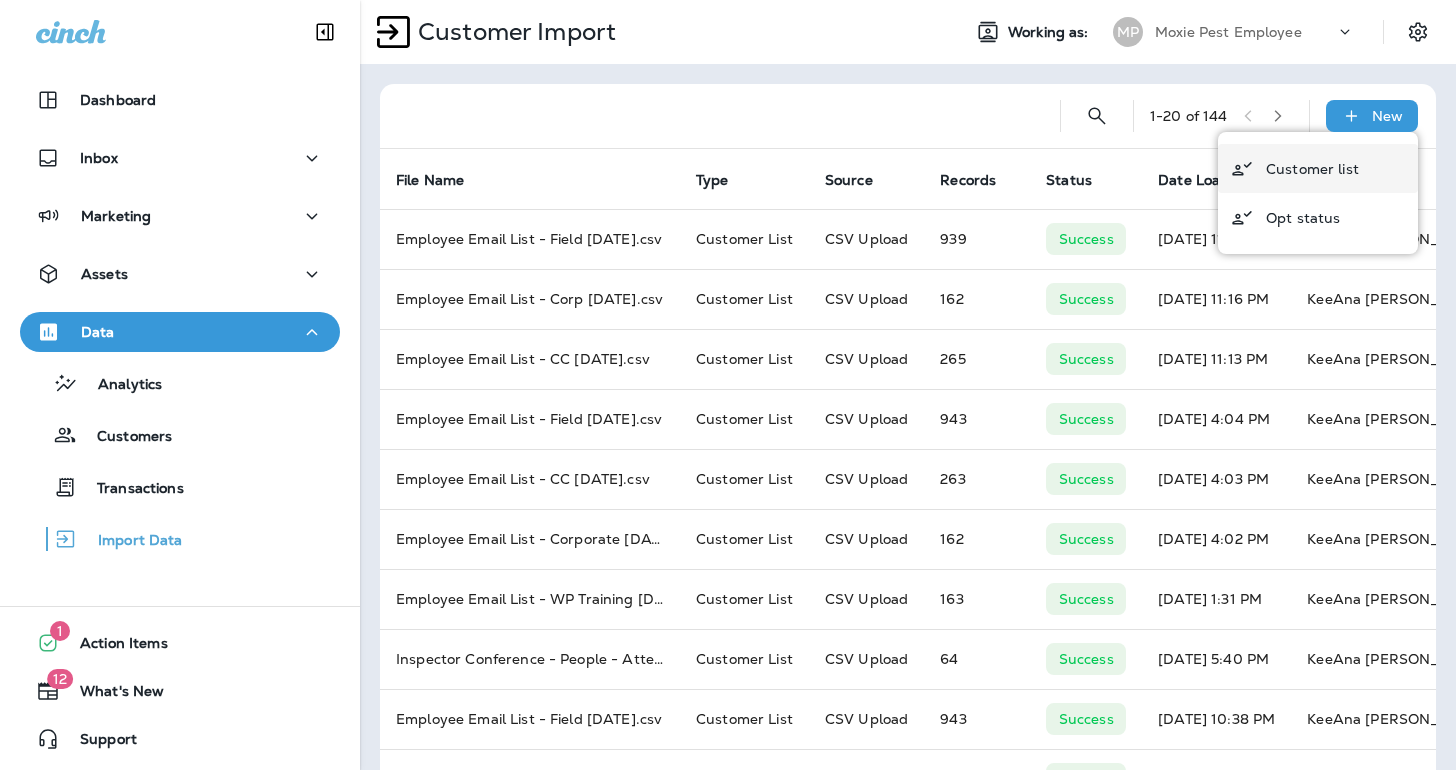 click on "Customer list" at bounding box center (1312, 169) 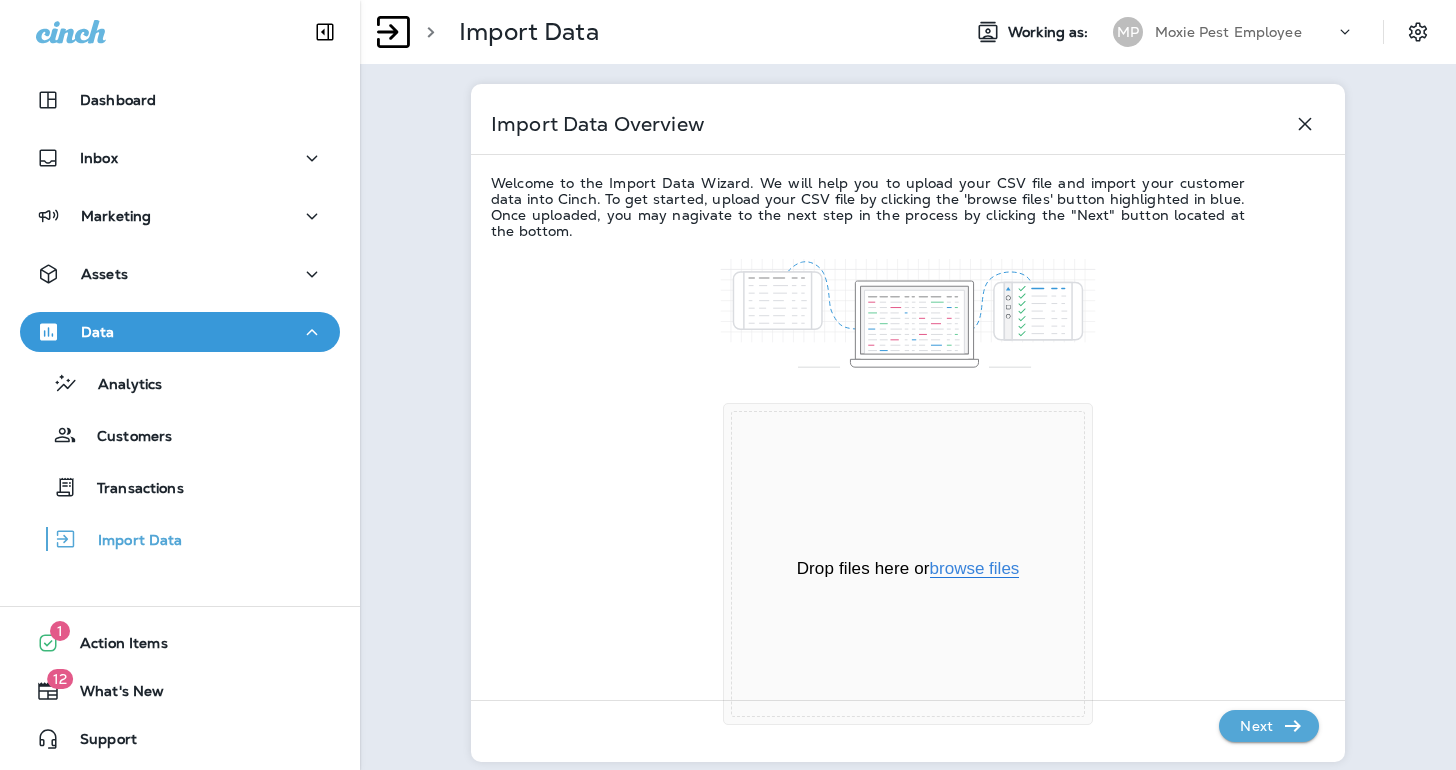 click on "browse files" at bounding box center (975, 569) 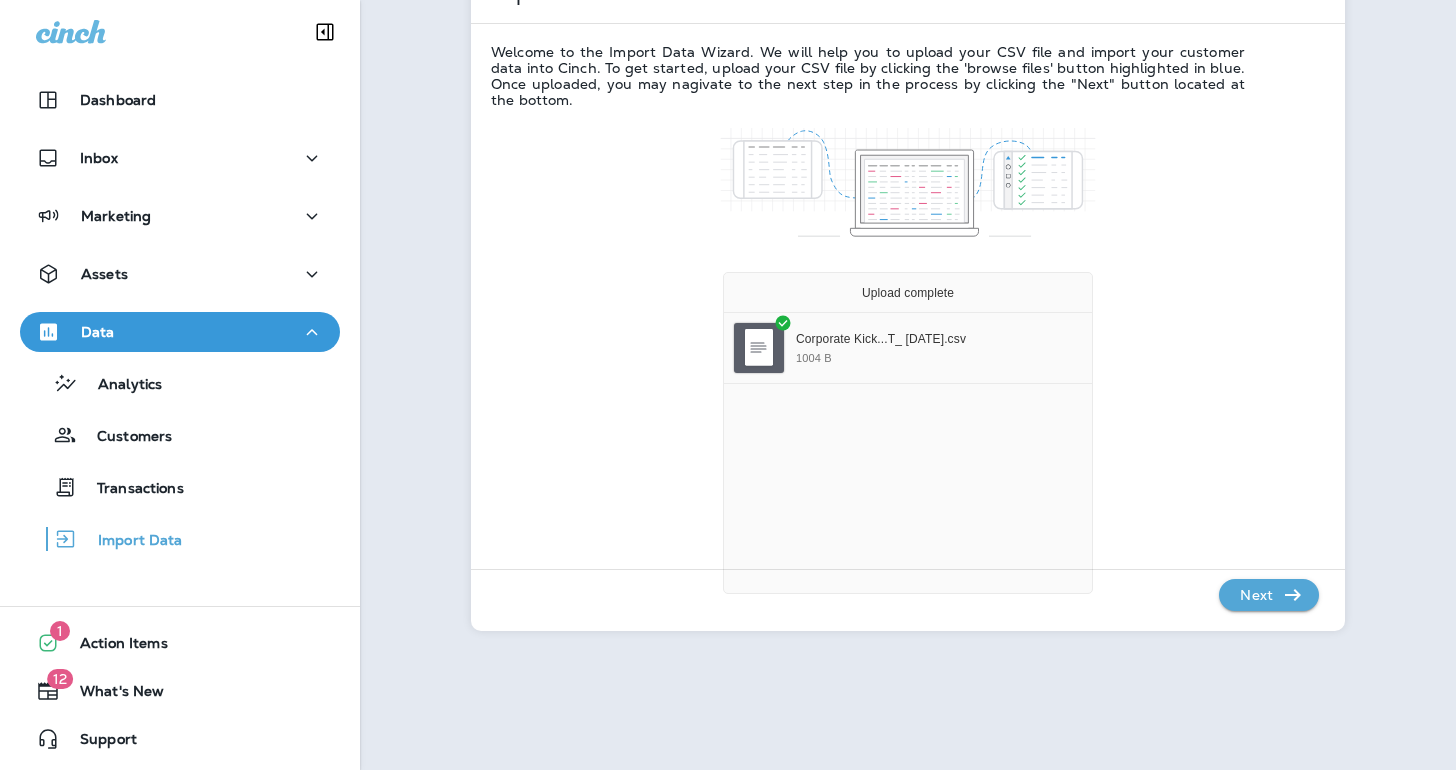 scroll, scrollTop: 145, scrollLeft: 0, axis: vertical 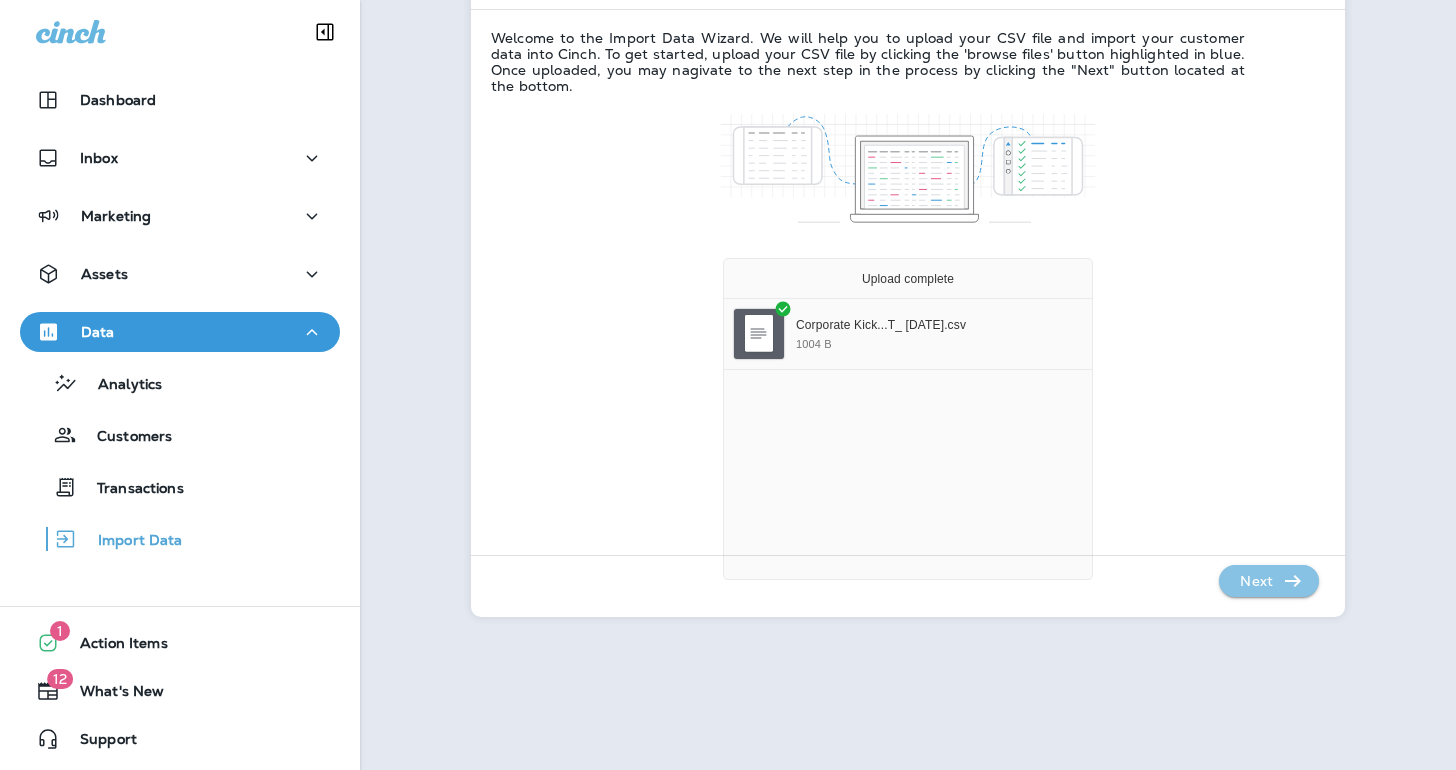 click on "Next" at bounding box center (1256, 581) 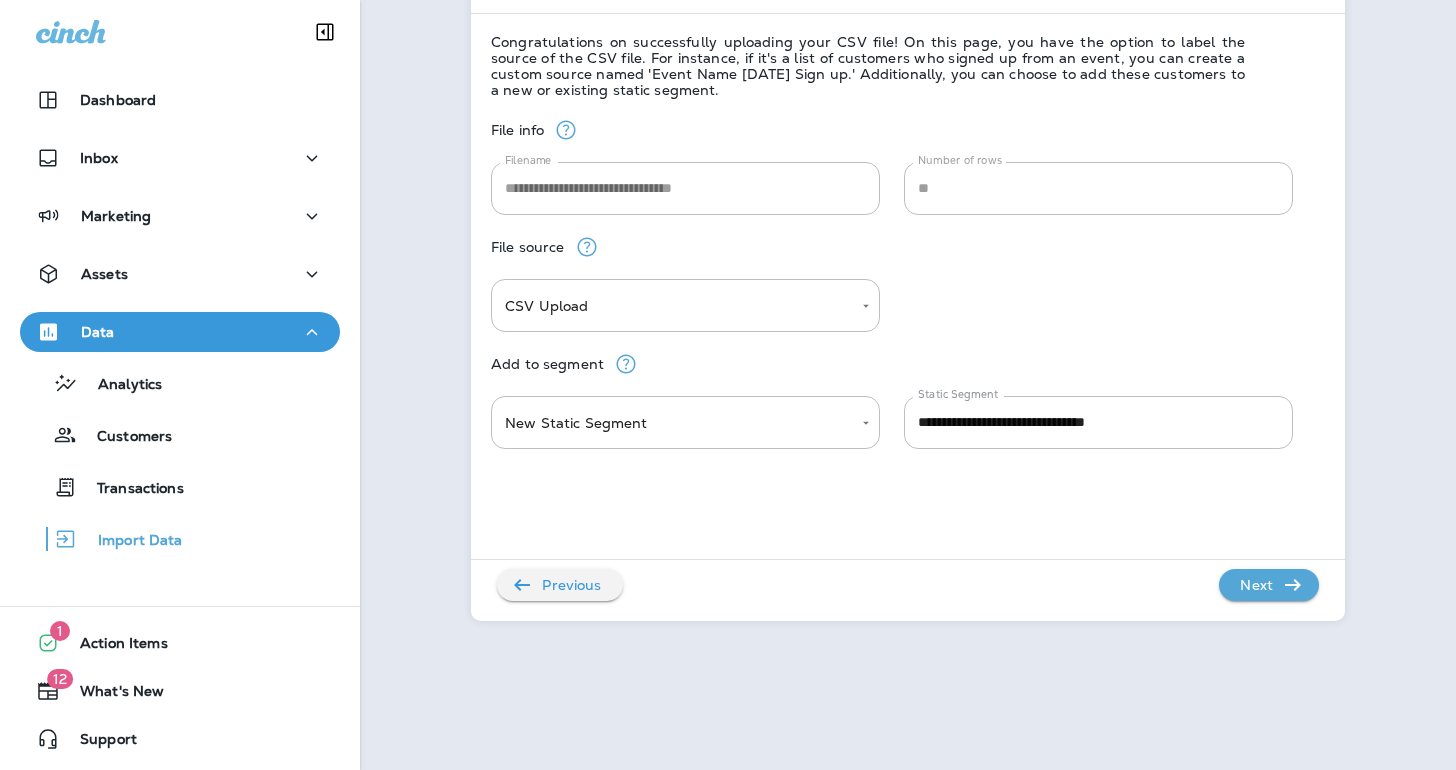 scroll, scrollTop: 145, scrollLeft: 0, axis: vertical 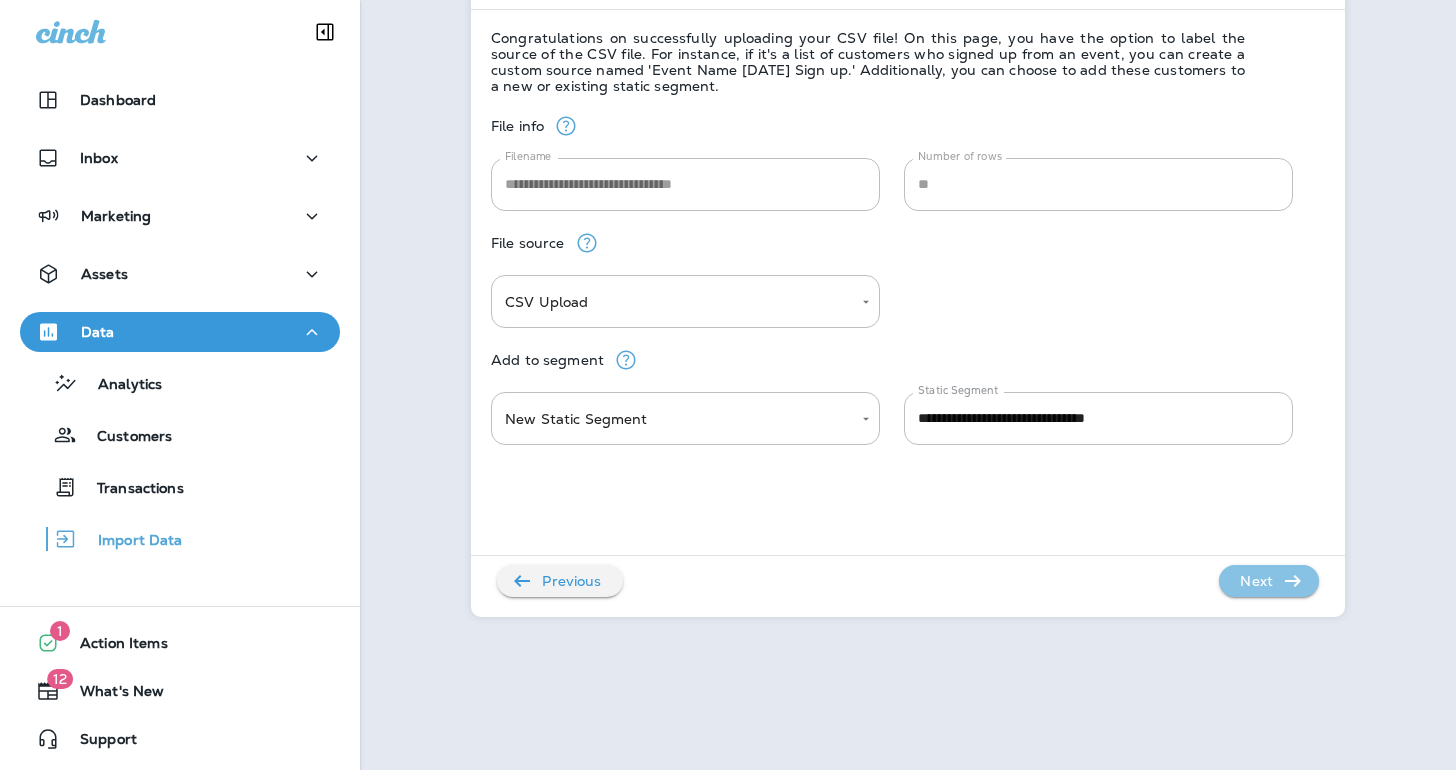 click on "Next" at bounding box center [1256, 581] 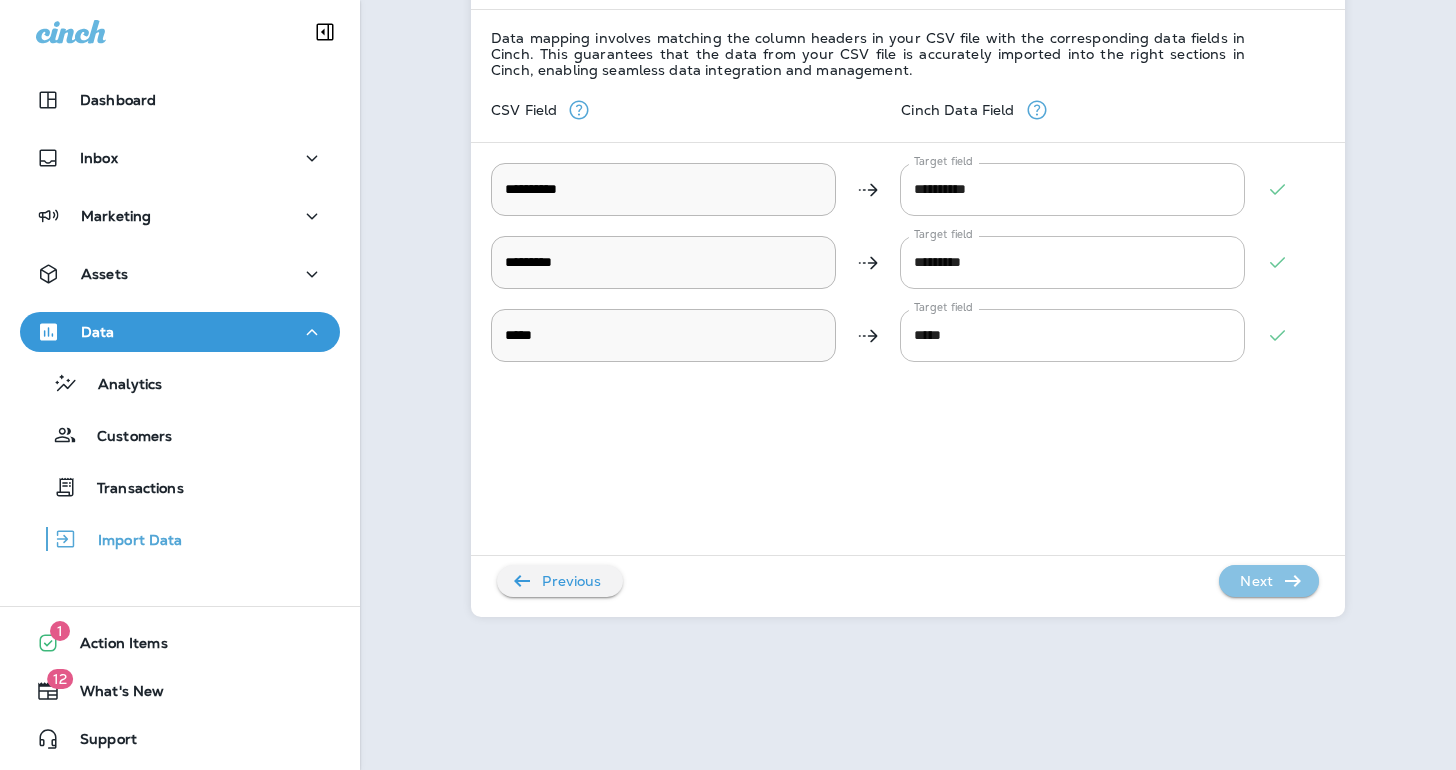 click on "Next" at bounding box center (1256, 581) 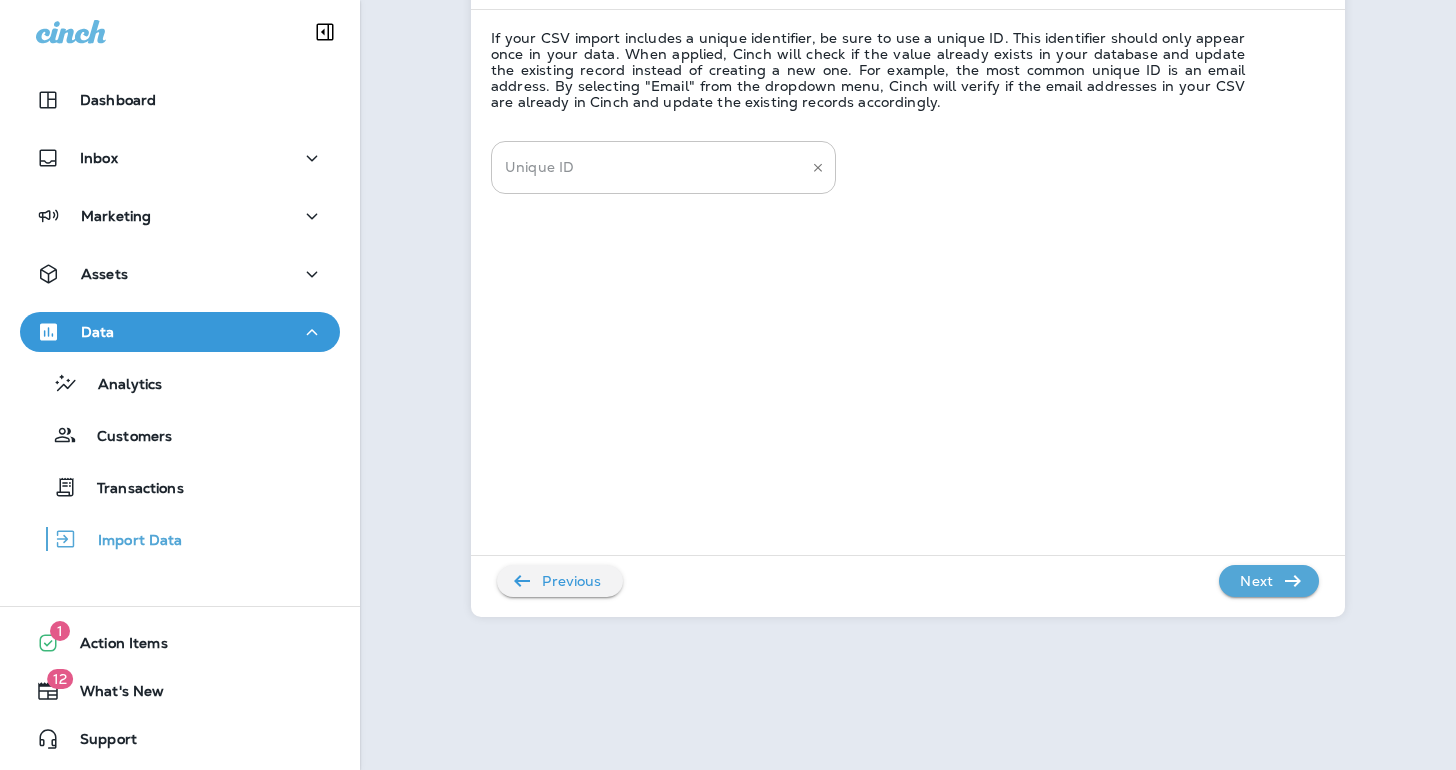 click on "Unique ID" at bounding box center [648, 167] 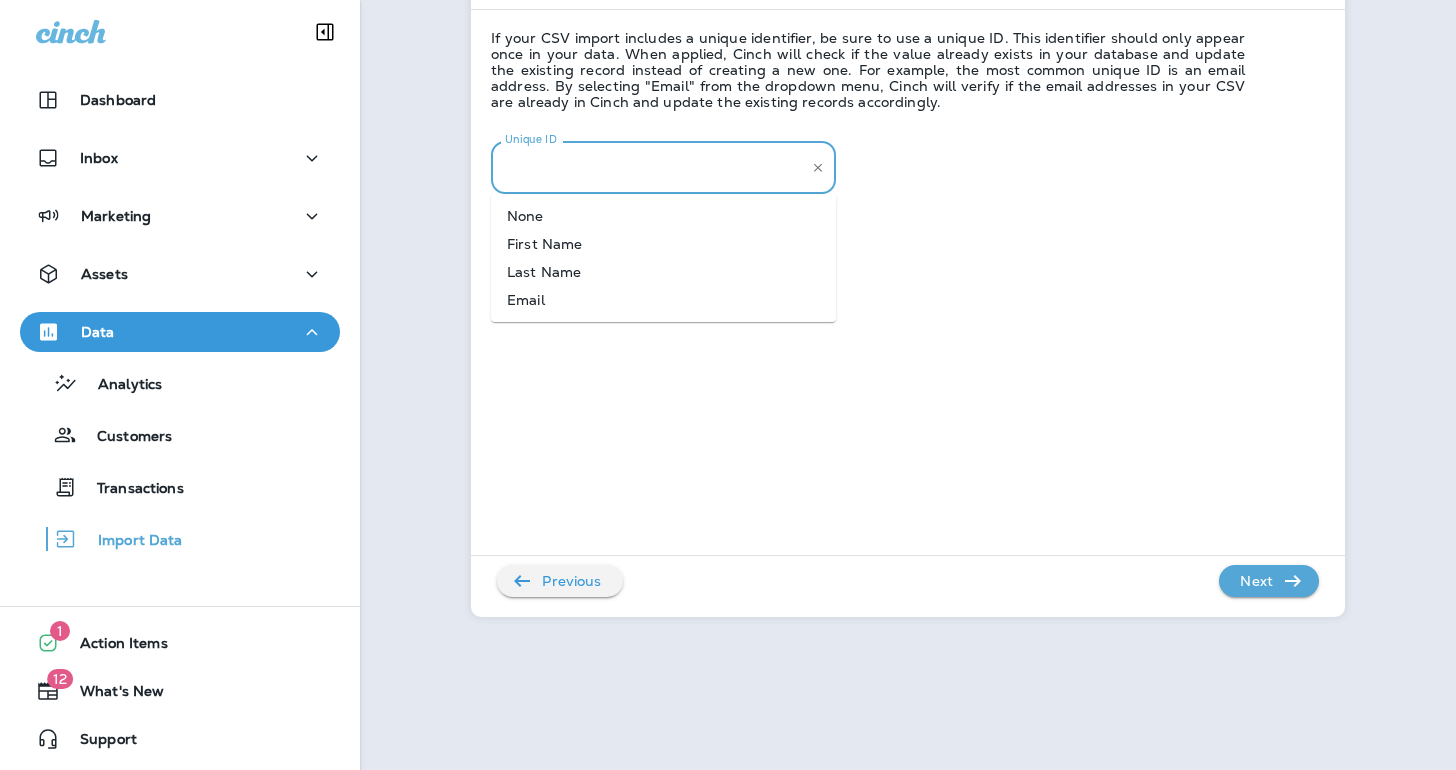 click on "Email" at bounding box center [663, 300] 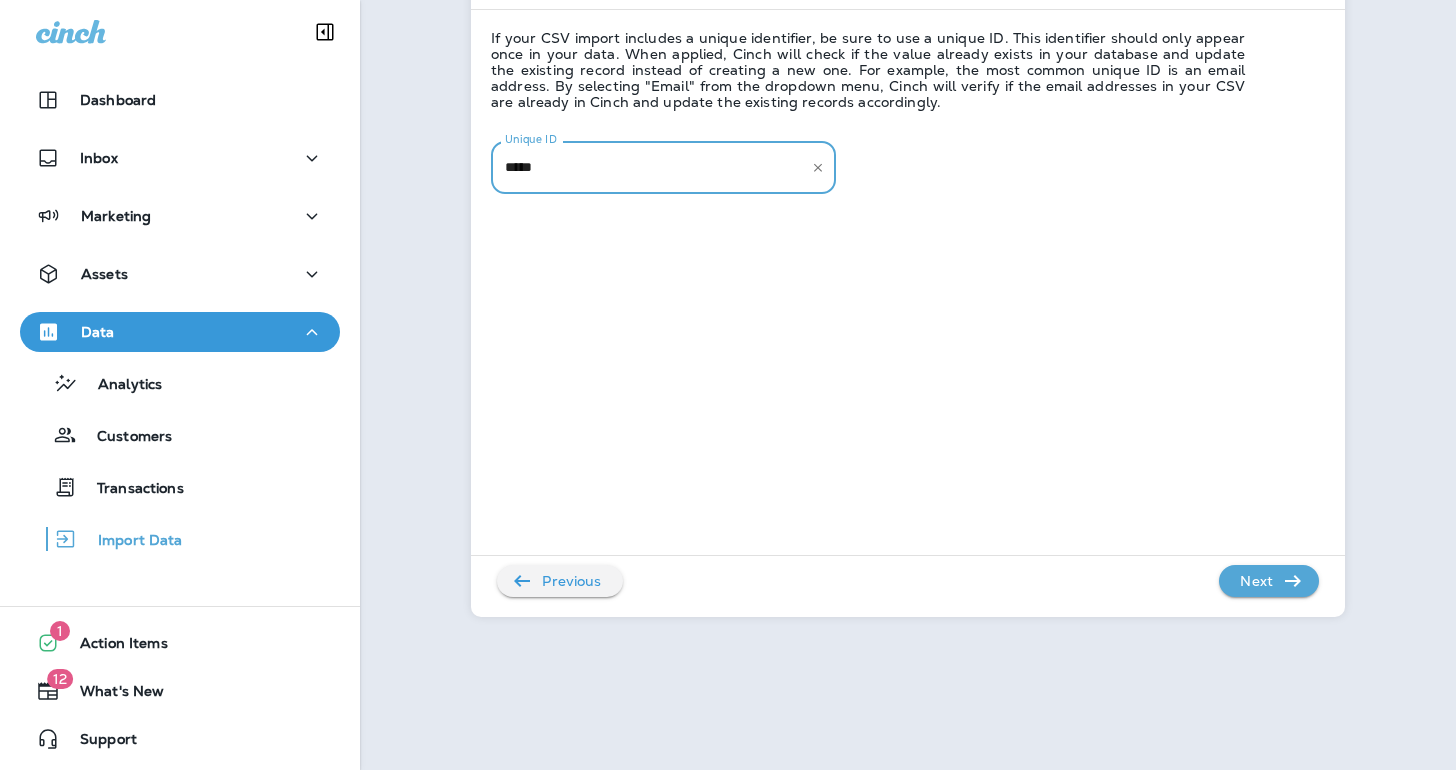 click on "Next" at bounding box center [1256, 581] 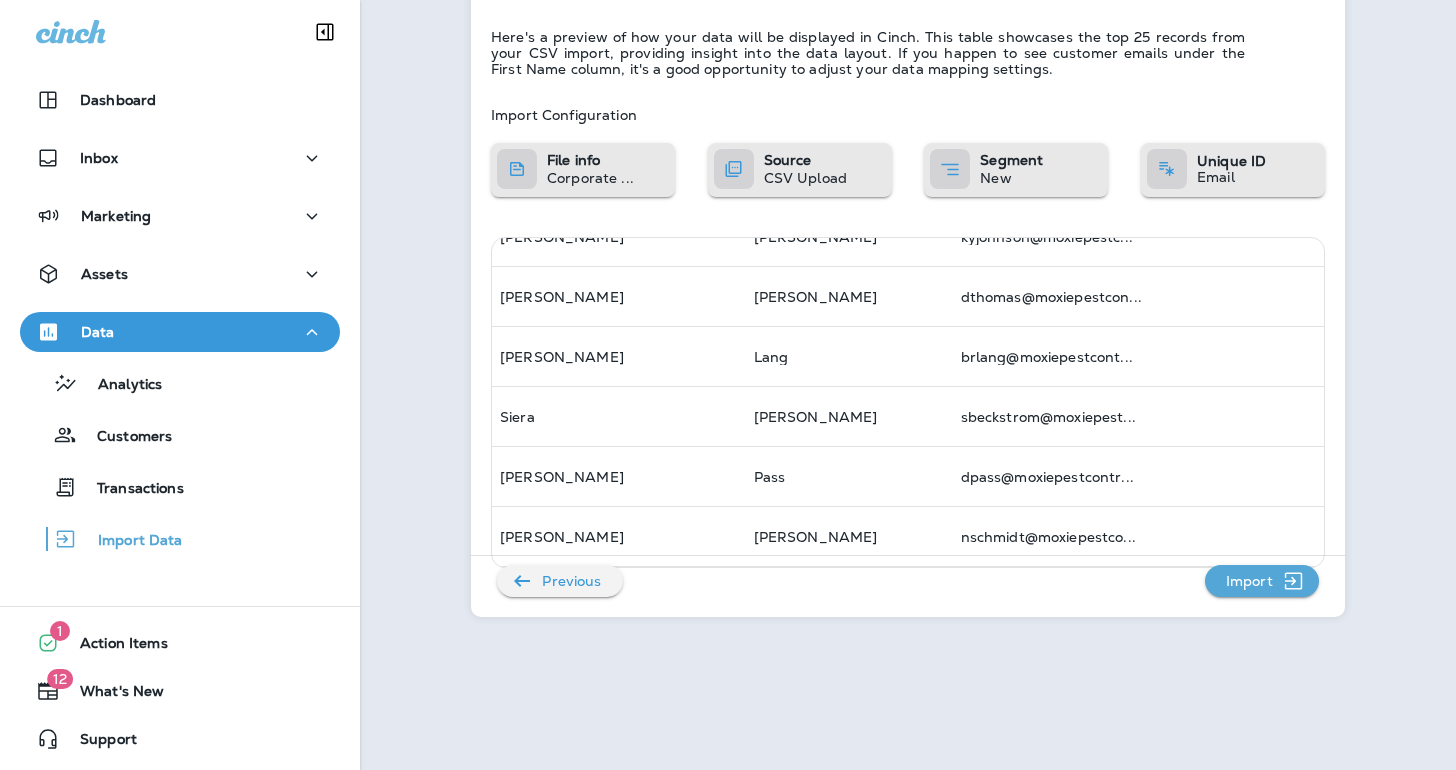scroll, scrollTop: 989, scrollLeft: 0, axis: vertical 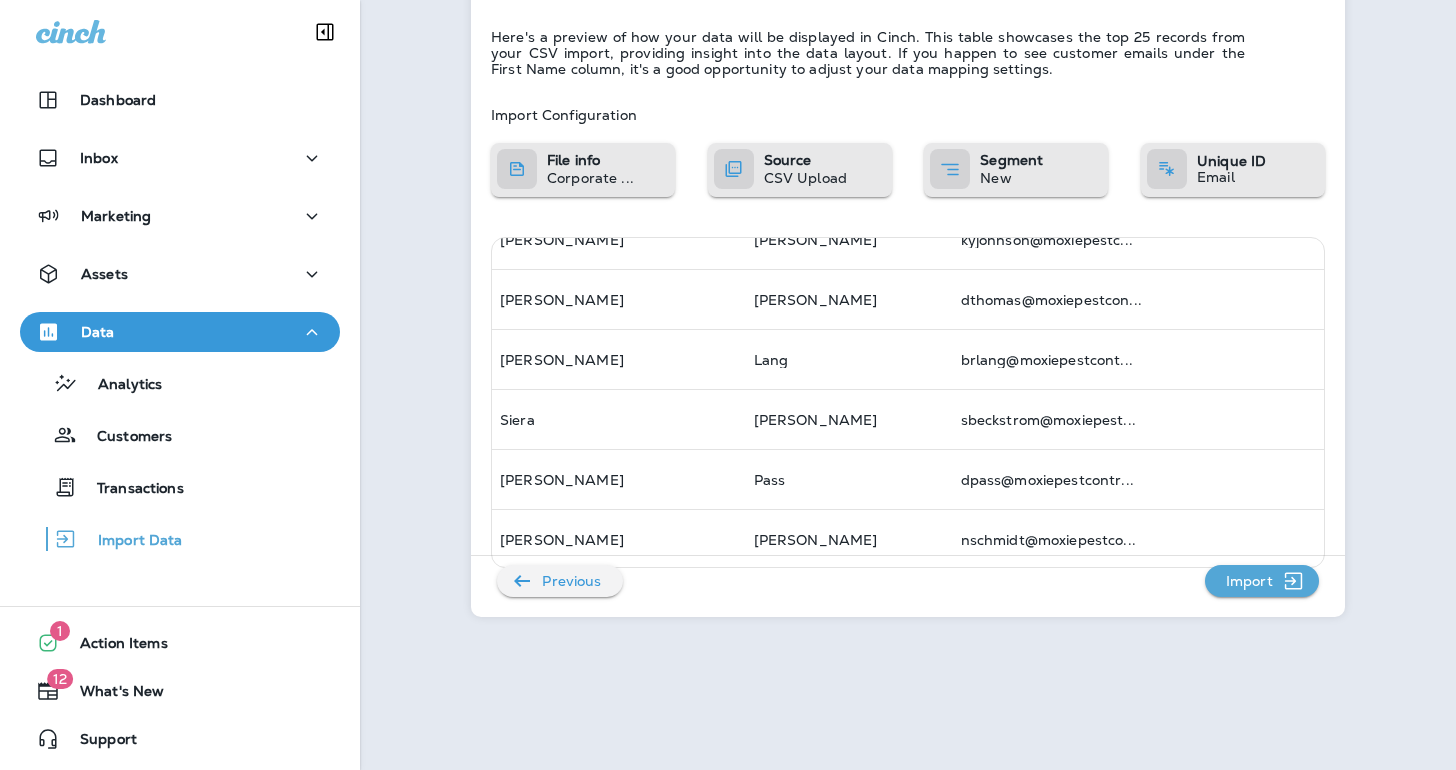 click on "Import" at bounding box center [1249, 581] 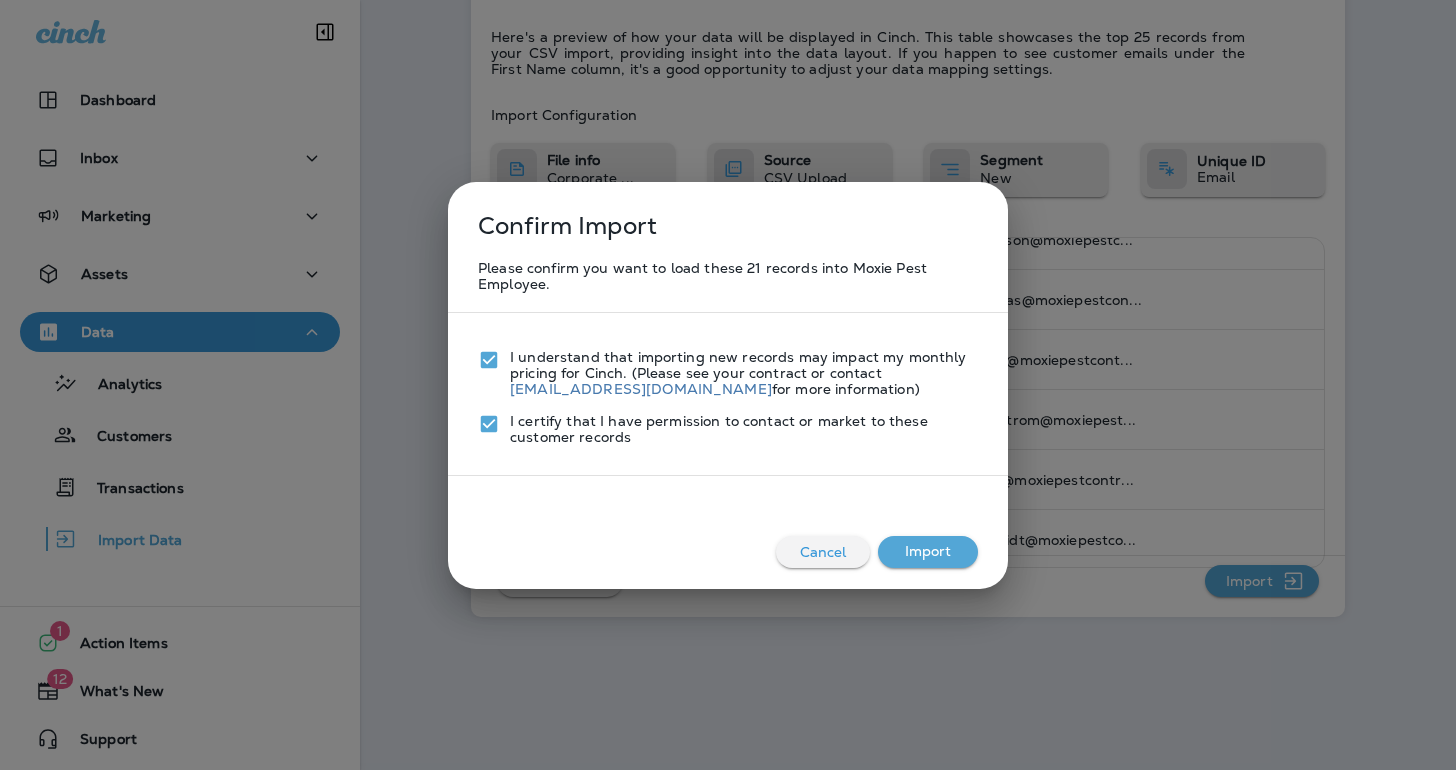 click on "Import" at bounding box center [928, 552] 